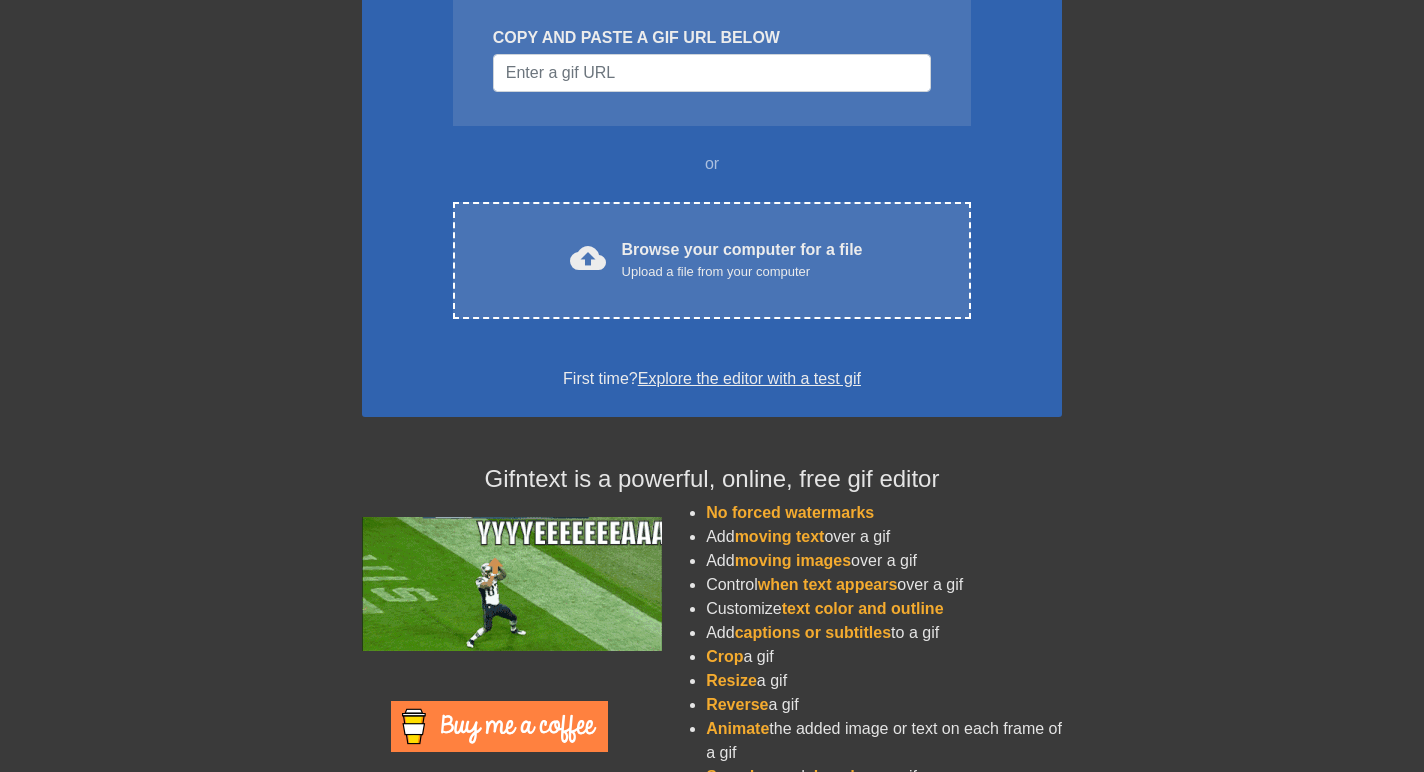 scroll, scrollTop: 0, scrollLeft: 0, axis: both 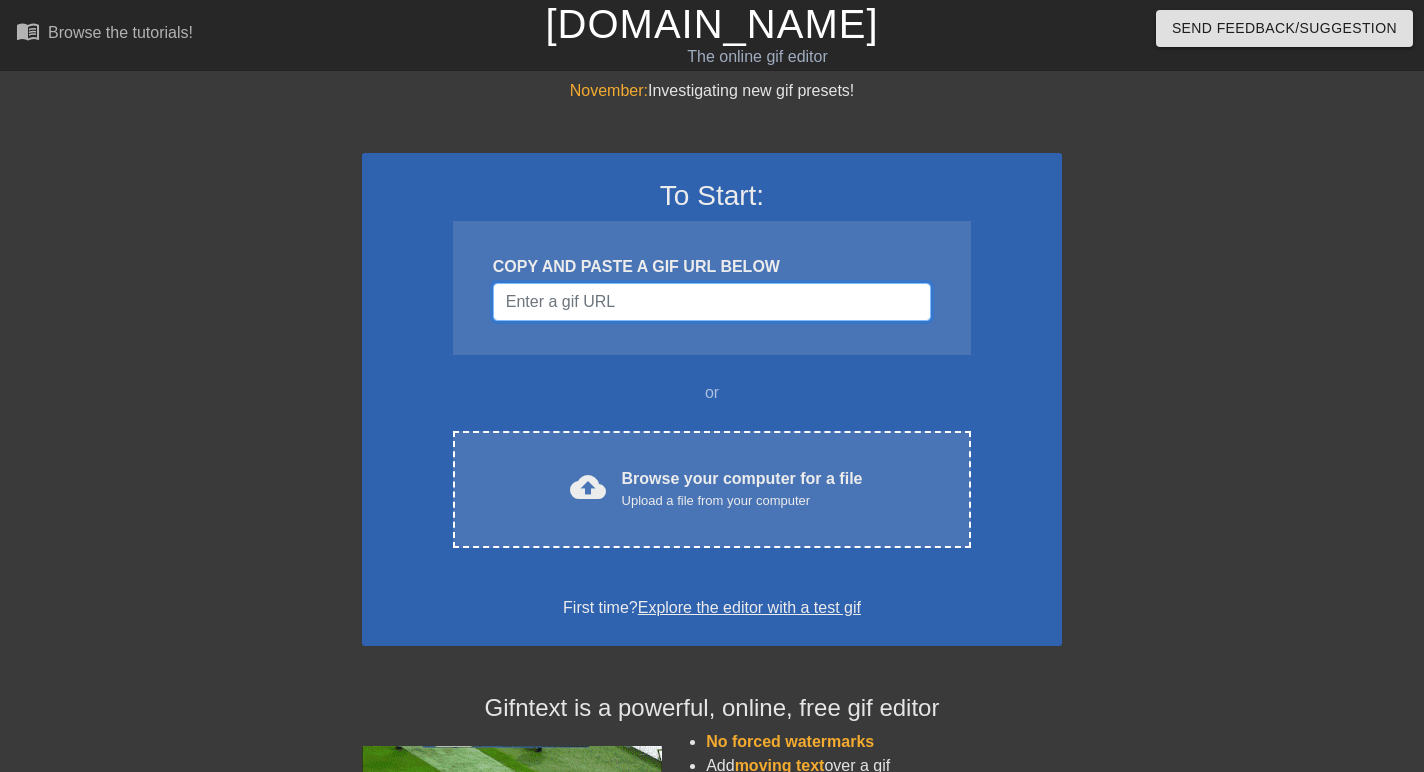 click at bounding box center (712, 302) 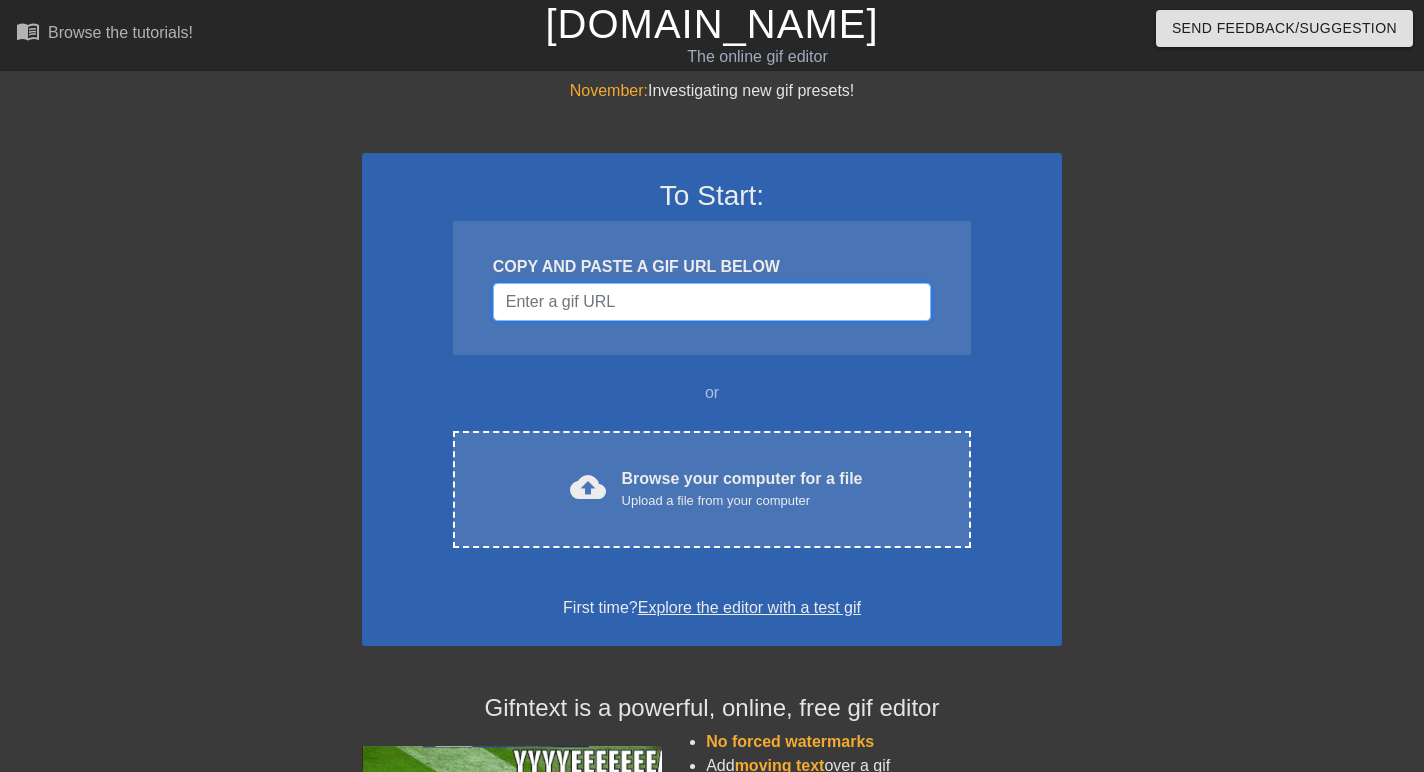 paste on "[URL][DOMAIN_NAME]" 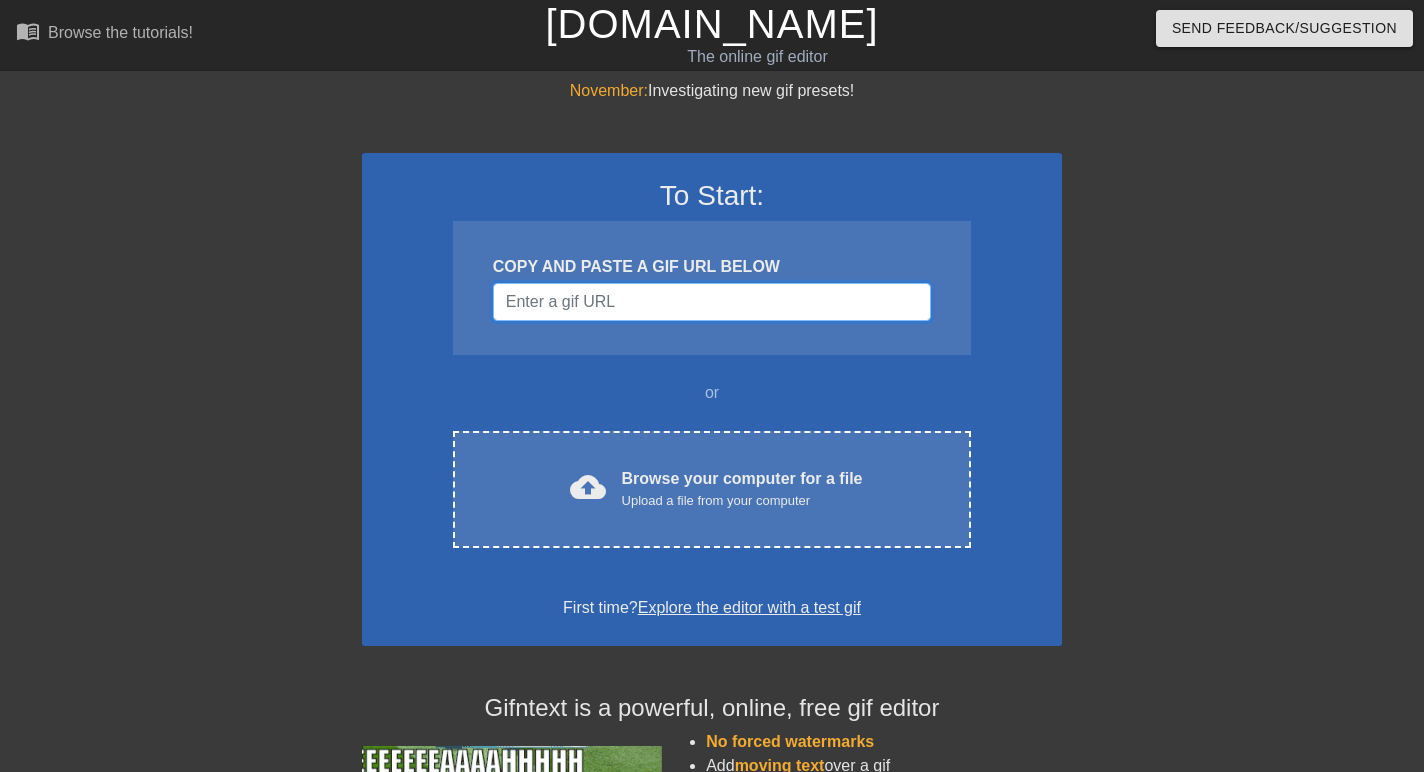 type on "[URL][DOMAIN_NAME]" 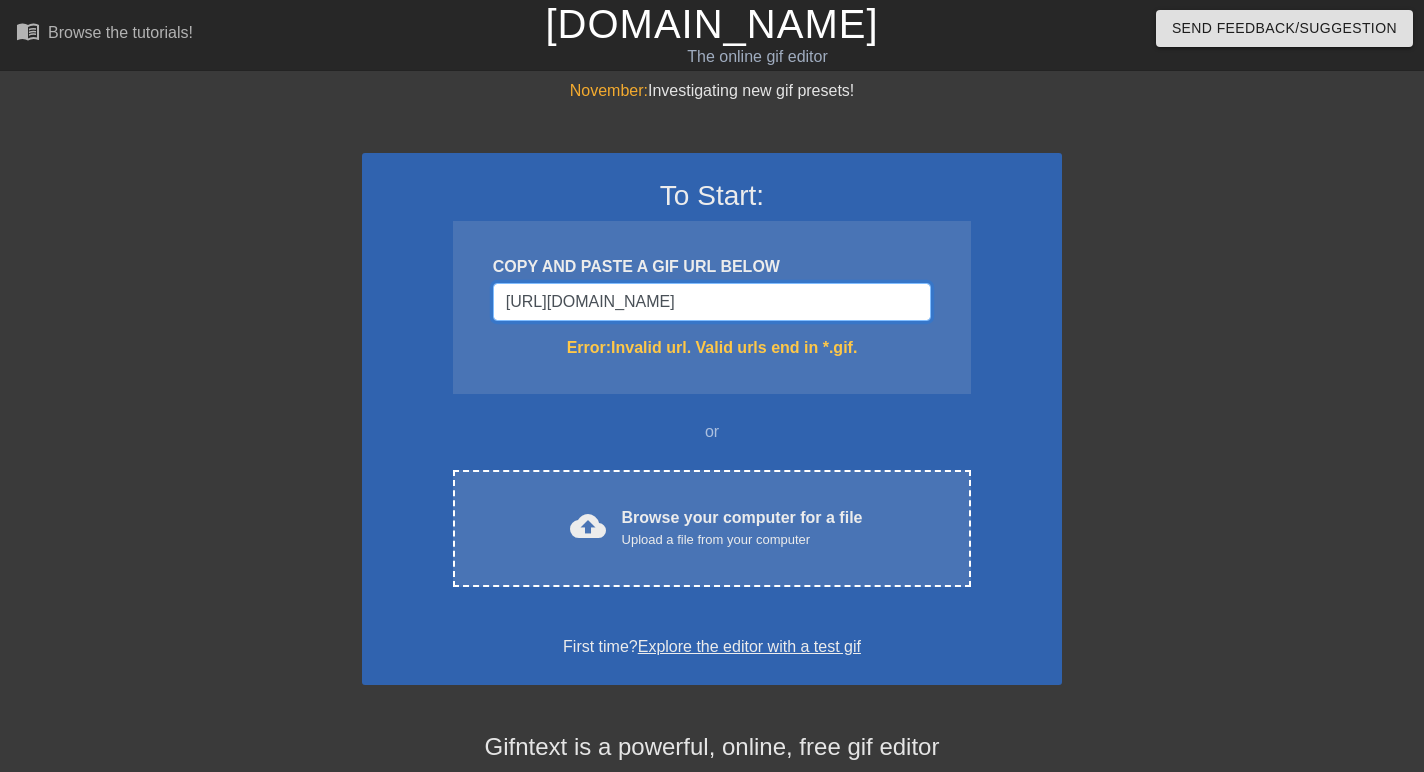 scroll, scrollTop: 0, scrollLeft: 208, axis: horizontal 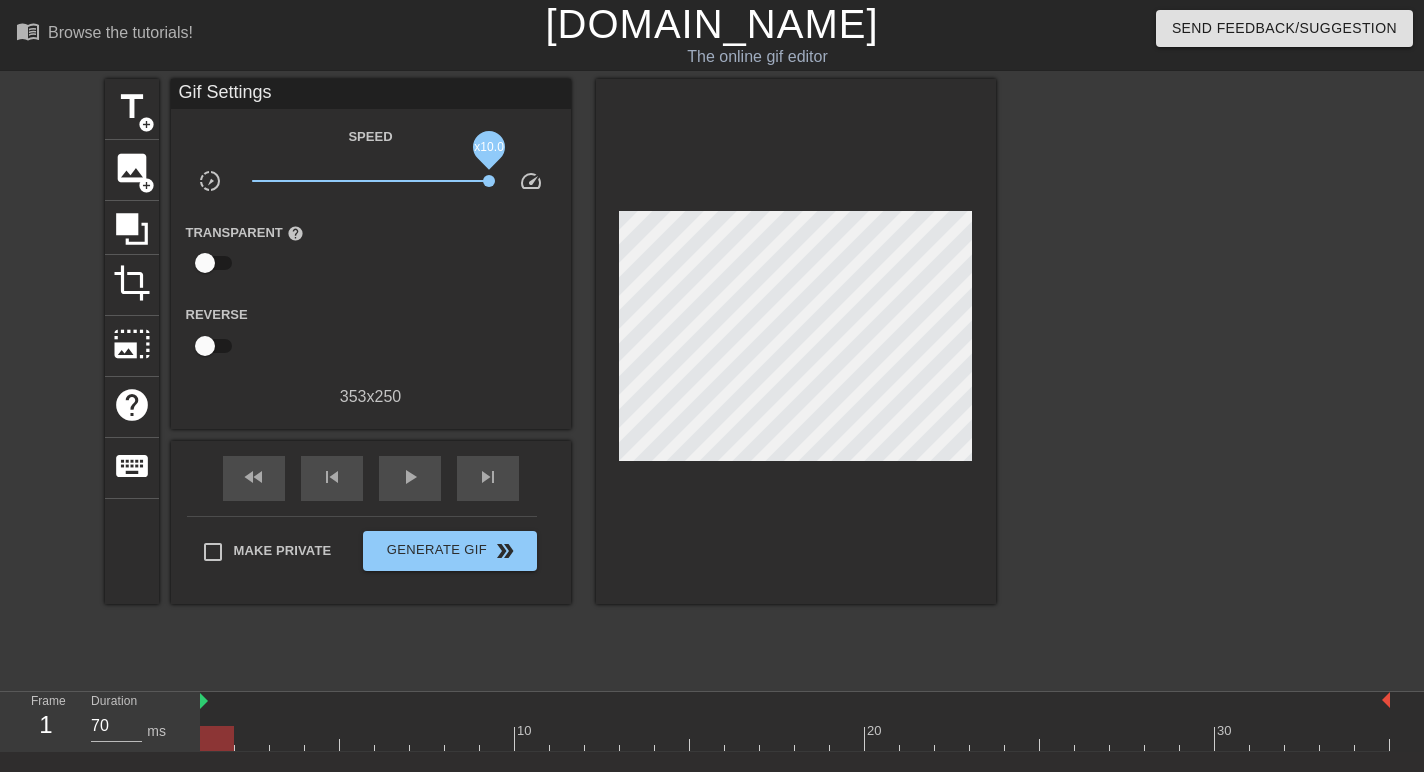 drag, startPoint x: 374, startPoint y: 174, endPoint x: 510, endPoint y: 192, distance: 137.186 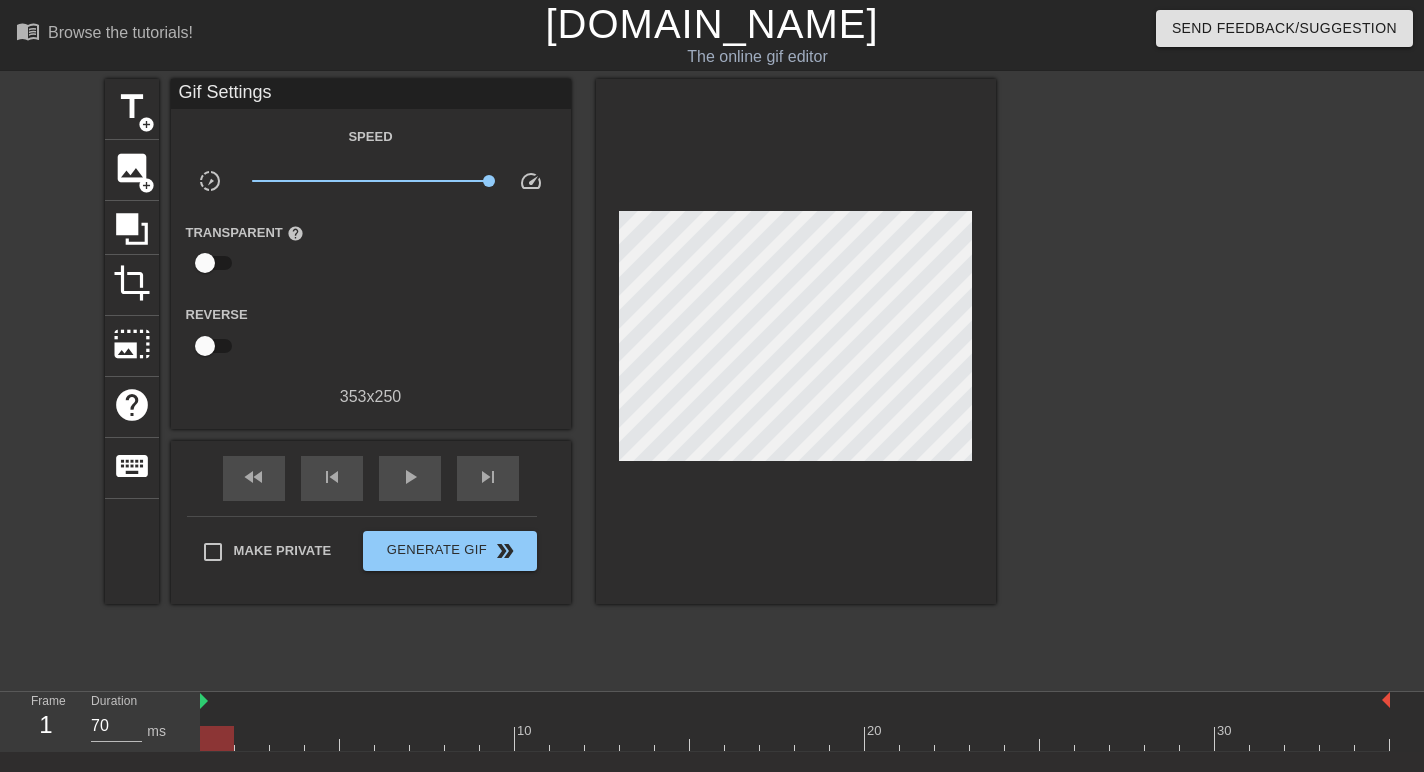 click on "x10.0" at bounding box center (370, 181) 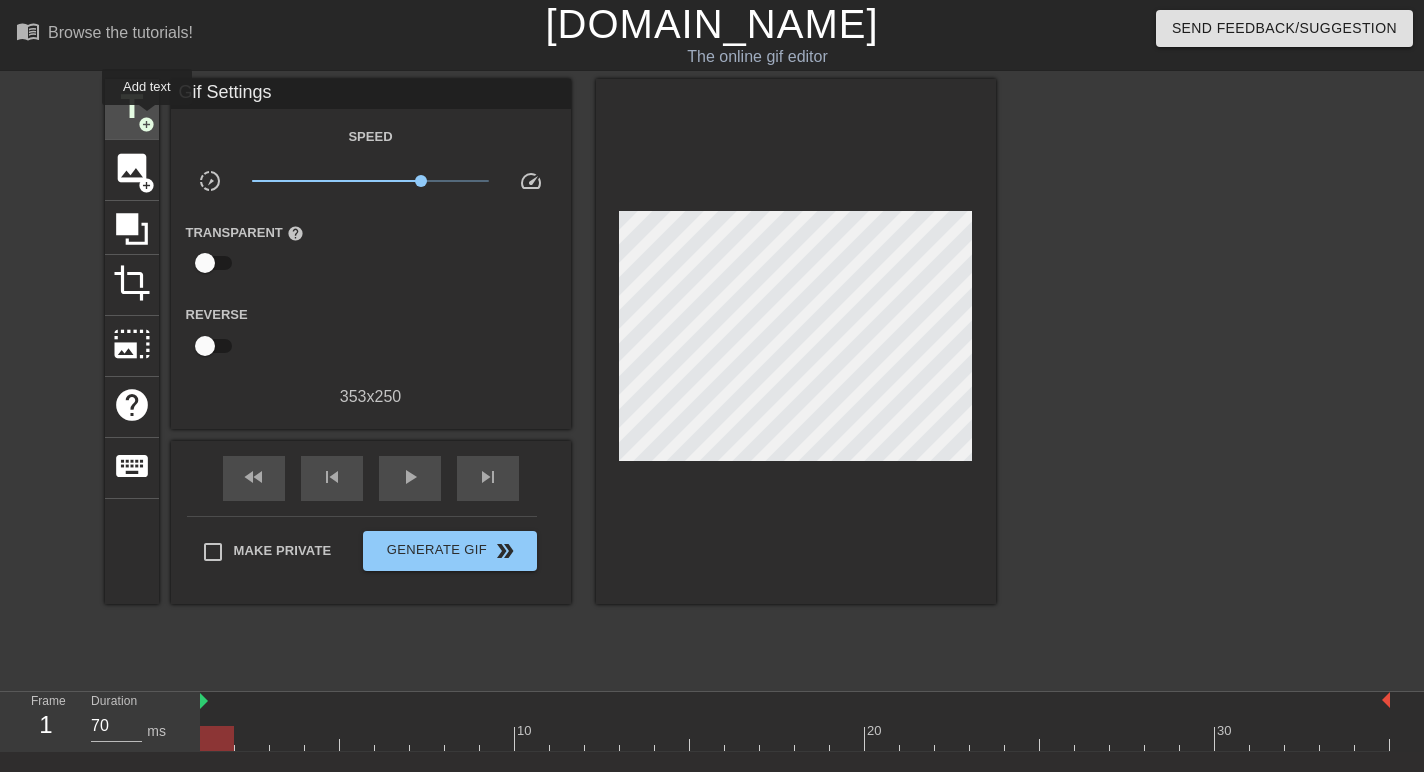 click on "add_circle" at bounding box center (146, 124) 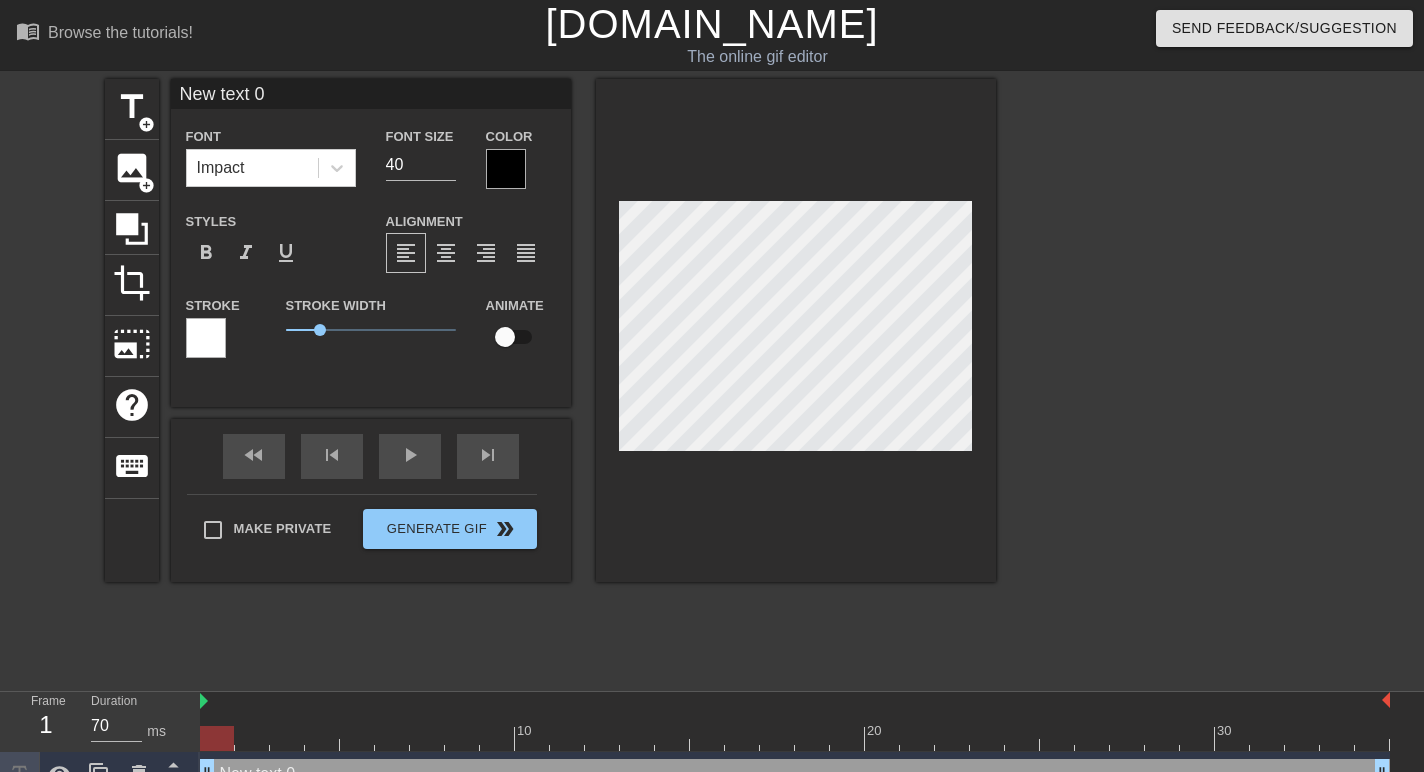 type on "A" 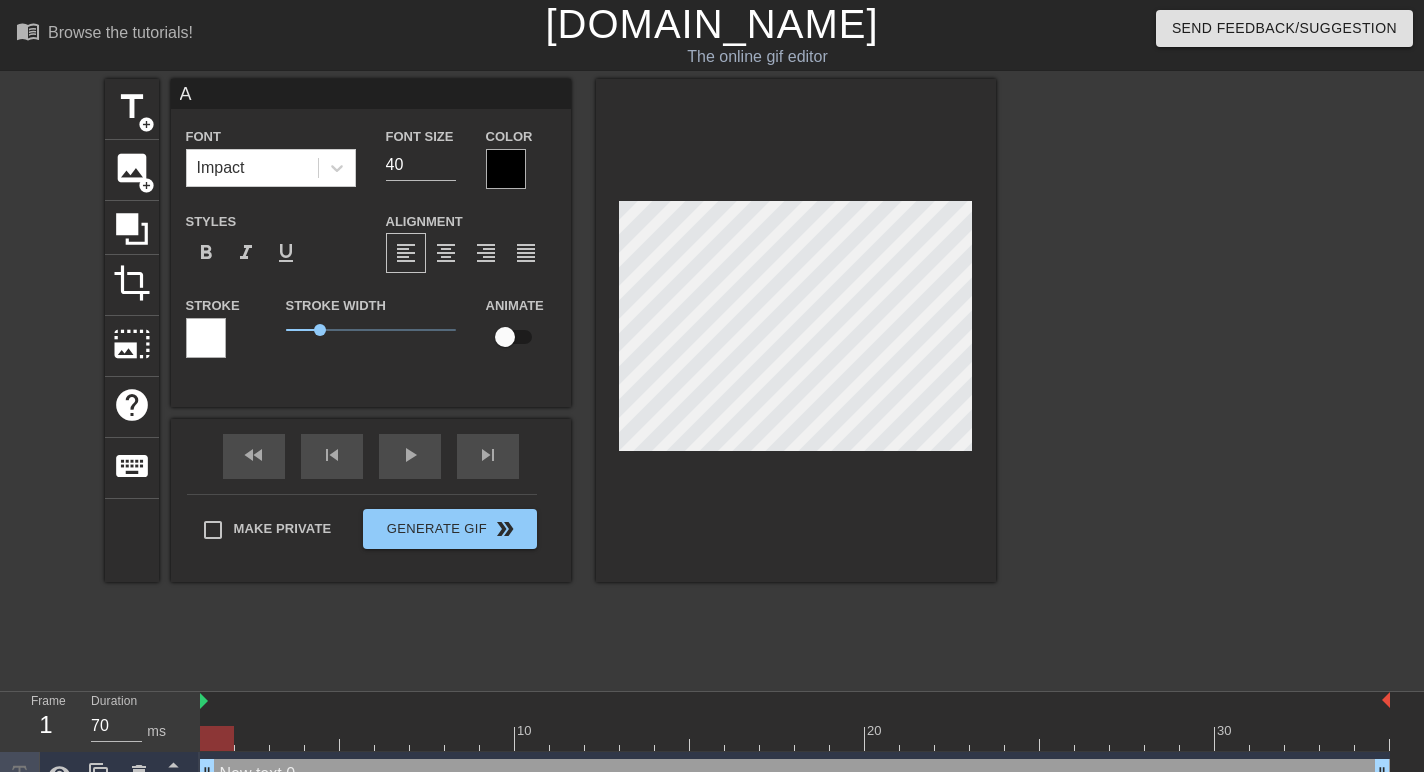 type on "AH" 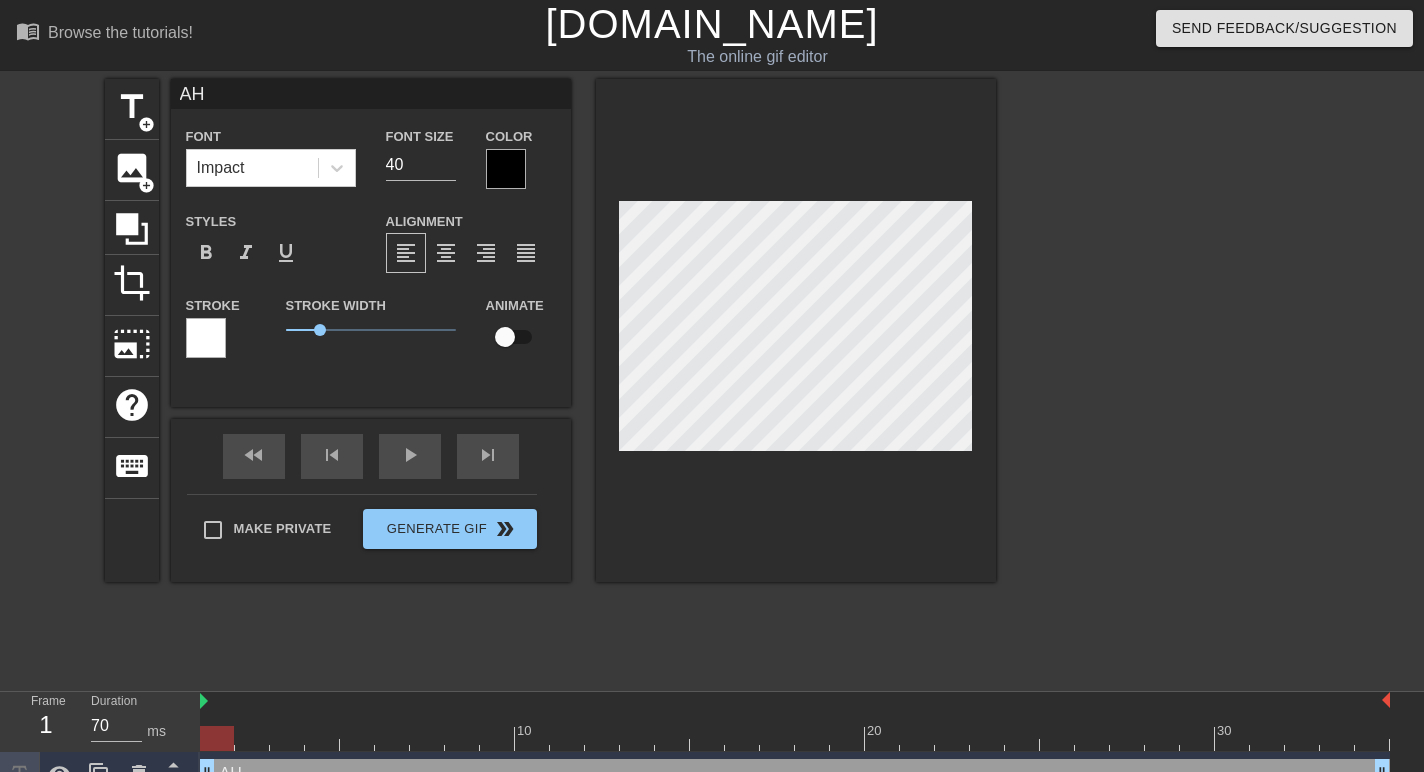 type on "AHD" 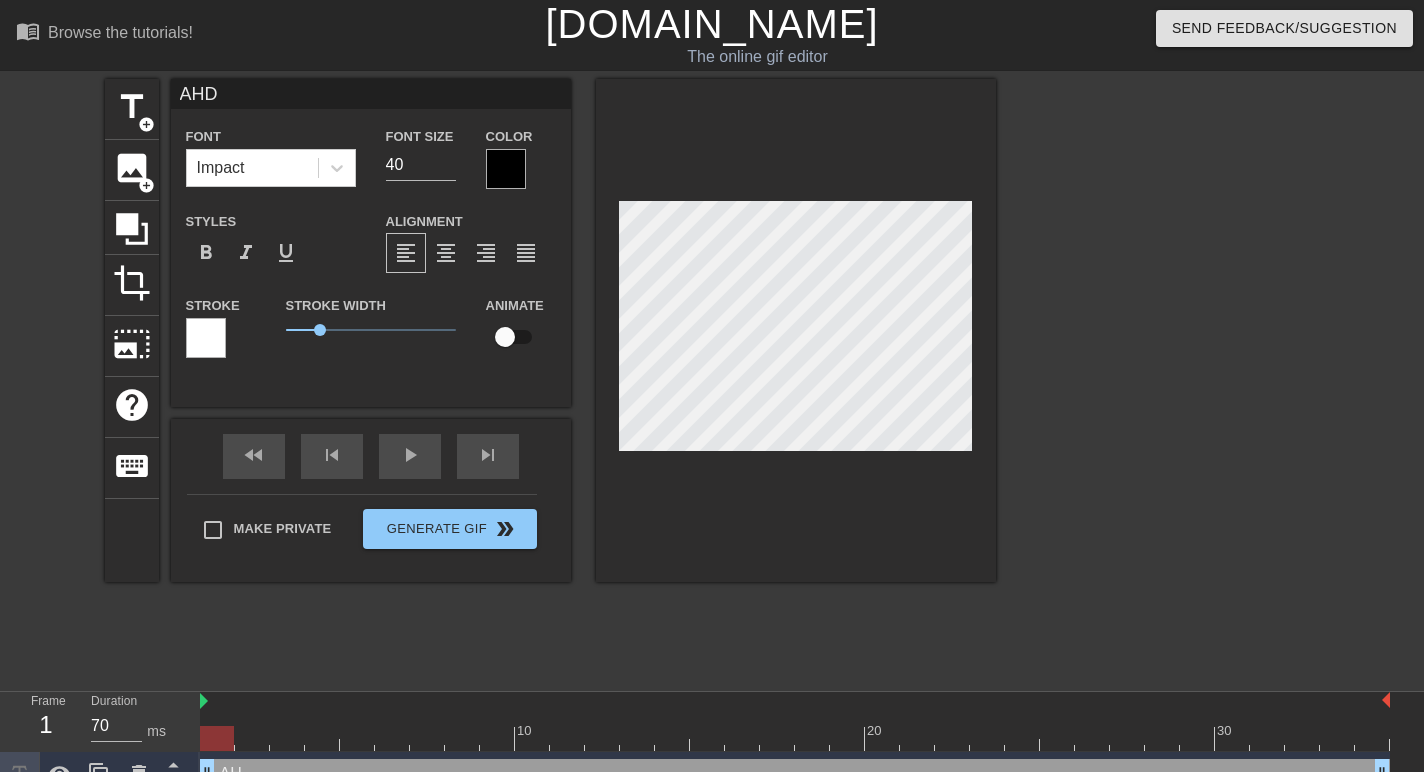 type on "AHDO" 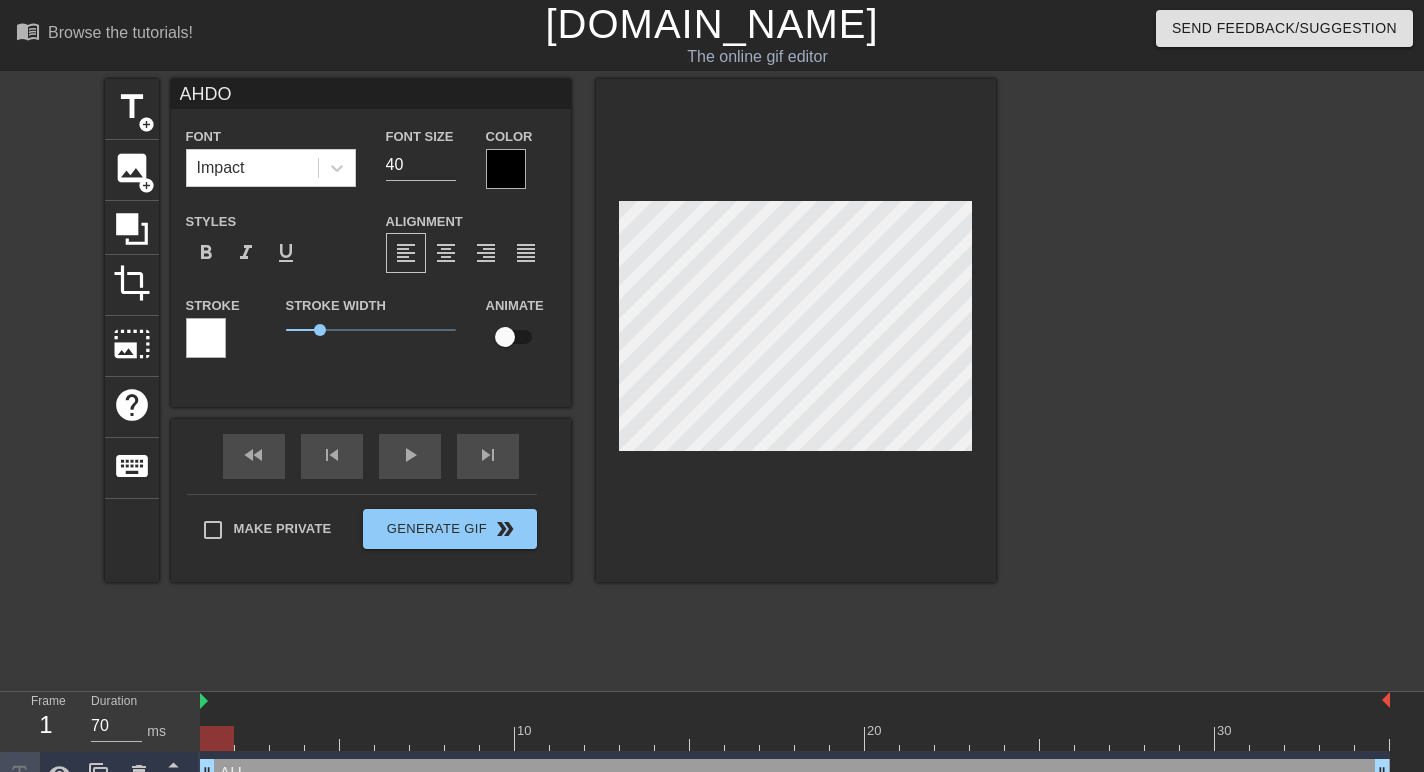 type on "AHDOH" 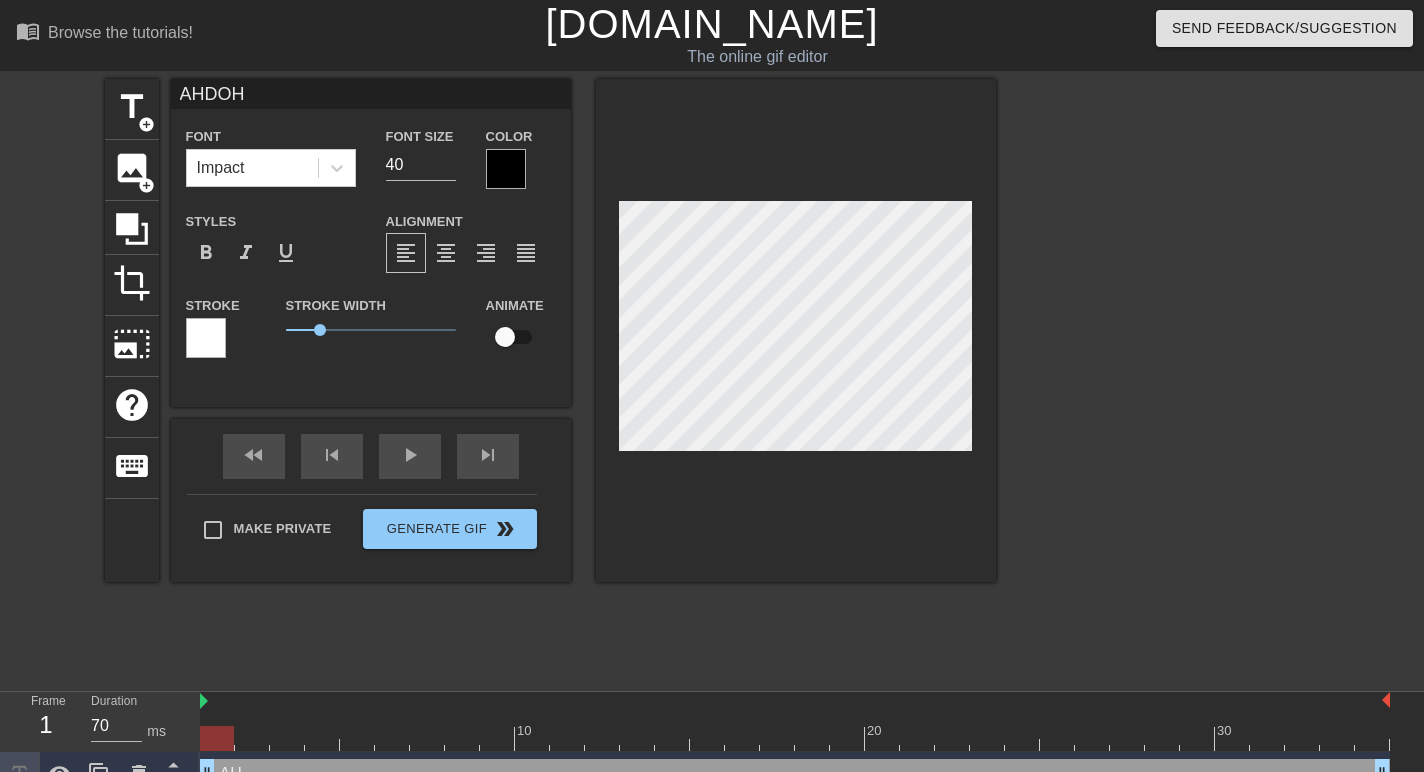 type on "AHDOH" 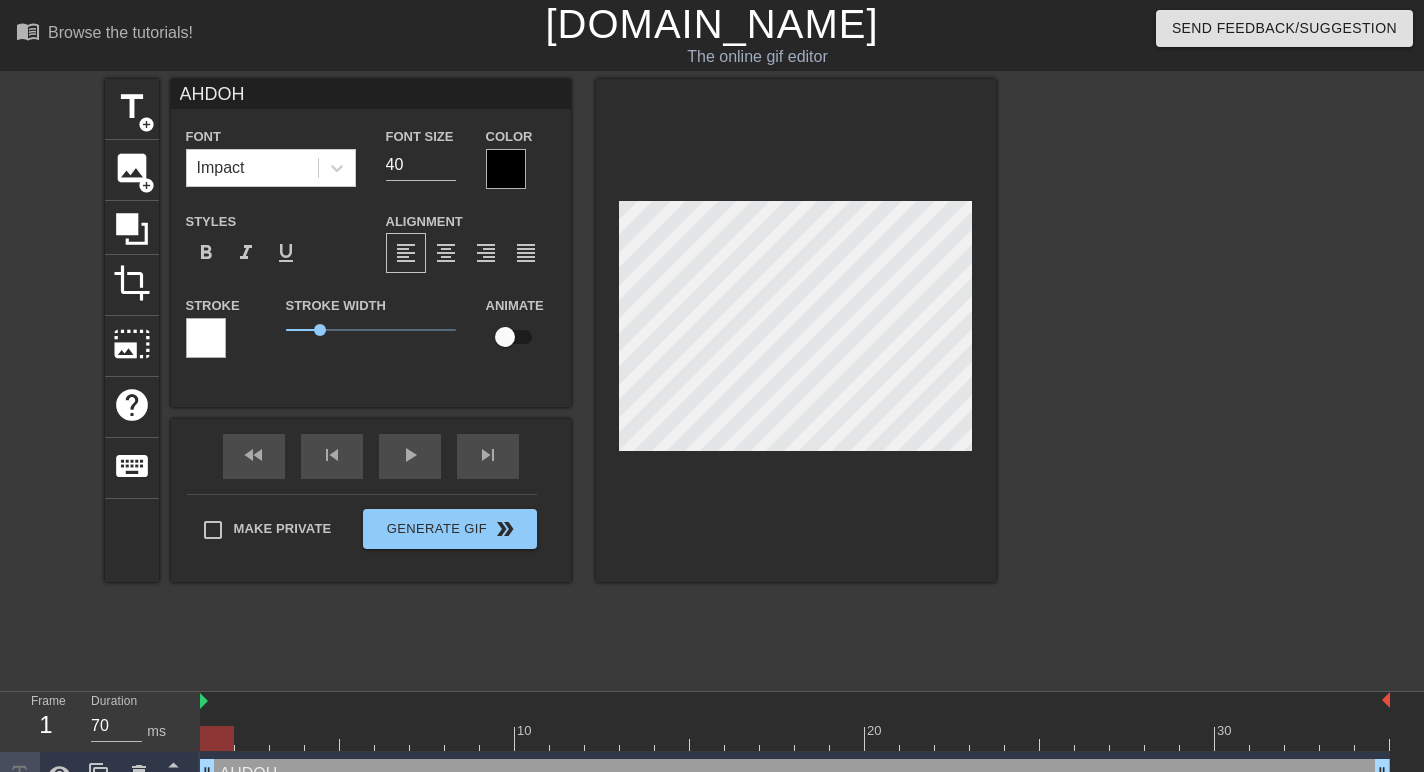 type on "AHDOHD" 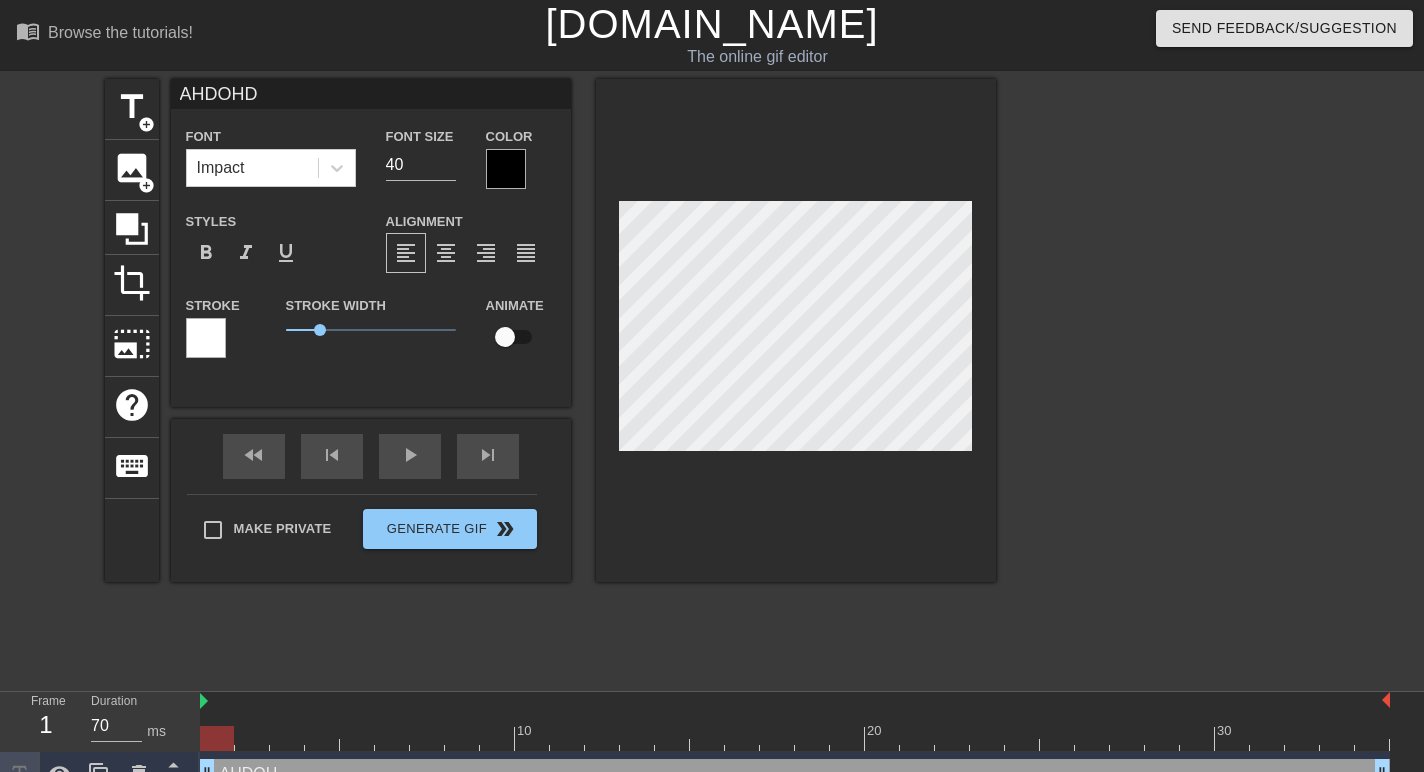 type on "AHDOHDO" 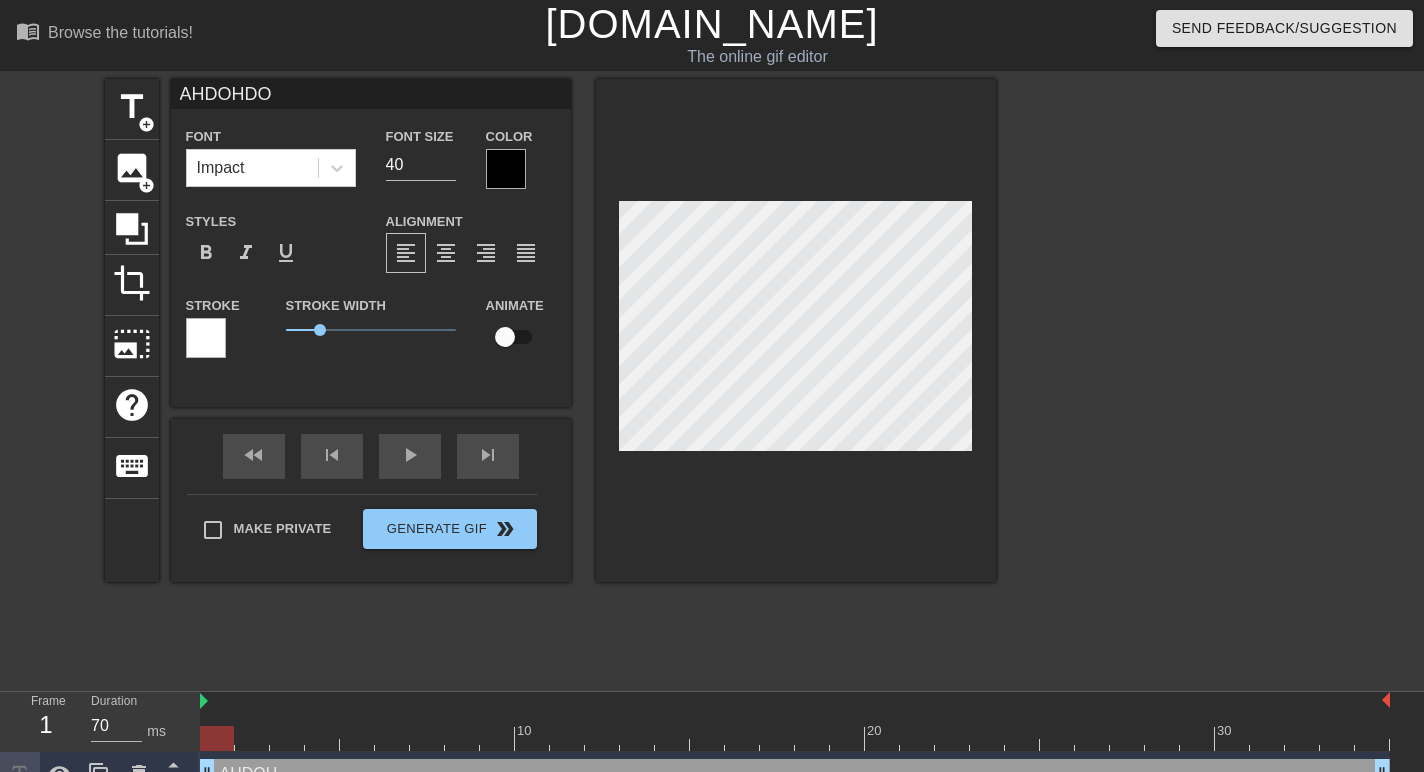 type on "AHDOHDOF" 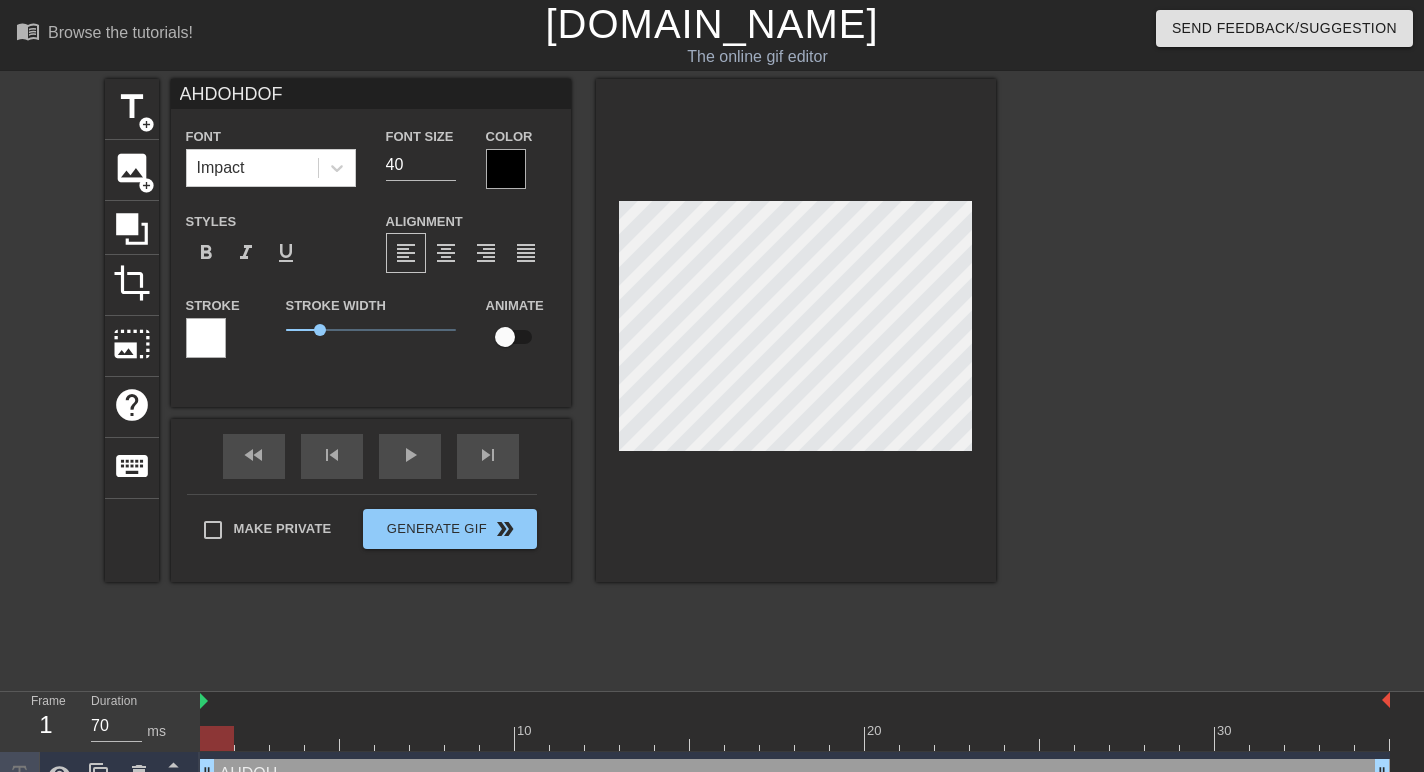 type on "AHDOHDOFH" 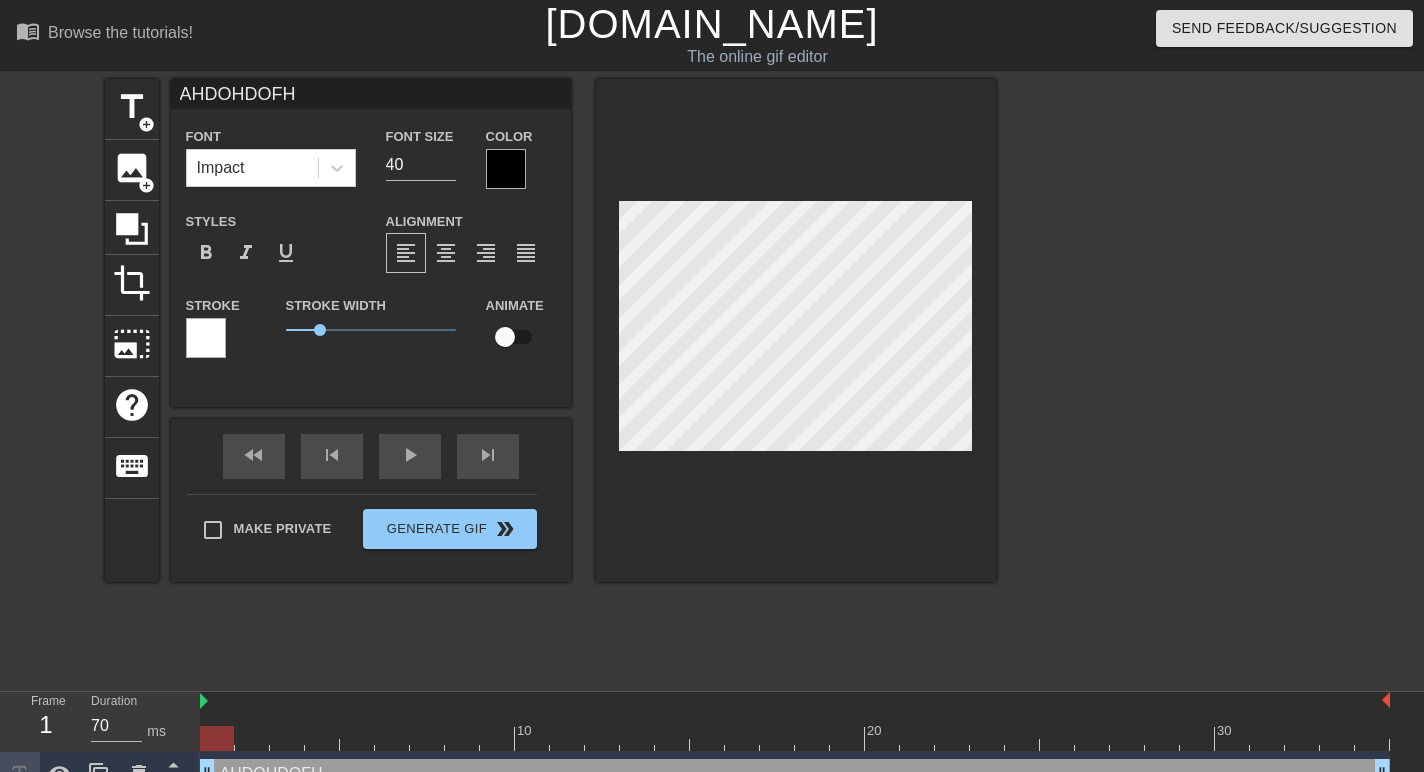 type on "AHDOHDOFHO" 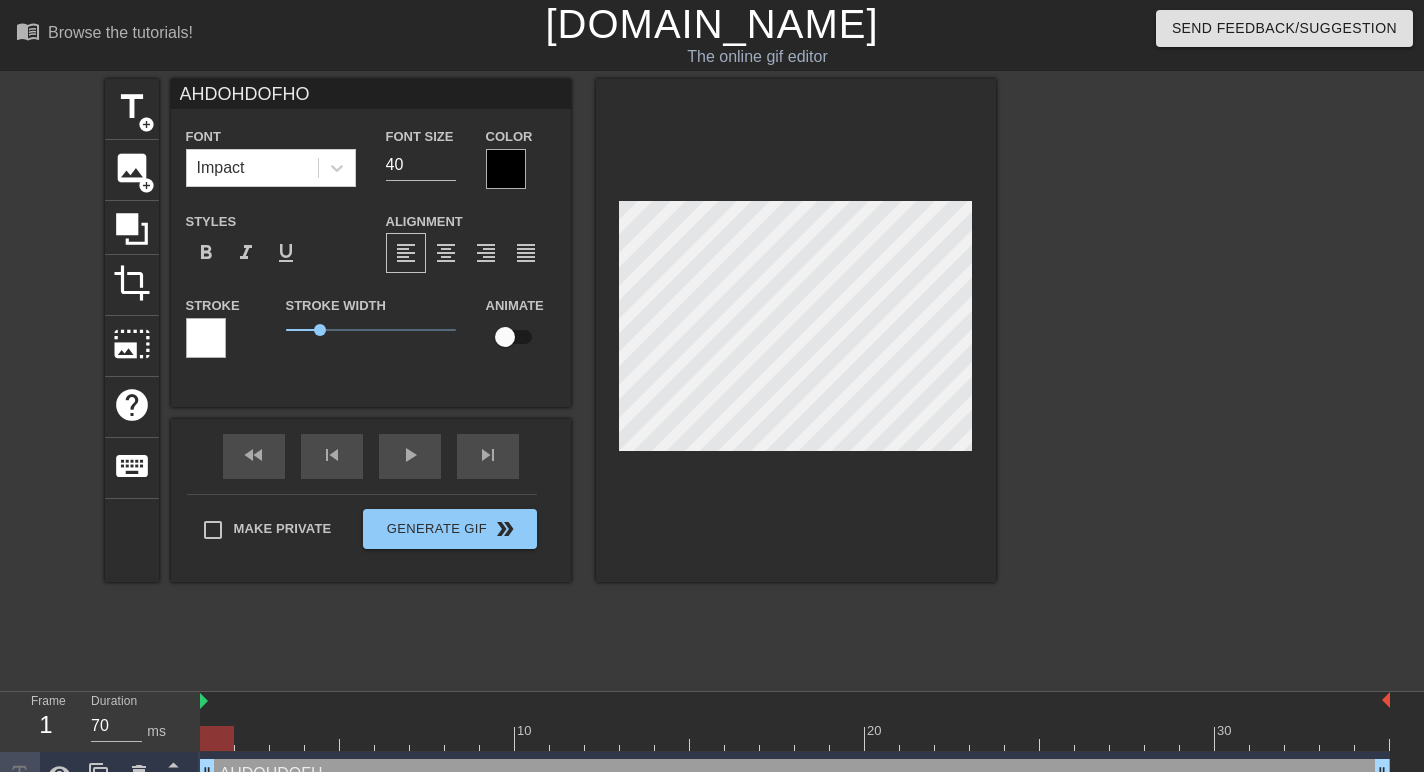 type on "AHDOHDOFHOD" 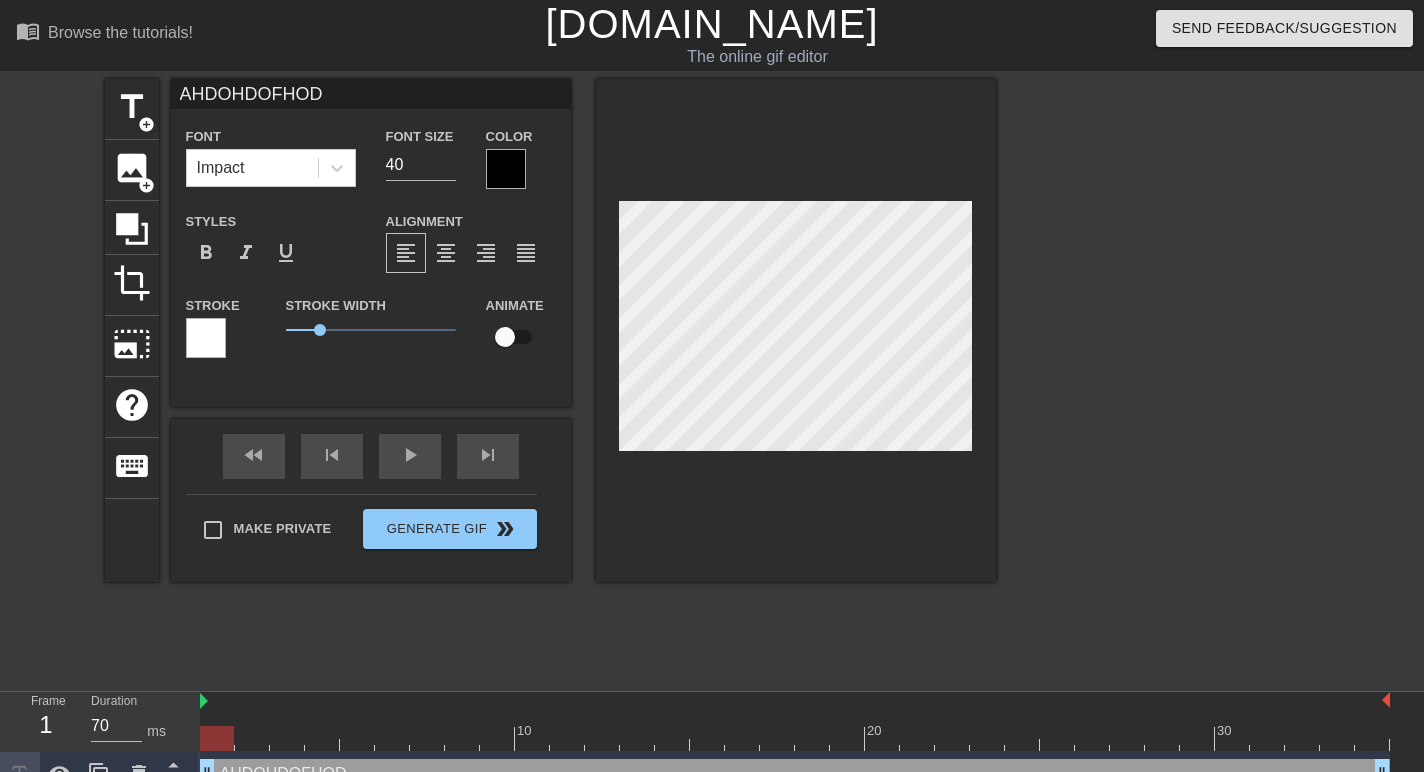 type on "AHDOHDOFHODH" 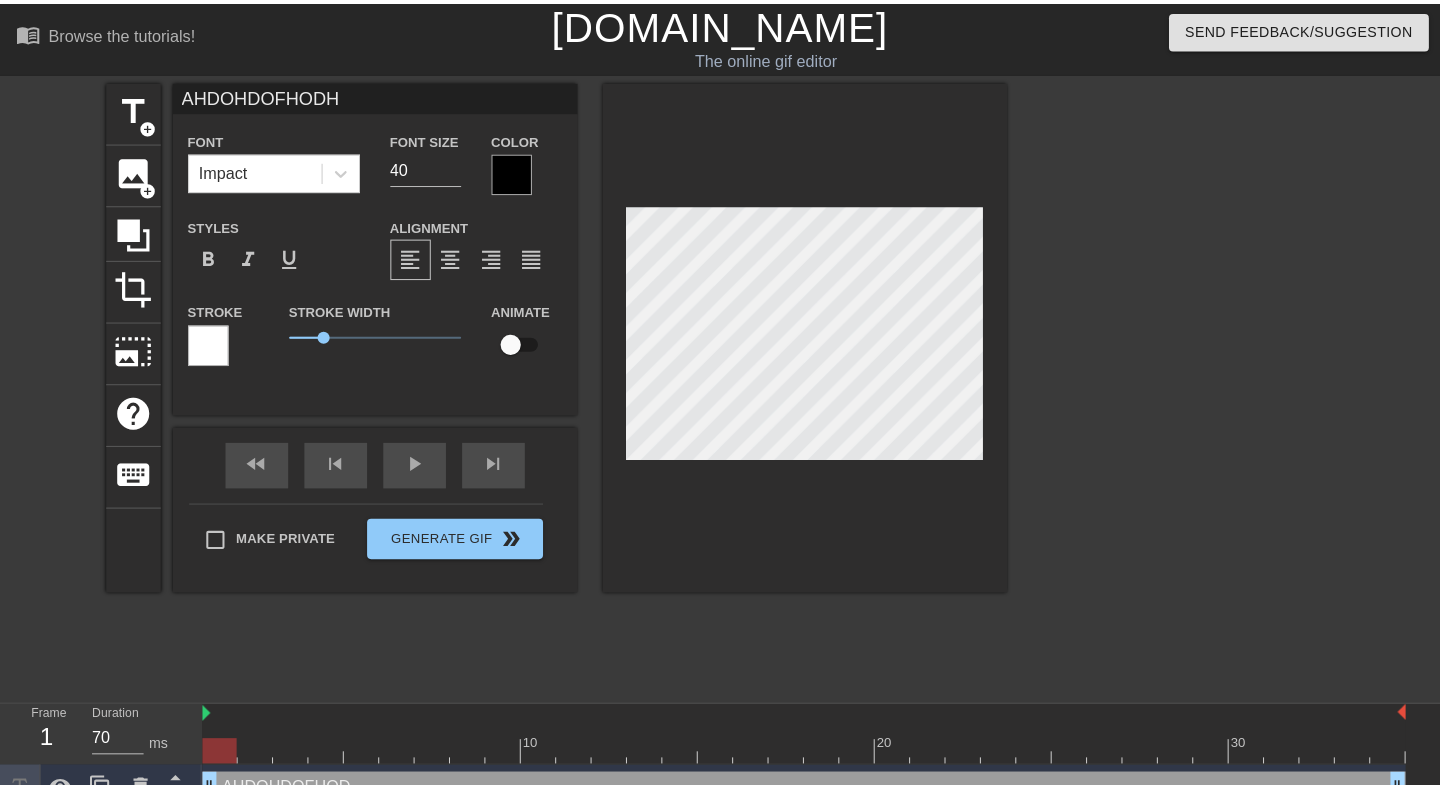scroll, scrollTop: 0, scrollLeft: 7, axis: horizontal 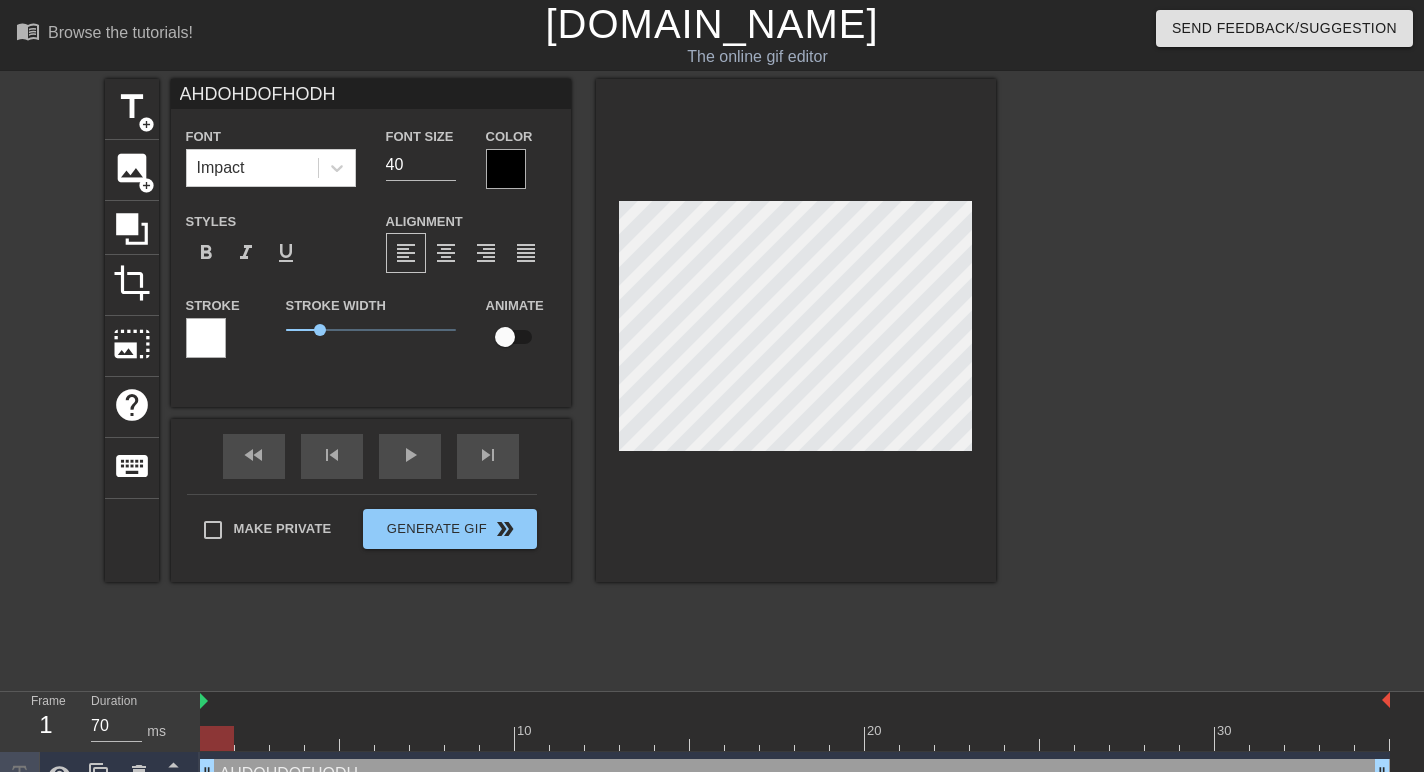 click at bounding box center [796, 330] 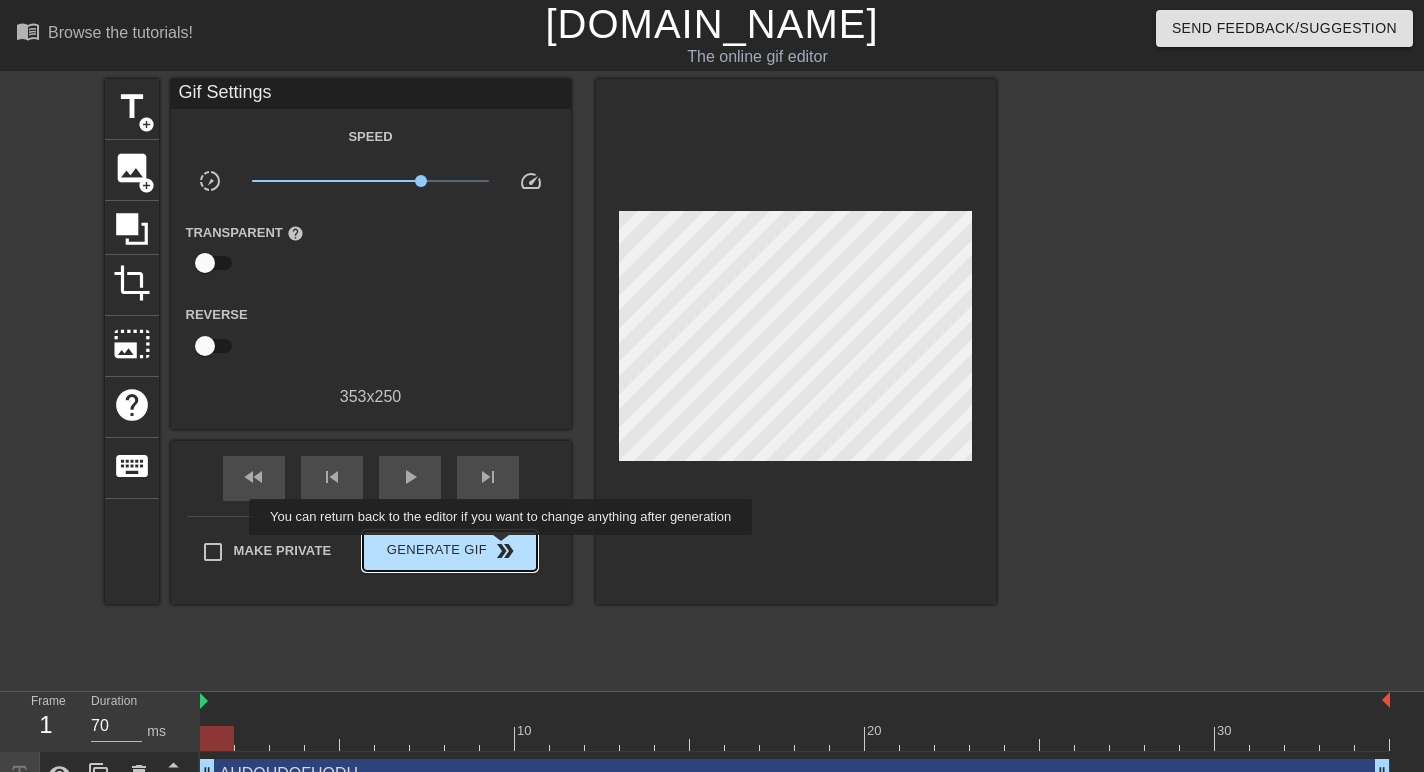 click on "double_arrow" at bounding box center (505, 551) 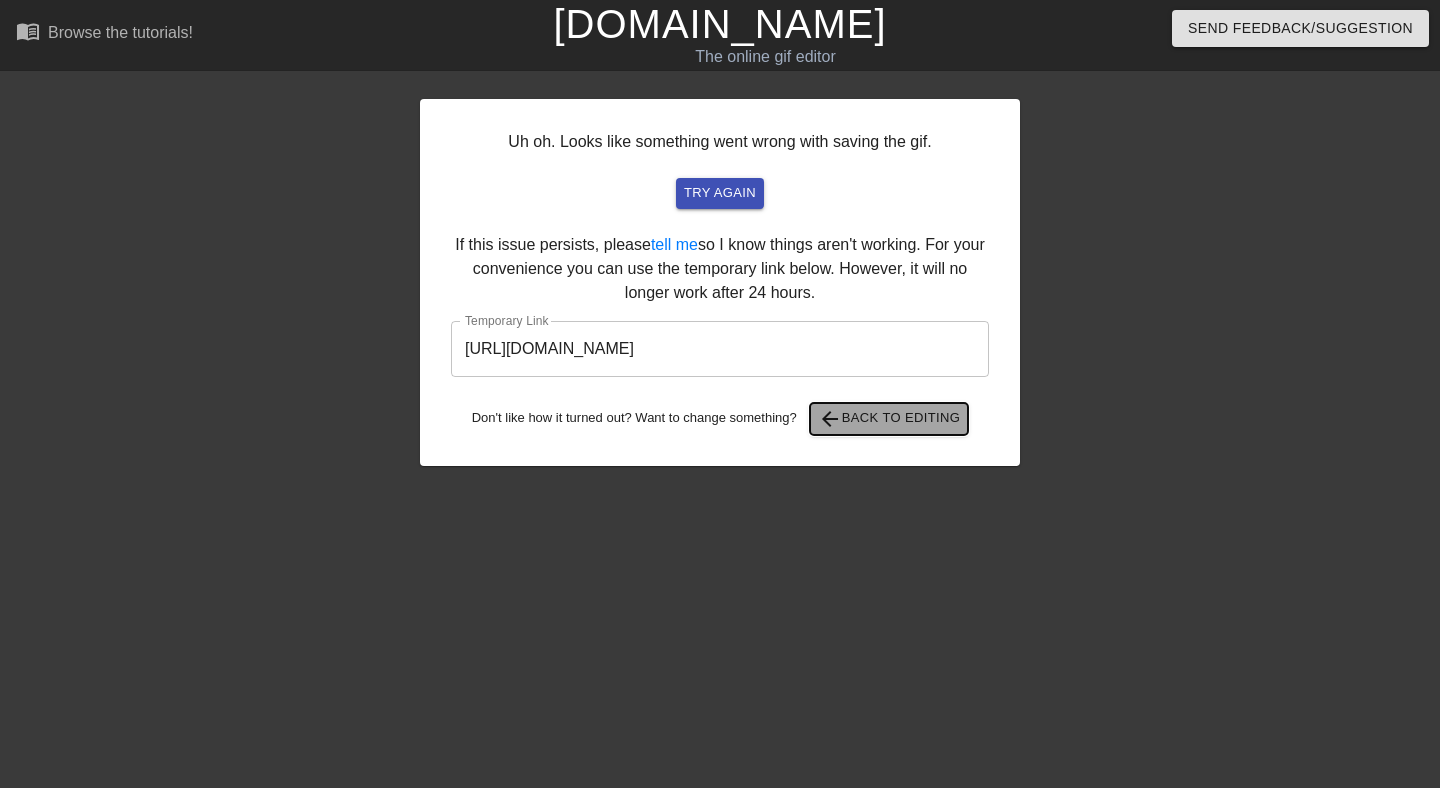 click on "arrow_back Back to Editing" at bounding box center (889, 419) 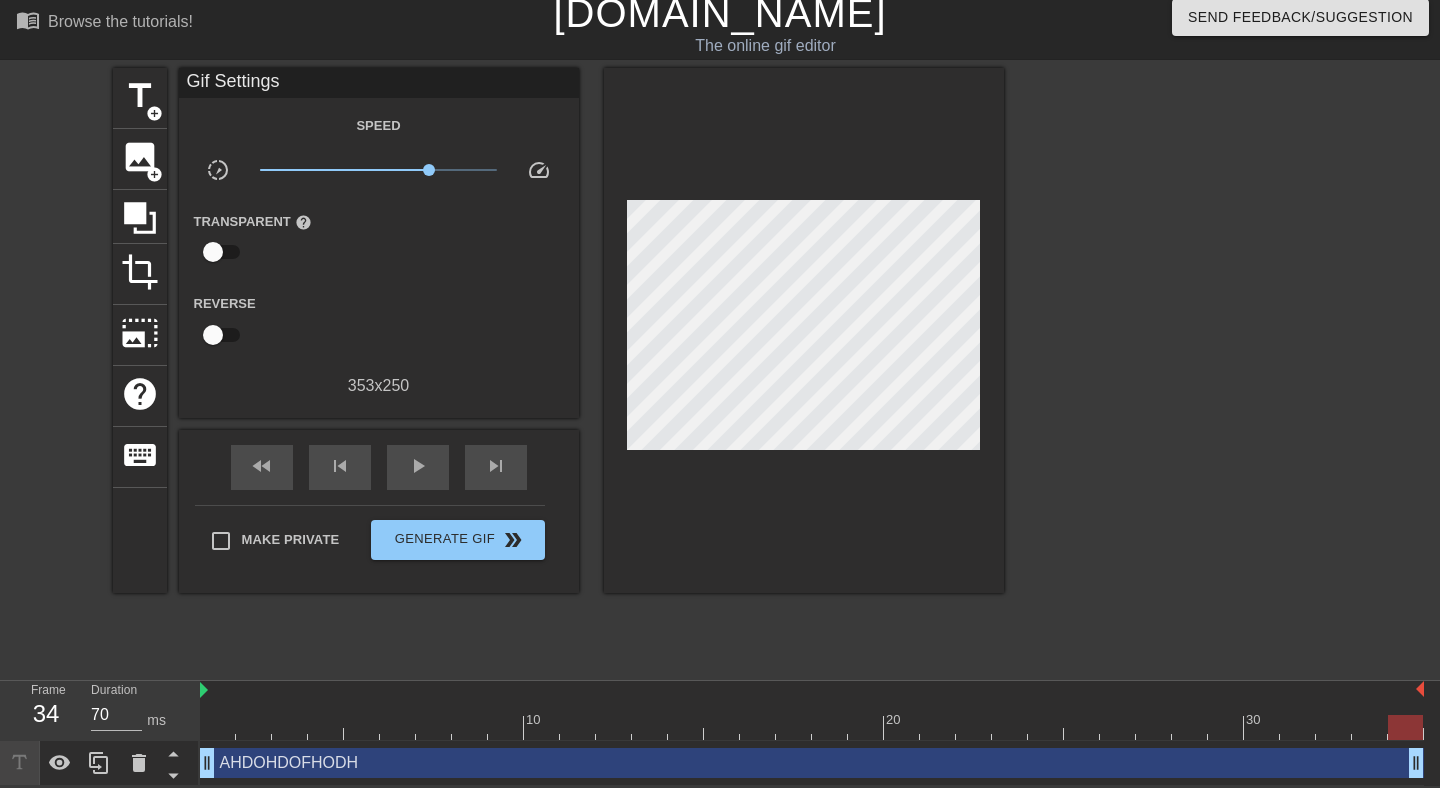 scroll, scrollTop: 0, scrollLeft: 0, axis: both 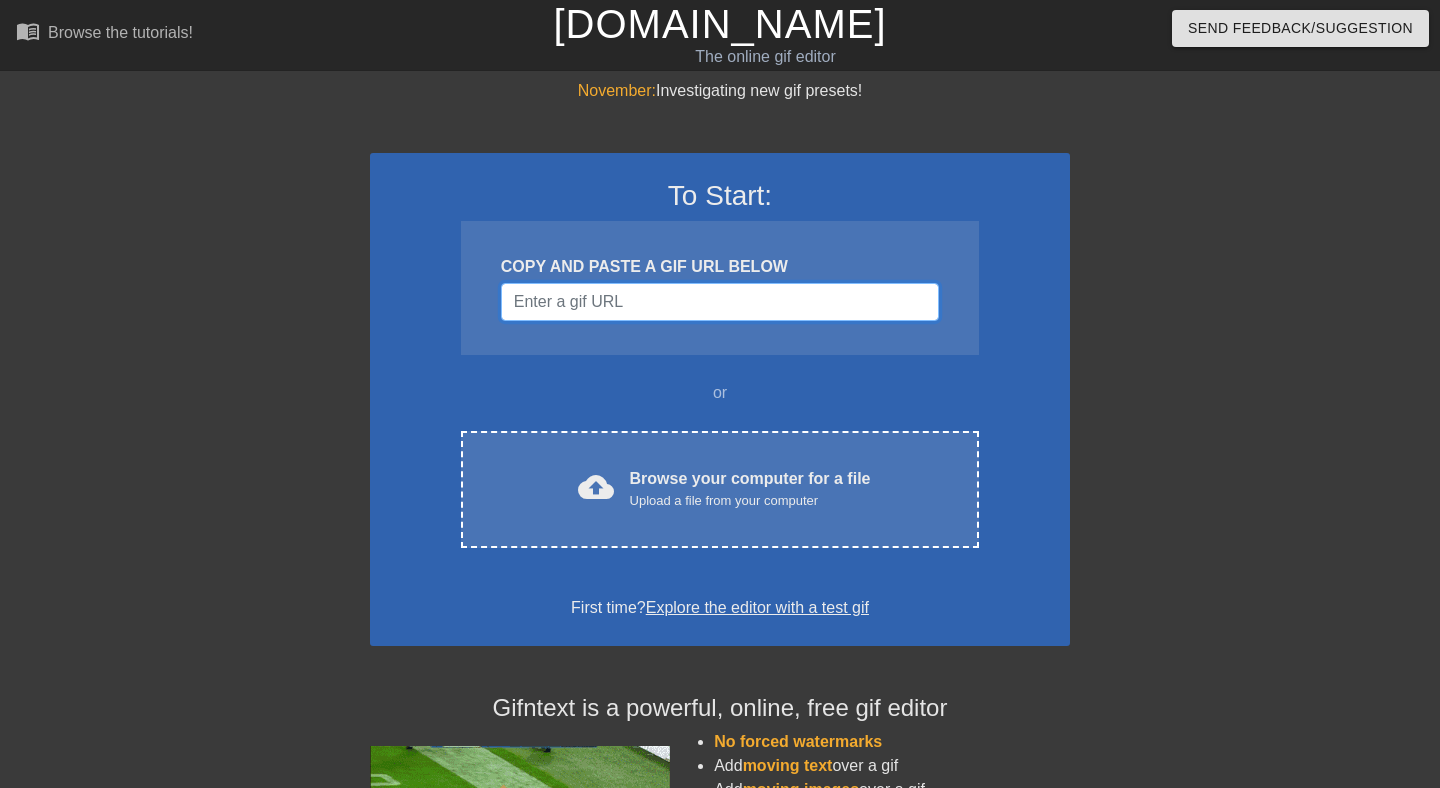click at bounding box center [720, 302] 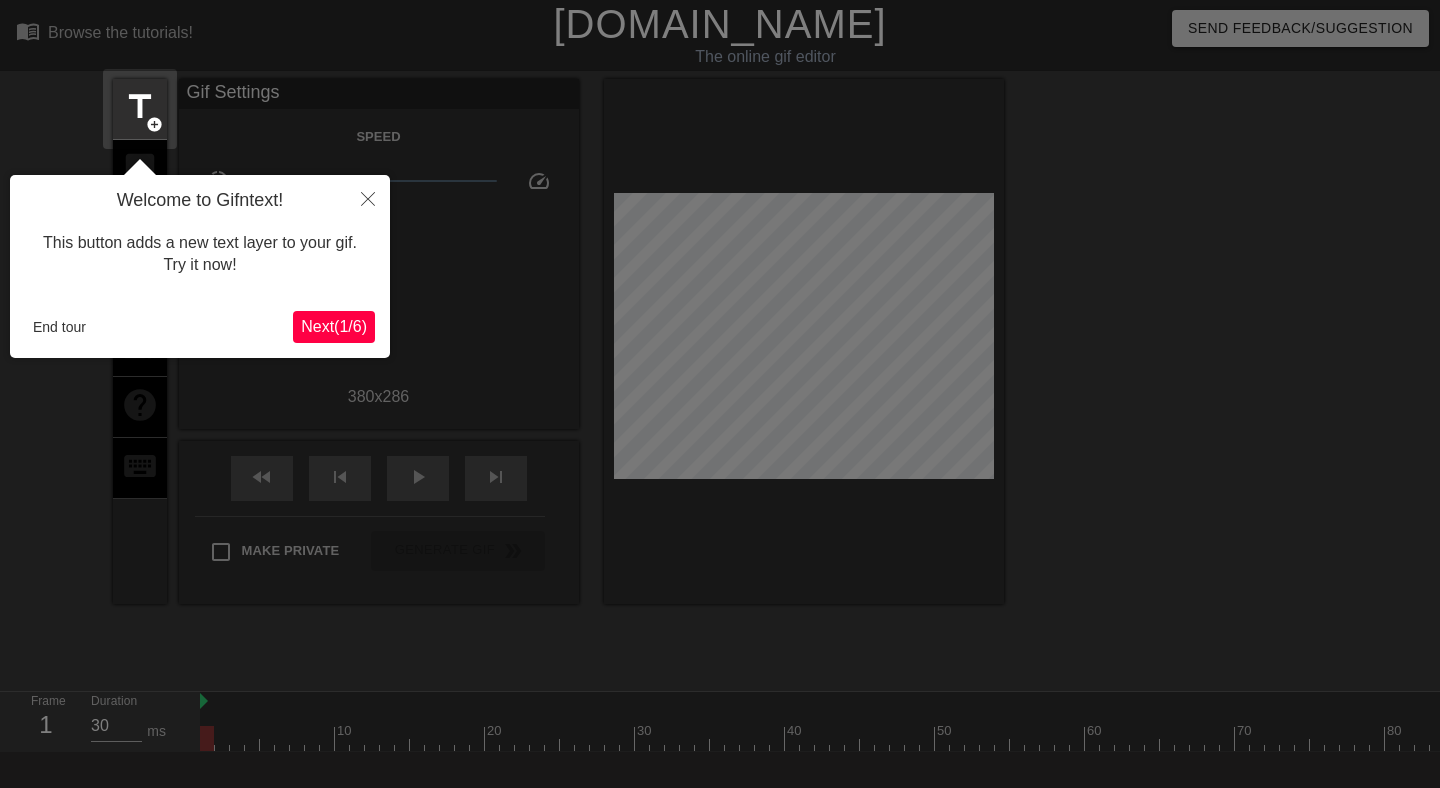 scroll, scrollTop: 49, scrollLeft: 0, axis: vertical 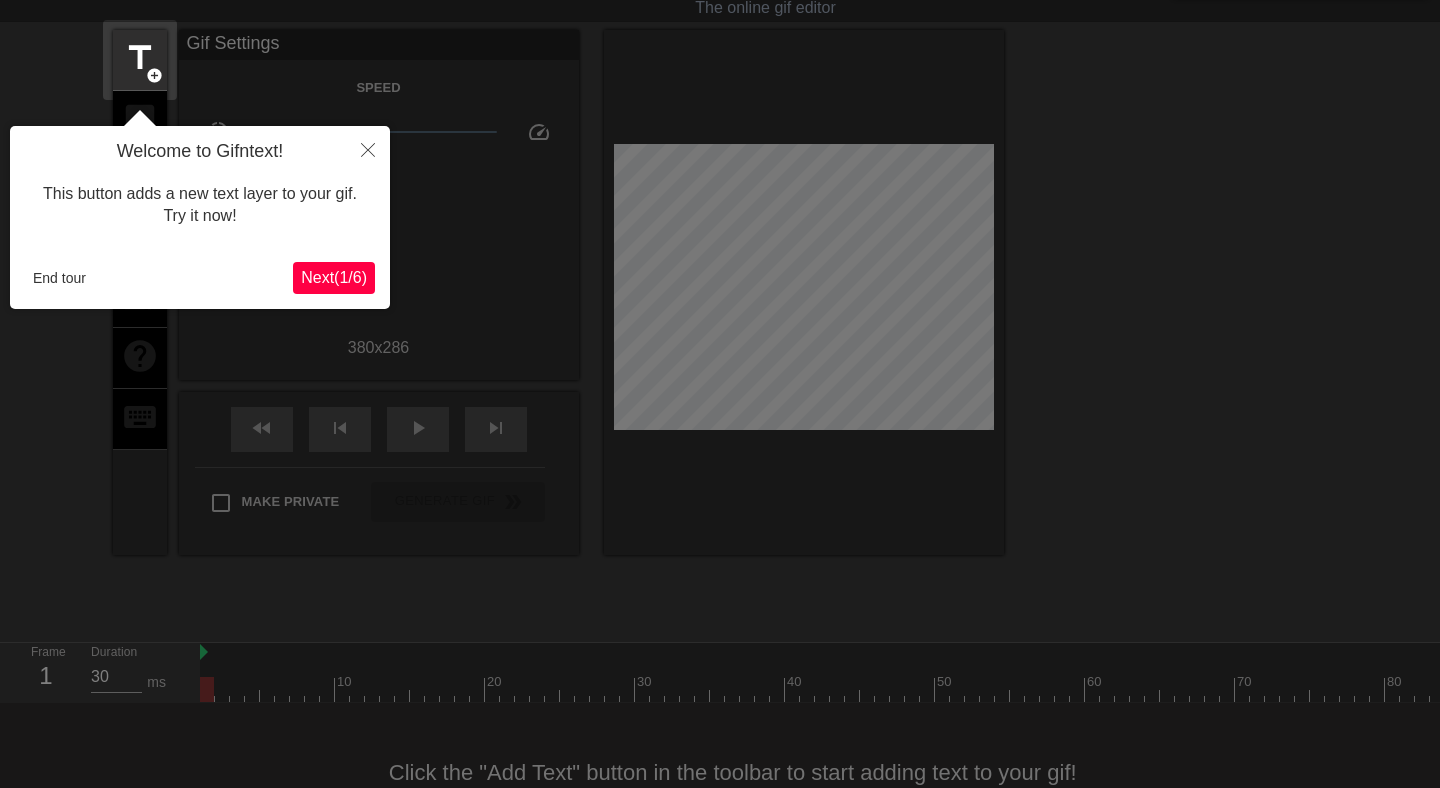 click on "Next  ( 1 / 6 )" at bounding box center [334, 278] 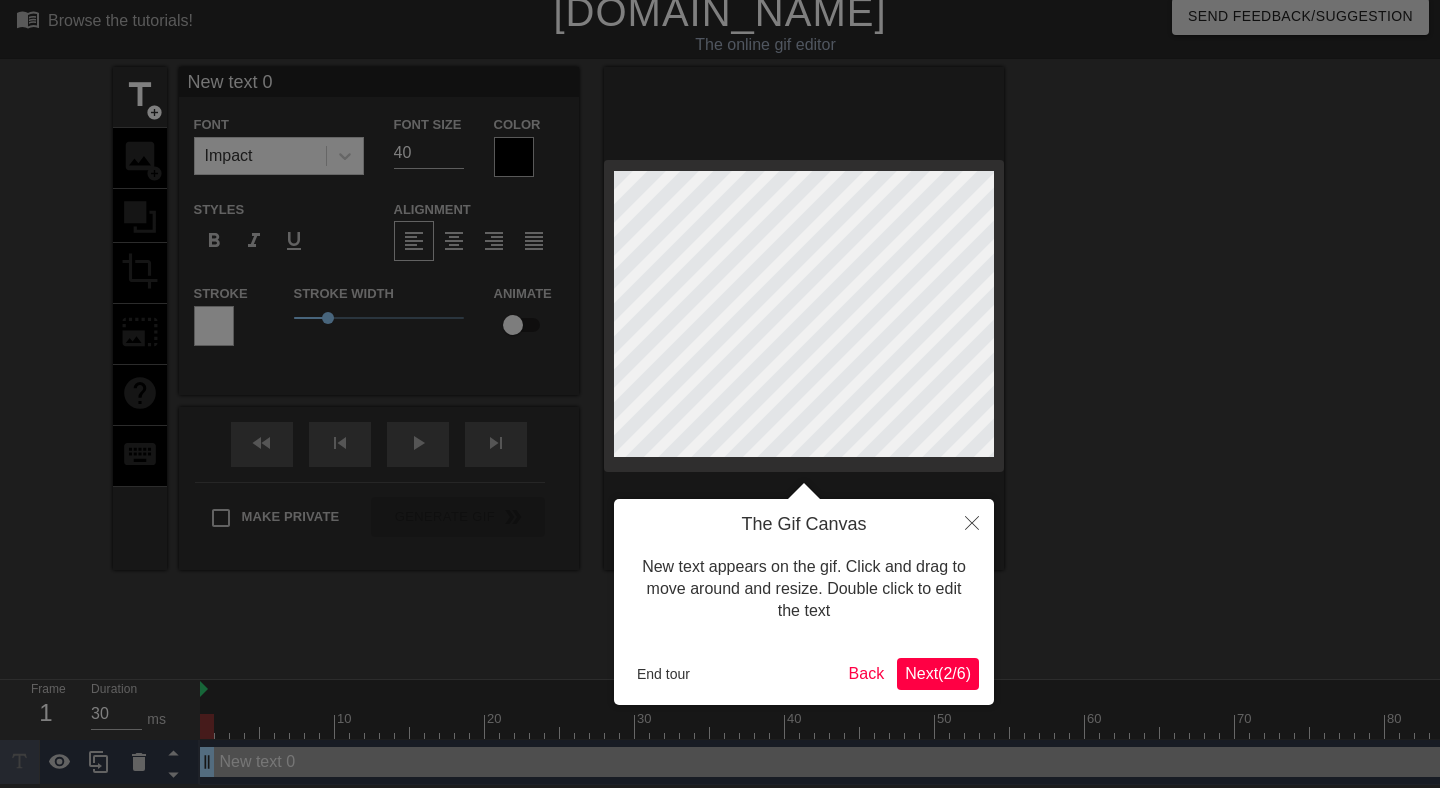 scroll, scrollTop: 0, scrollLeft: 0, axis: both 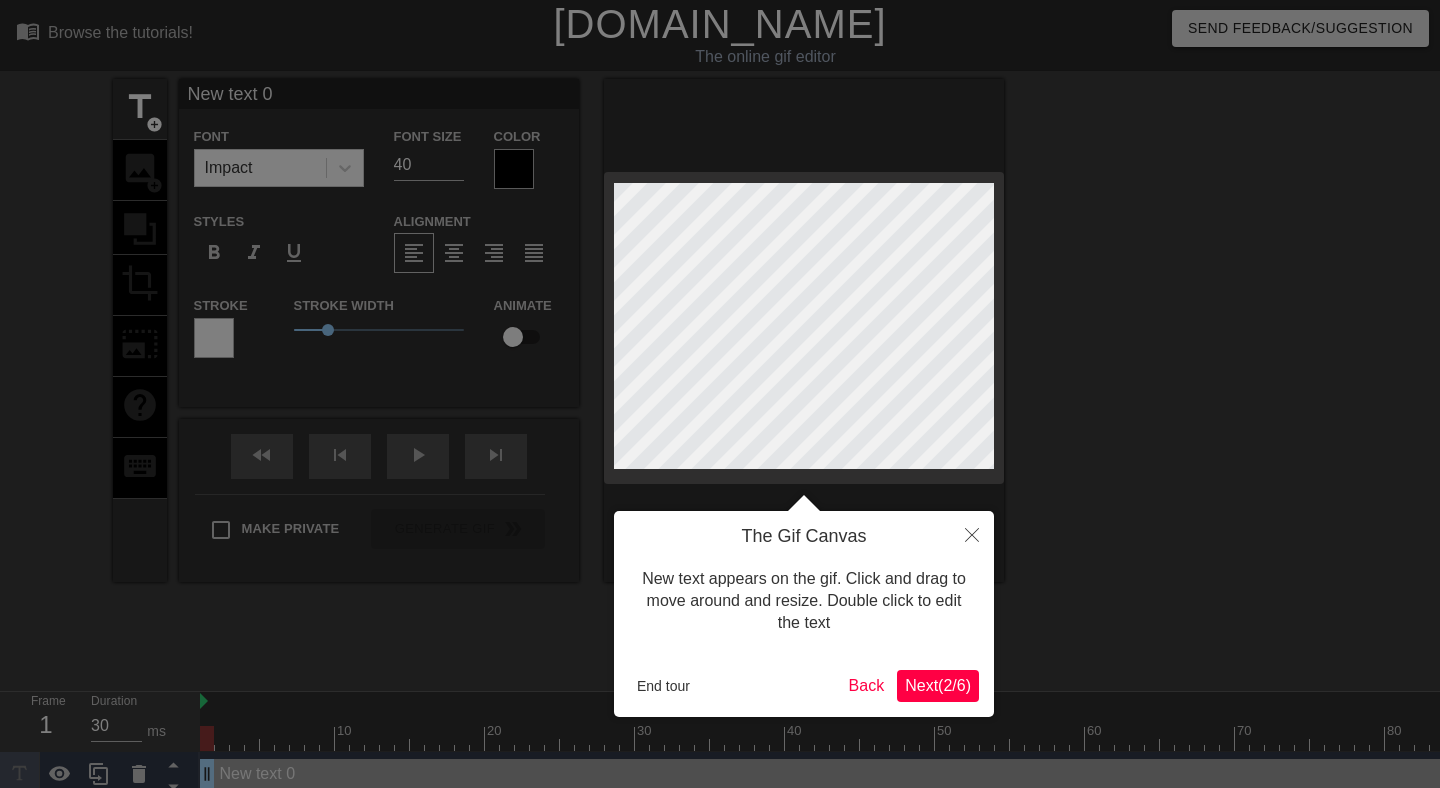 click at bounding box center (720, 400) 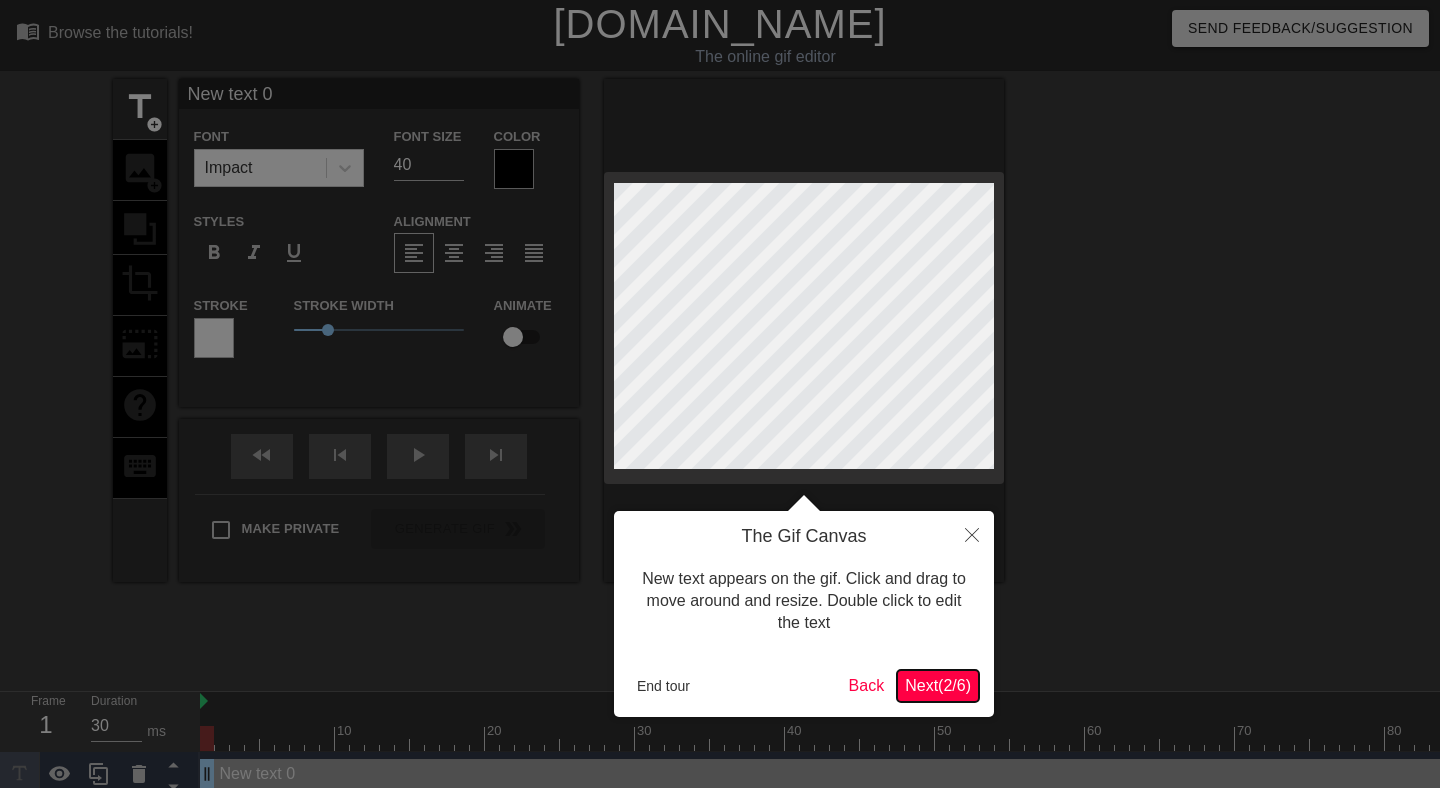 click on "Next  ( 2 / 6 )" at bounding box center [938, 685] 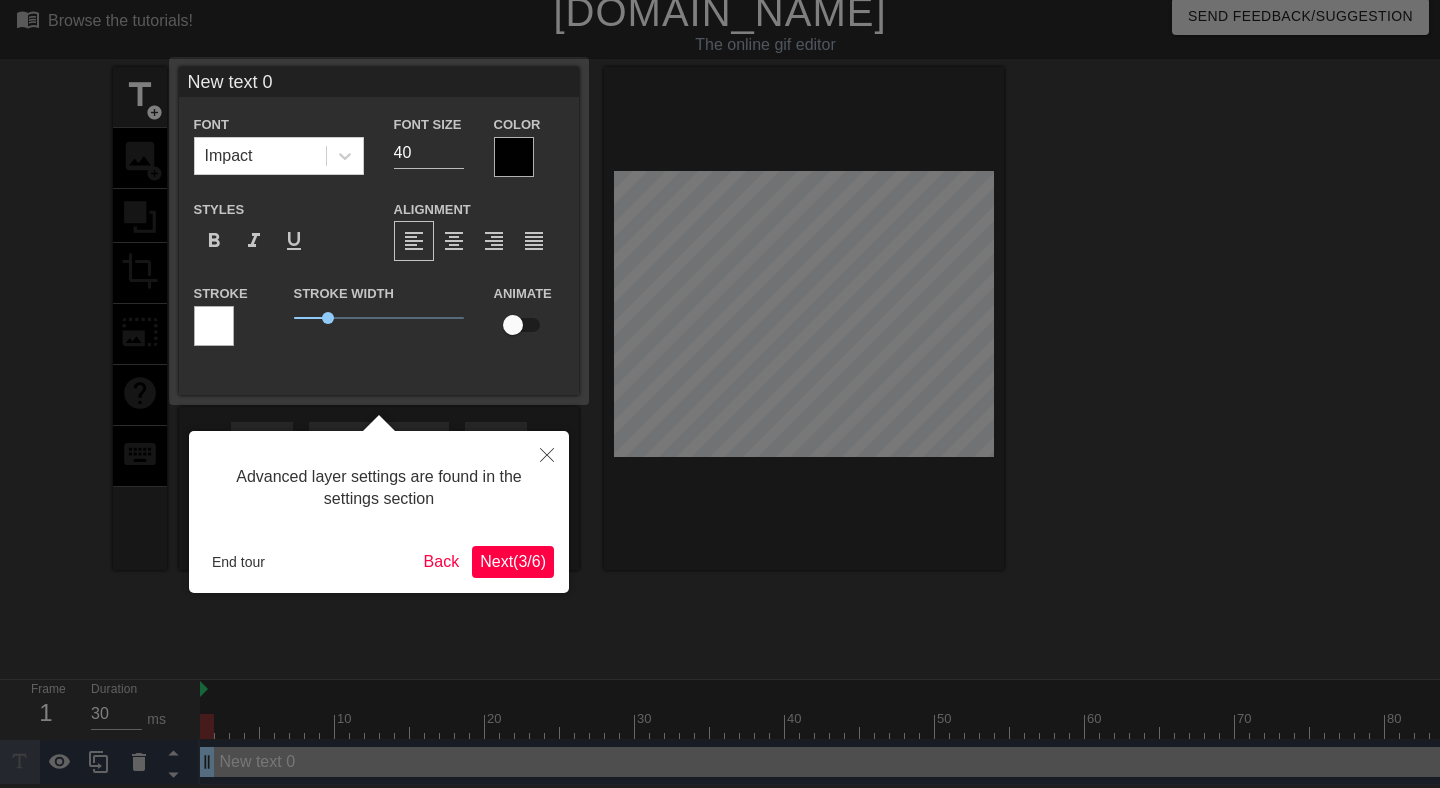 click on "Next  ( 3 / 6 )" at bounding box center (513, 561) 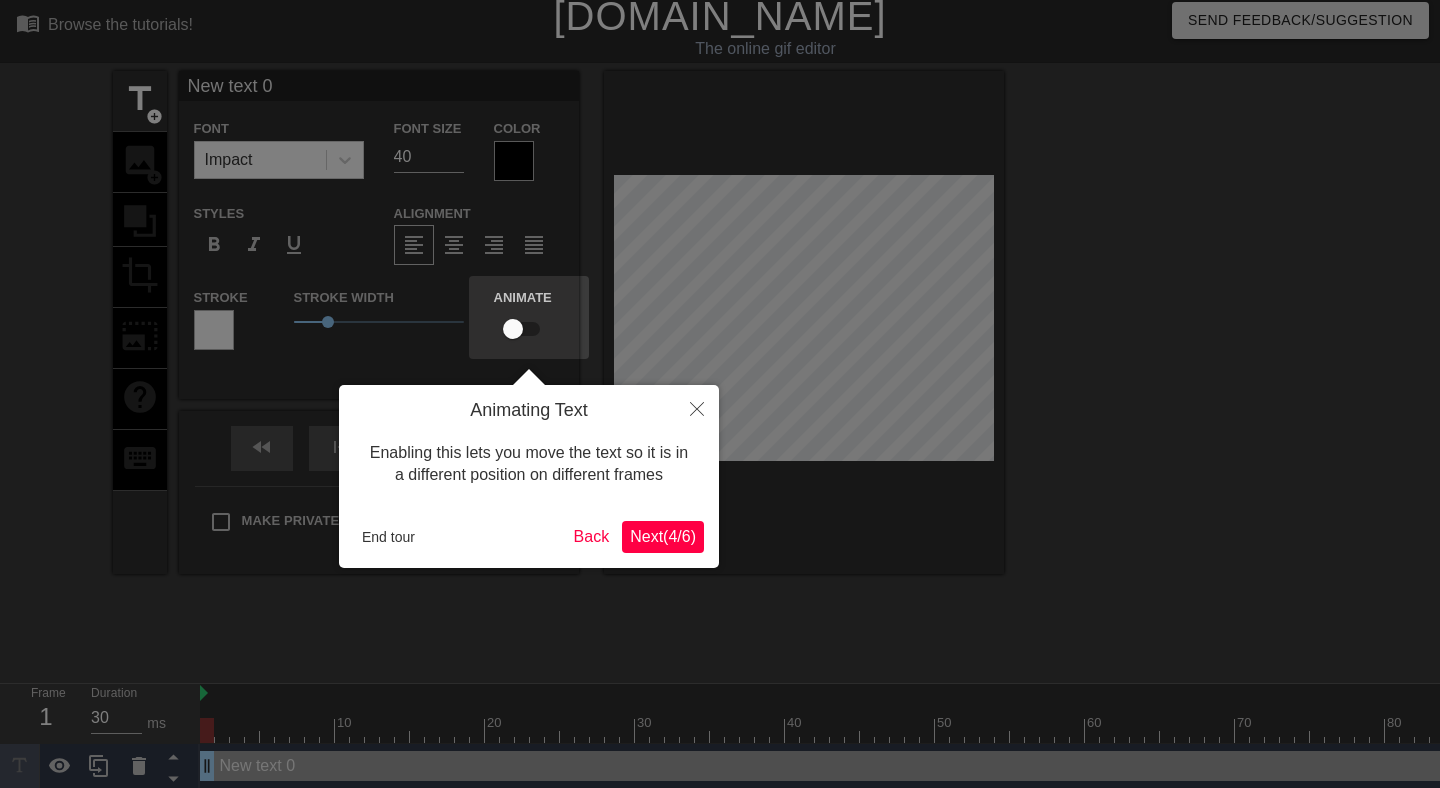 scroll, scrollTop: 0, scrollLeft: 0, axis: both 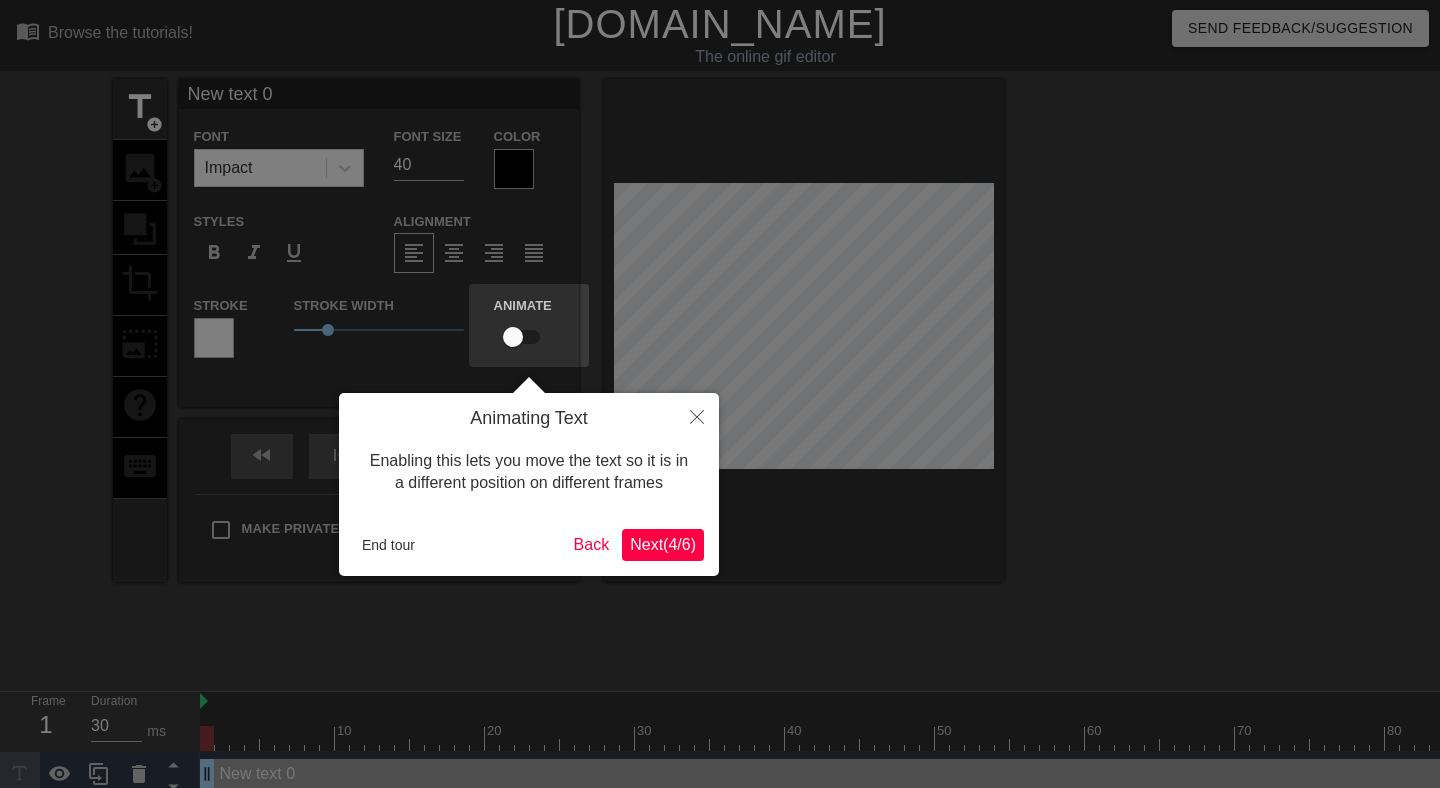click on "Next  ( 4 / 6 )" at bounding box center (663, 545) 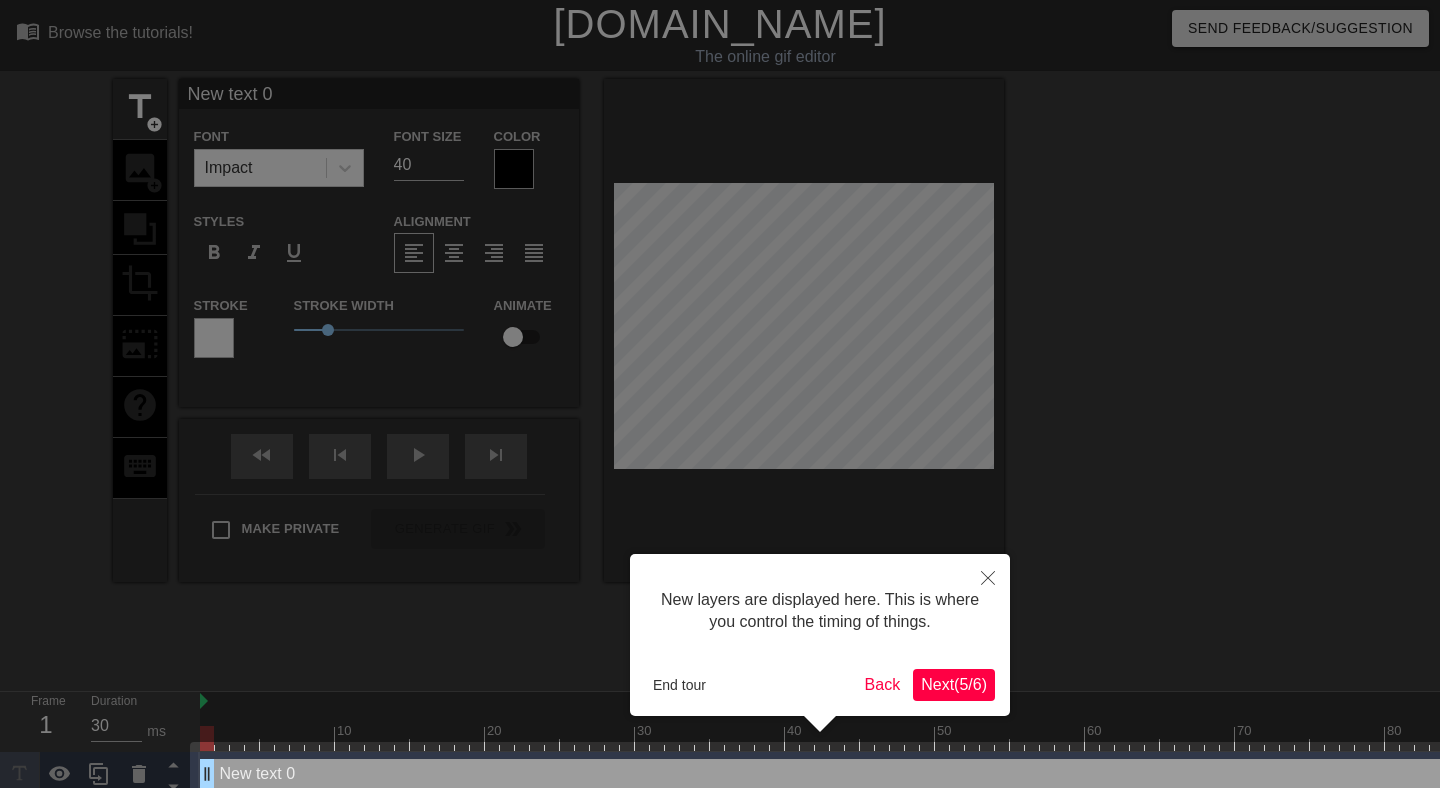 scroll, scrollTop: 27, scrollLeft: 0, axis: vertical 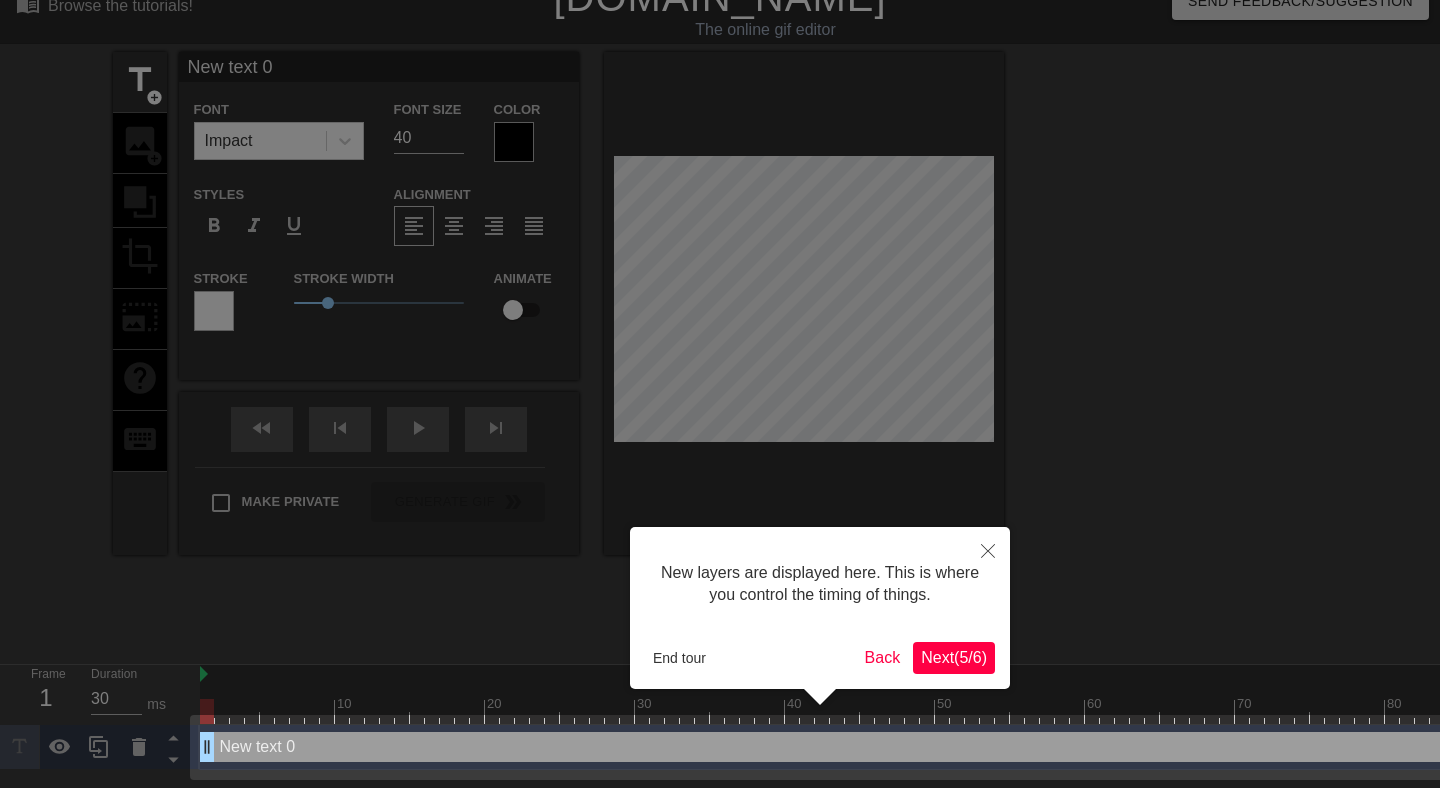 click on "New layers are displayed here. This is where you control the timing of things. End tour Back Next  ( 5 / 6 )" at bounding box center (820, 608) 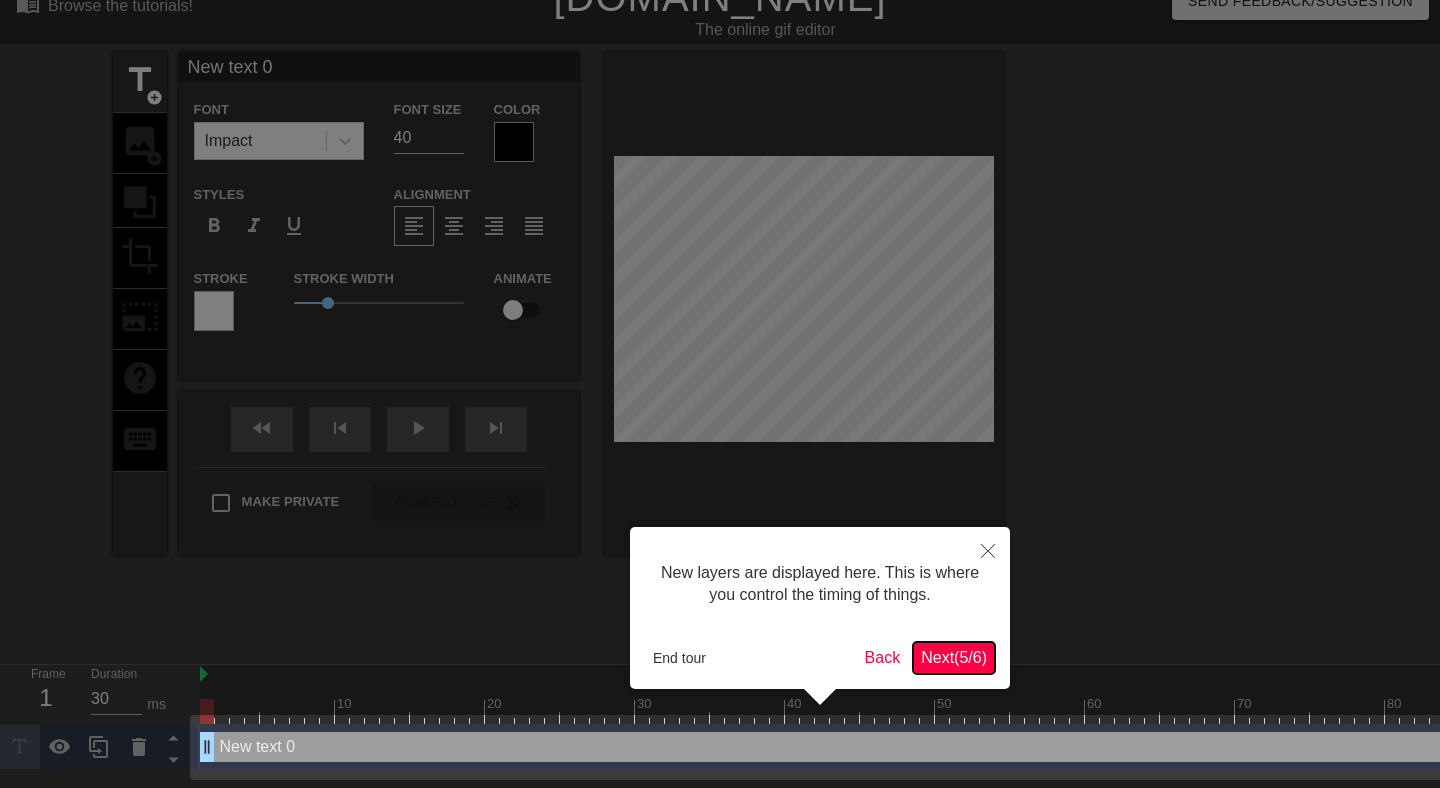 click on "Next  ( 5 / 6 )" at bounding box center (954, 657) 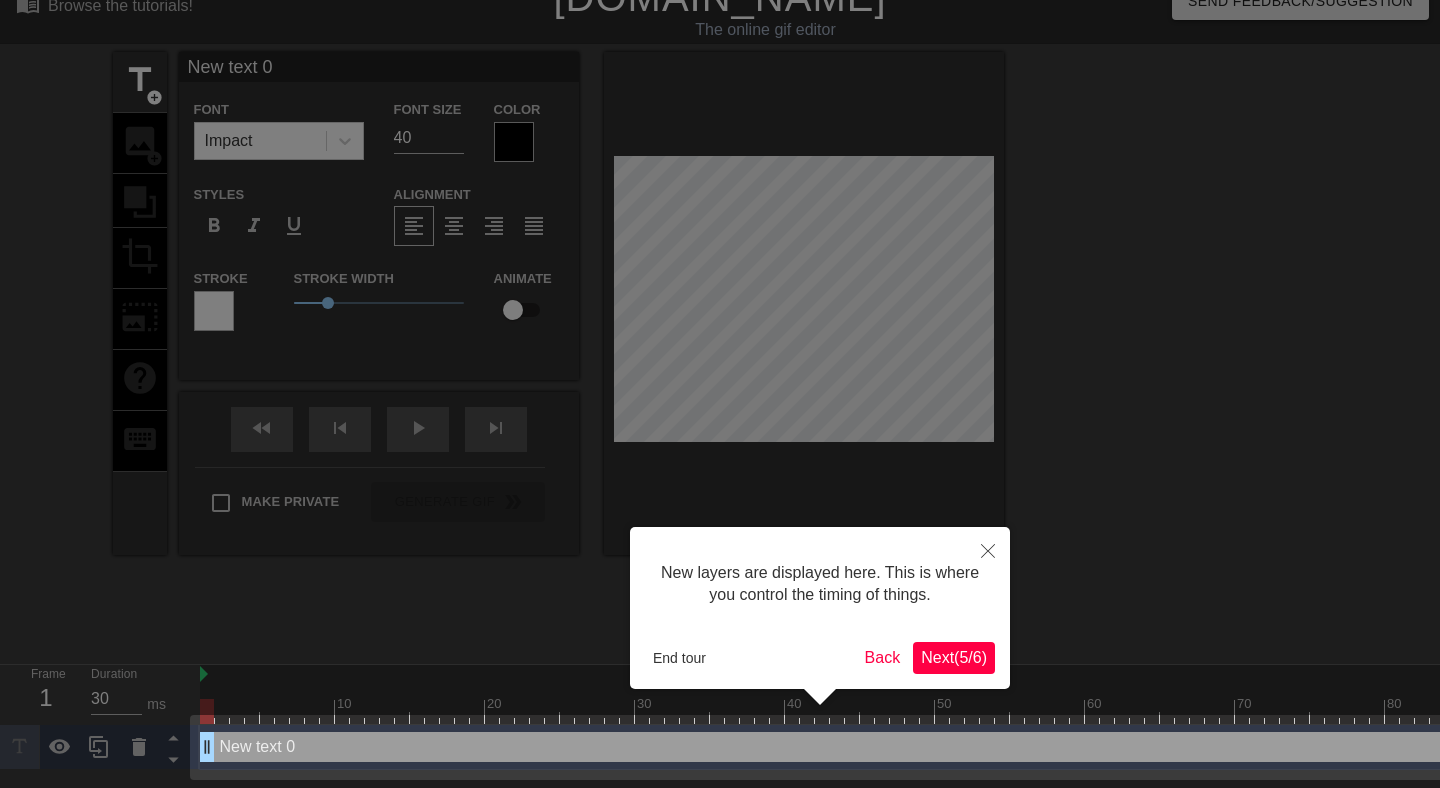 scroll, scrollTop: 0, scrollLeft: 0, axis: both 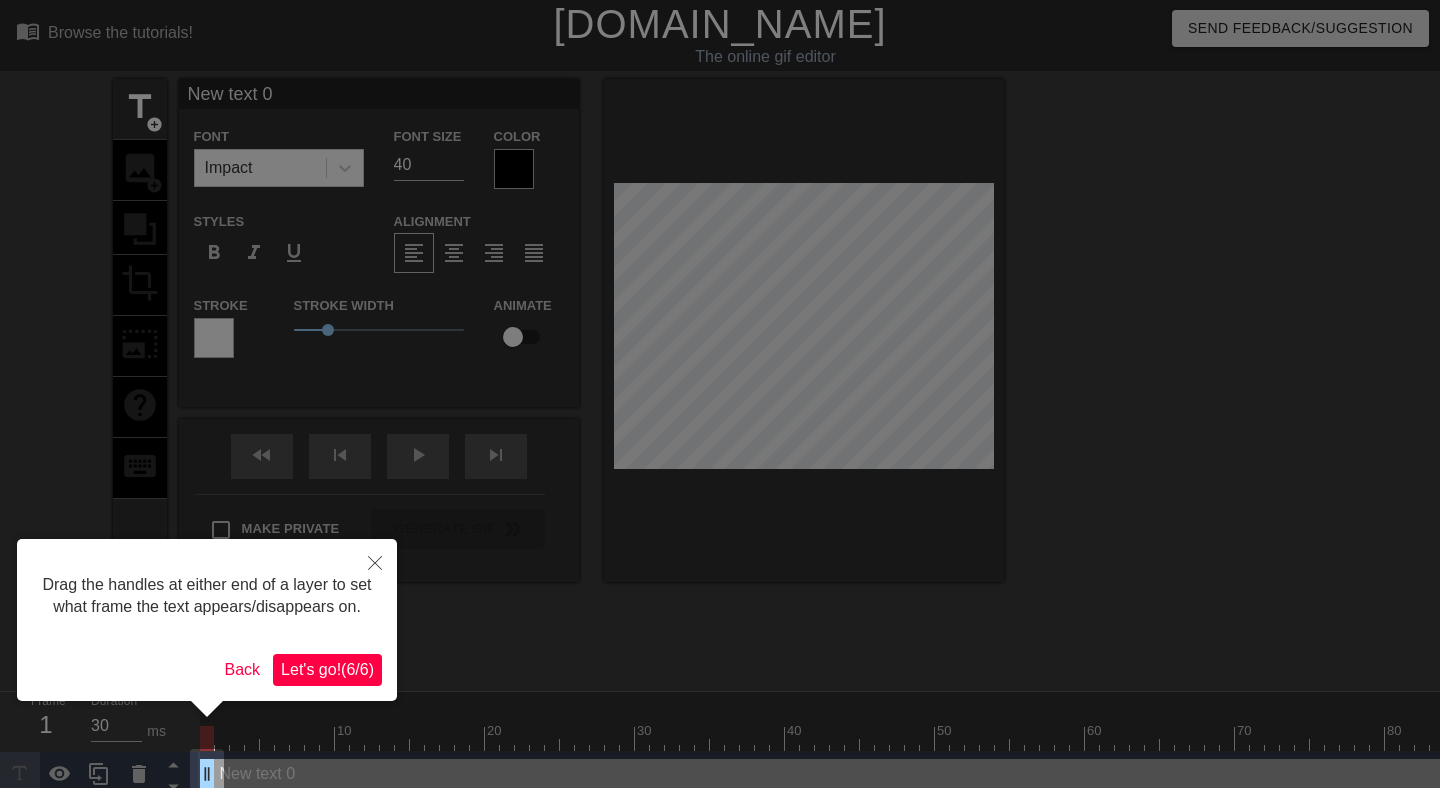 click on "Let's go!  ( 6 / 6 )" at bounding box center [327, 670] 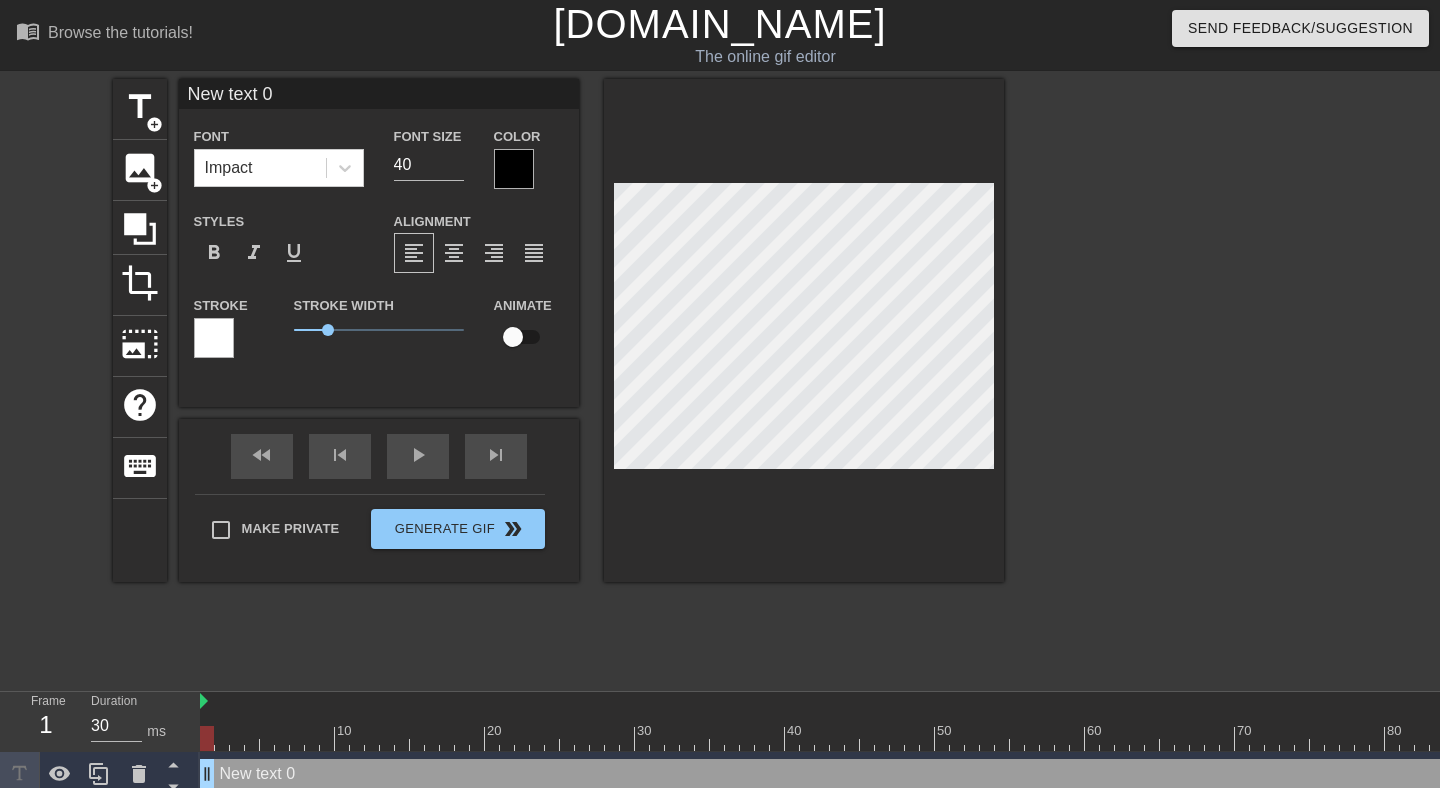 scroll, scrollTop: 0, scrollLeft: 1, axis: horizontal 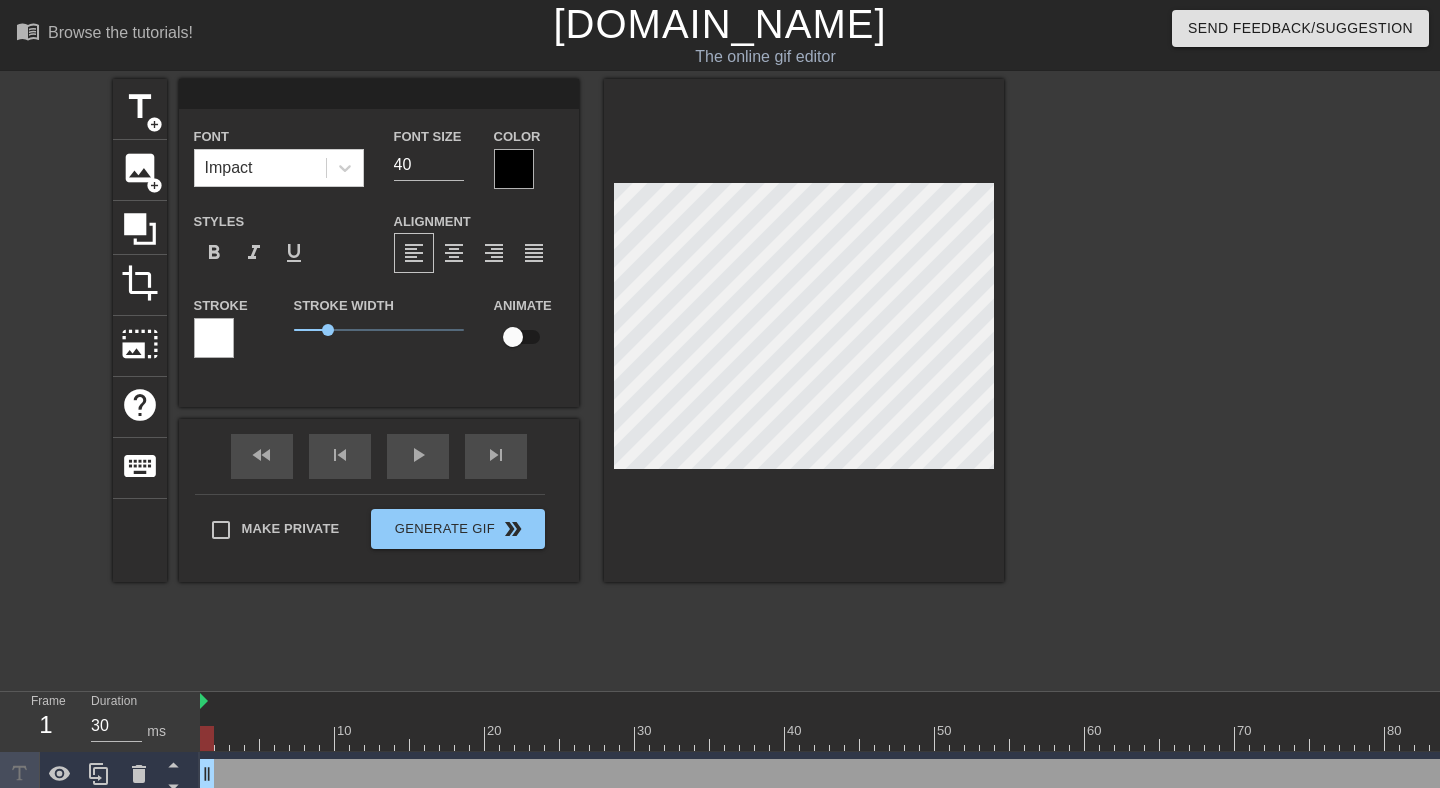 type on "W" 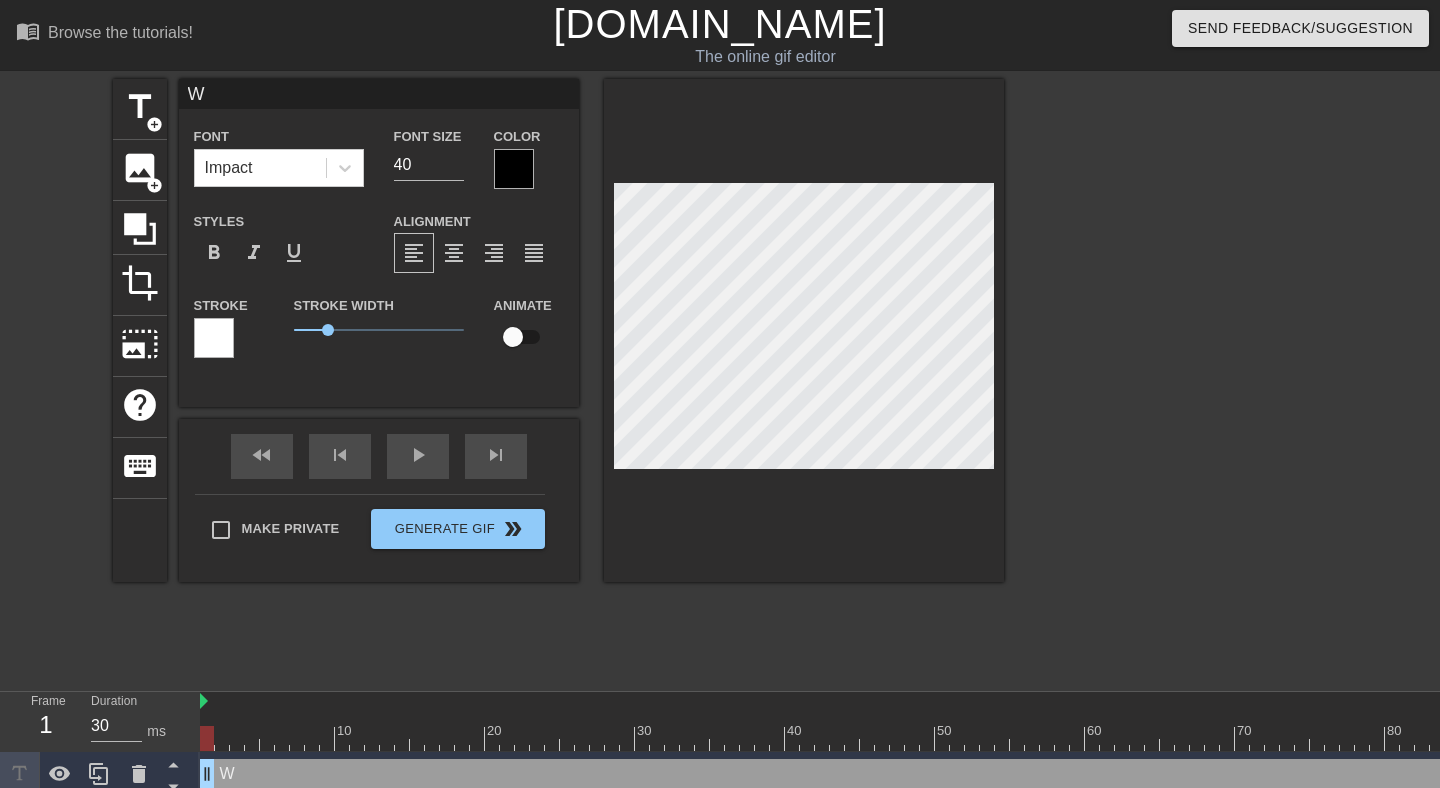 type on "Wh" 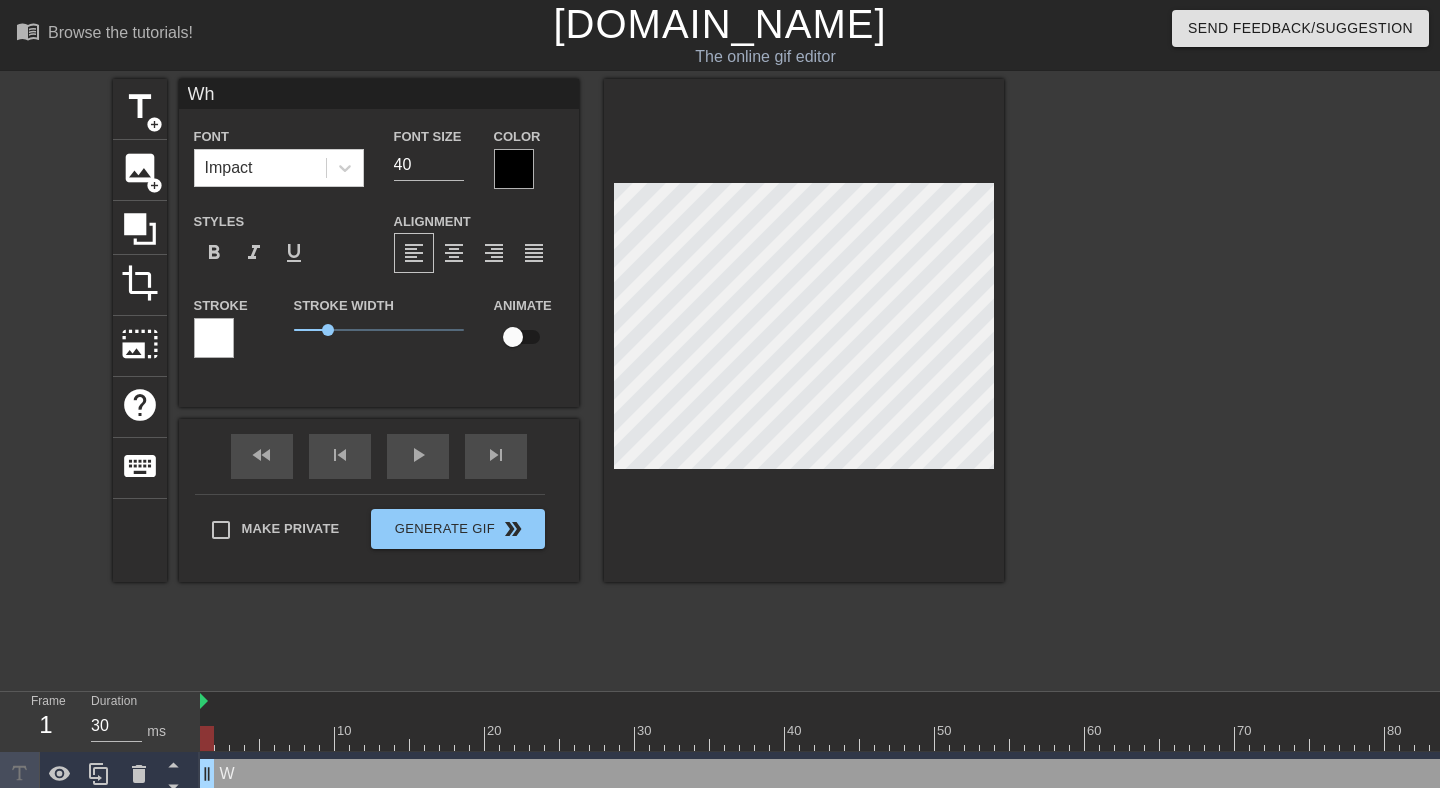 type on "Whe" 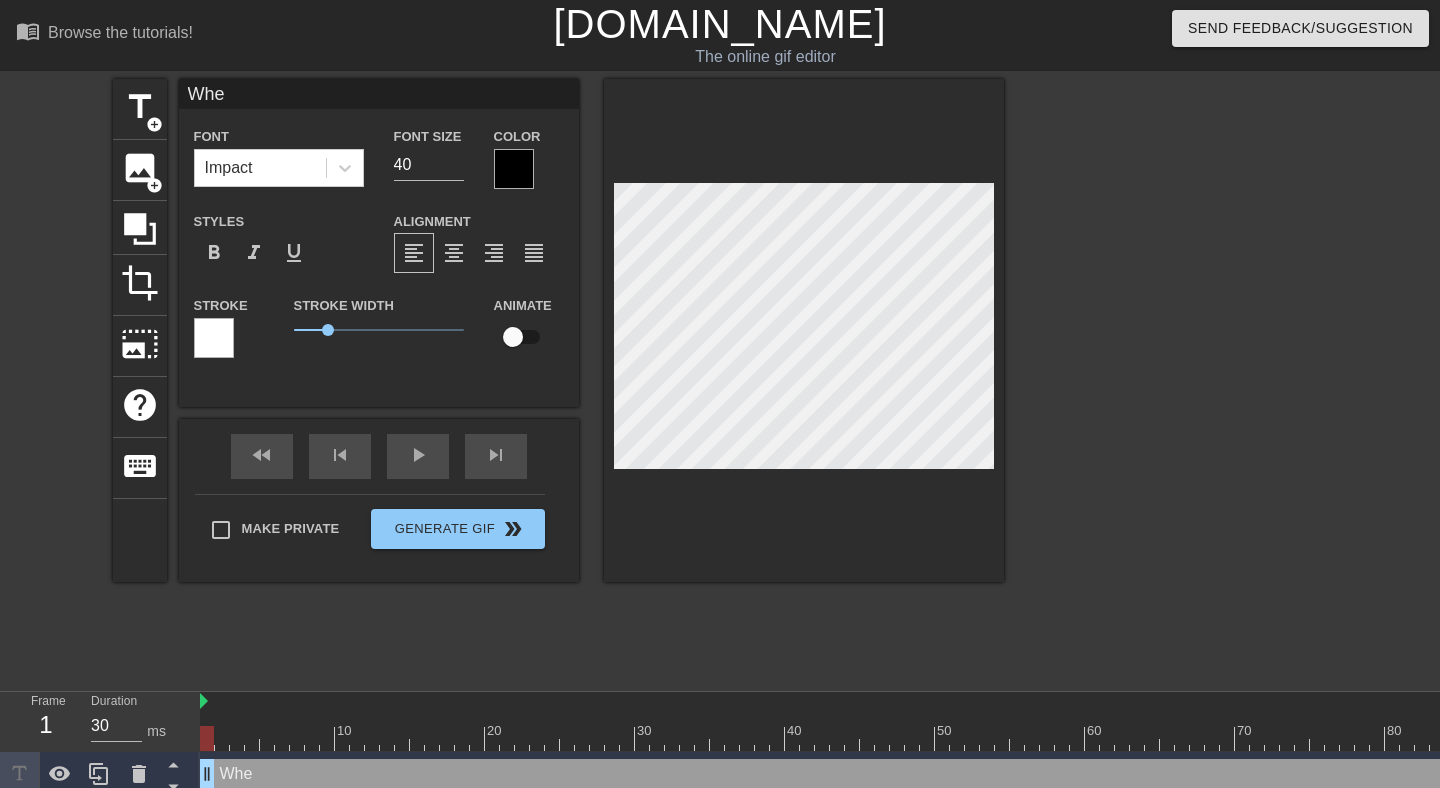 type on "When" 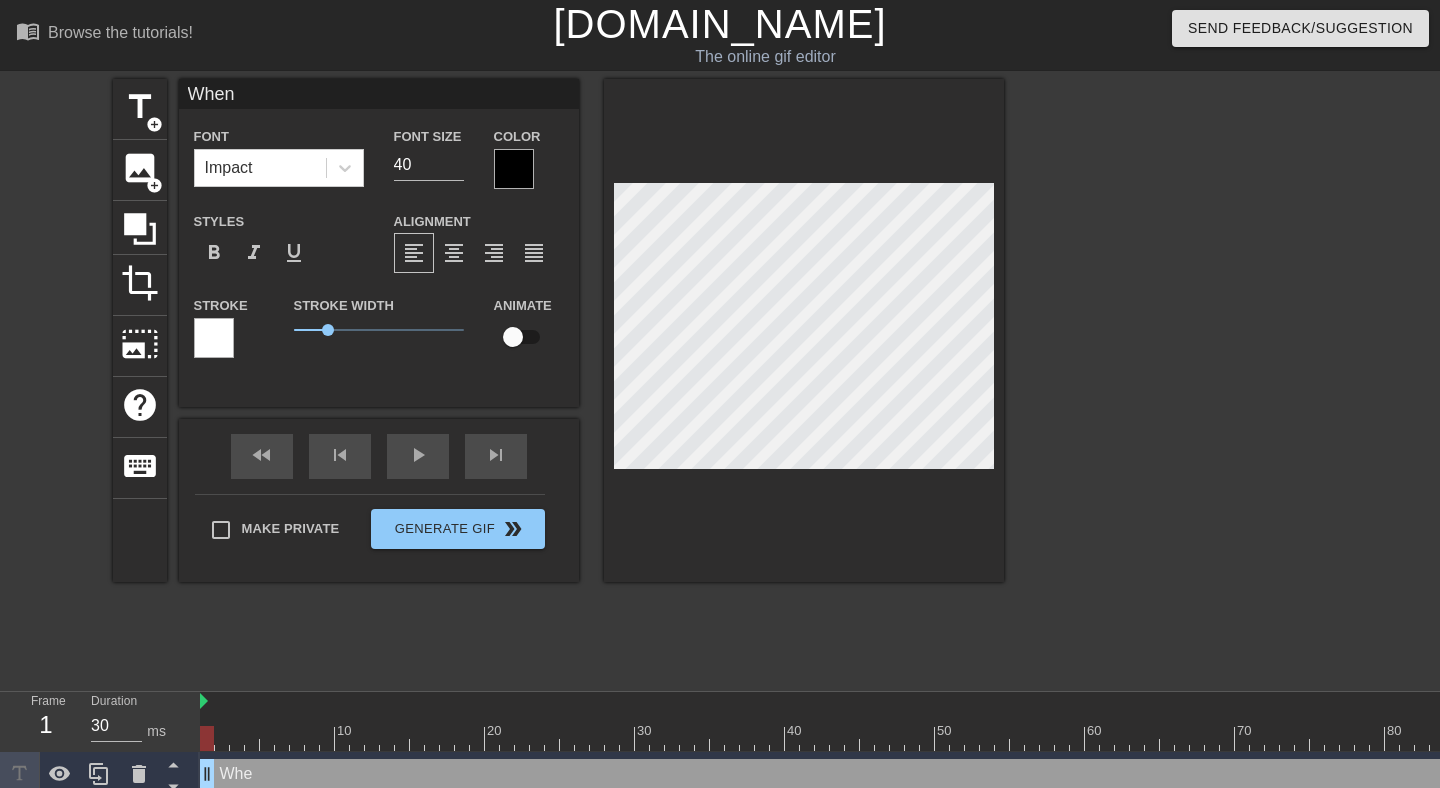 type on "When" 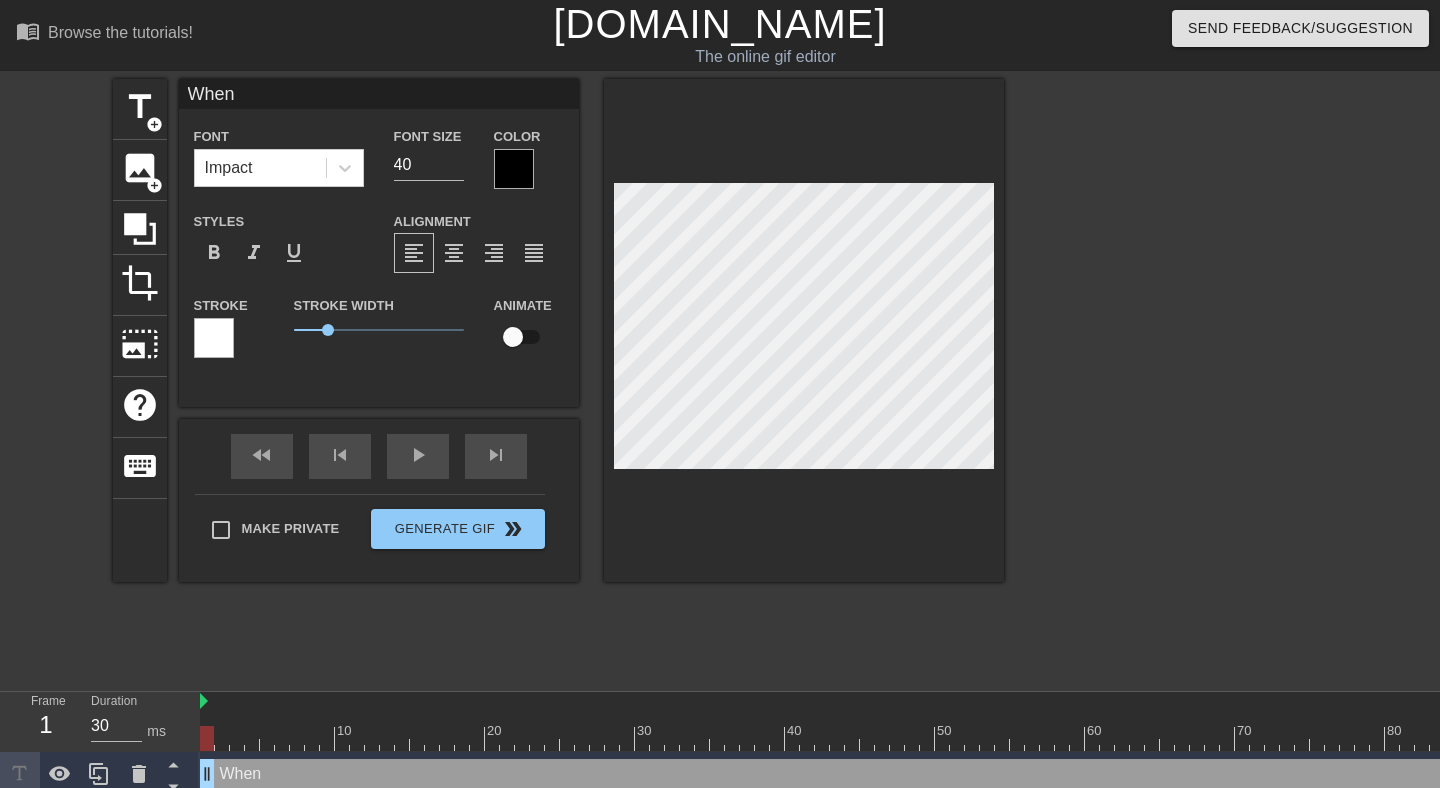 type on "When w" 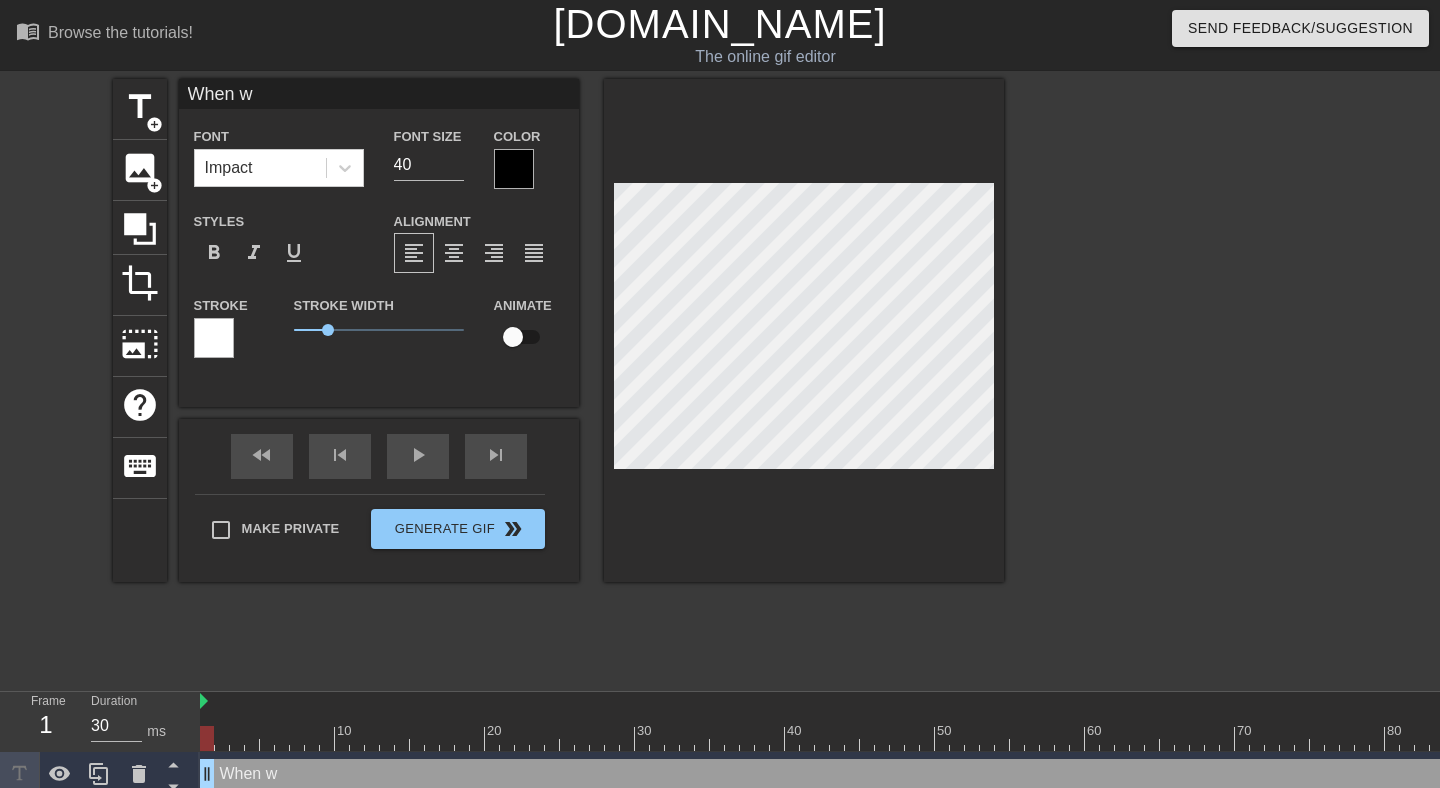 type on "When we" 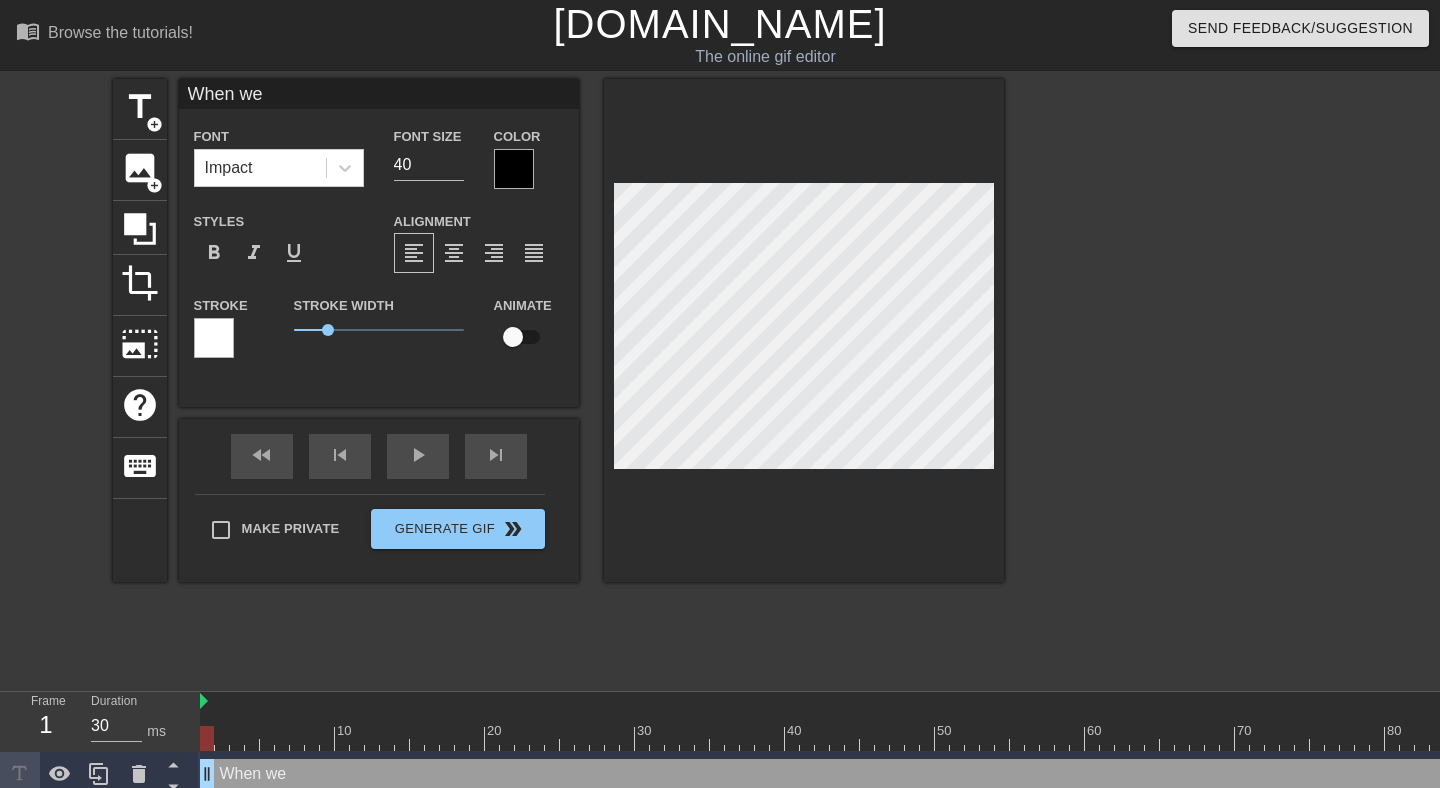 type on "When we" 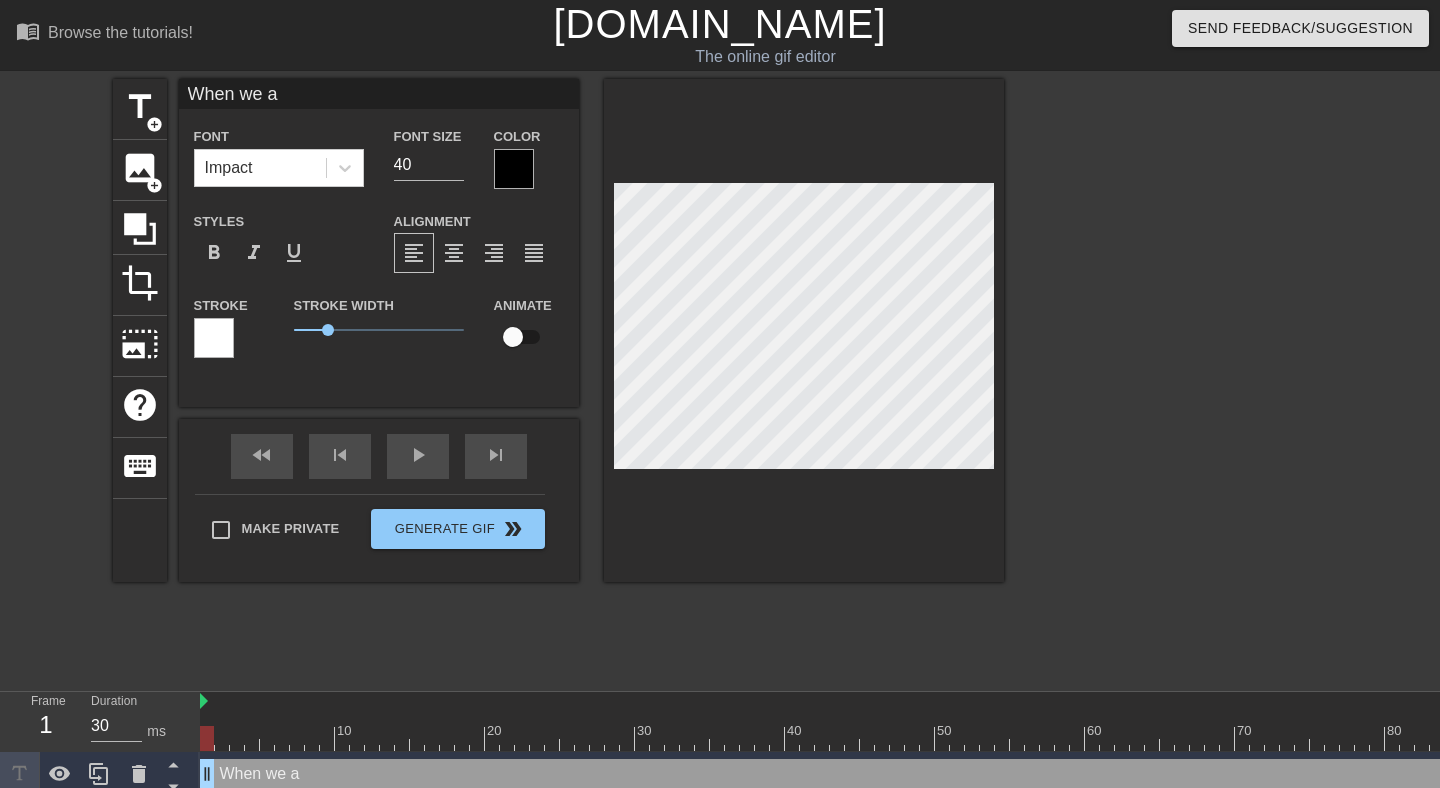 type on "When we as" 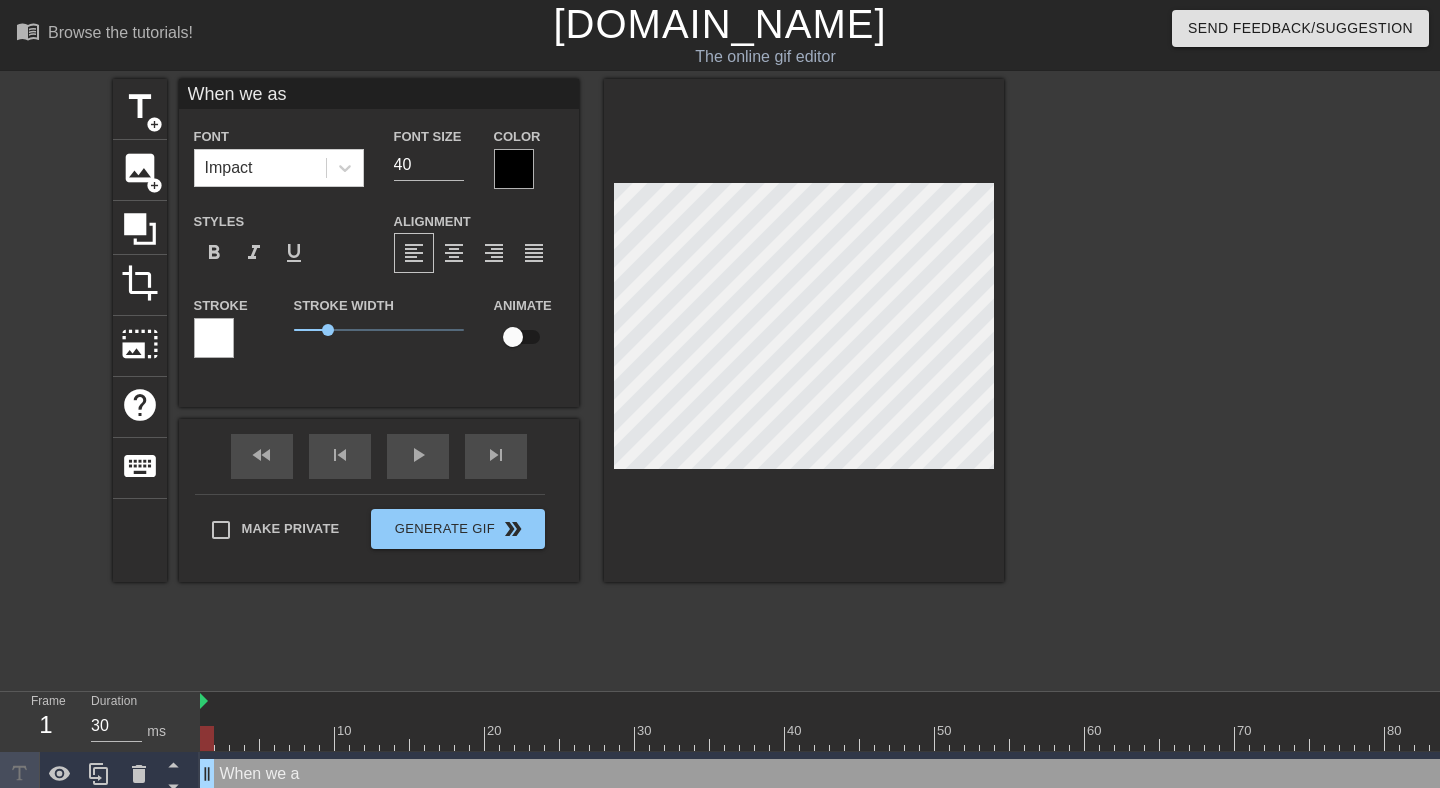 type on "When we ask" 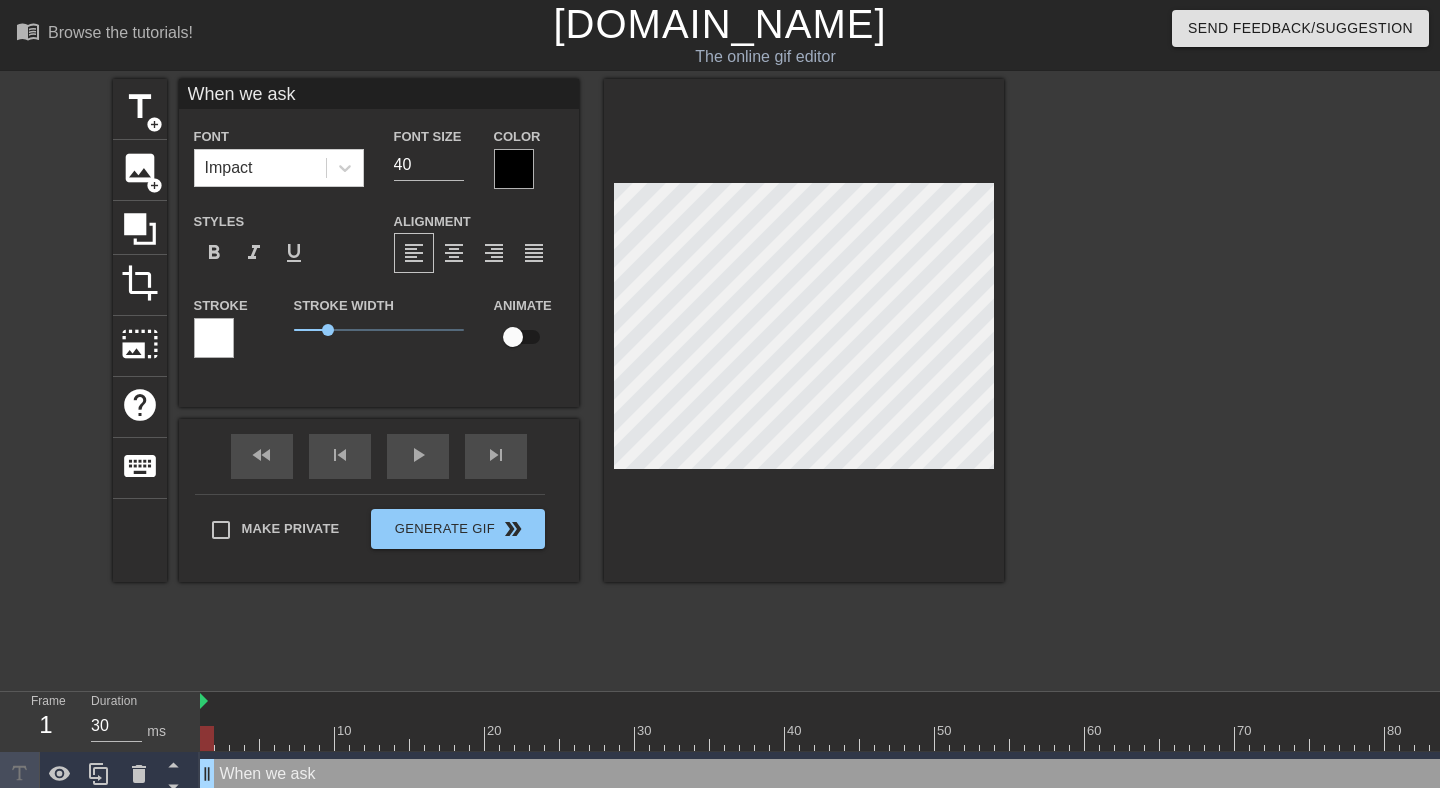 type on "When we ask" 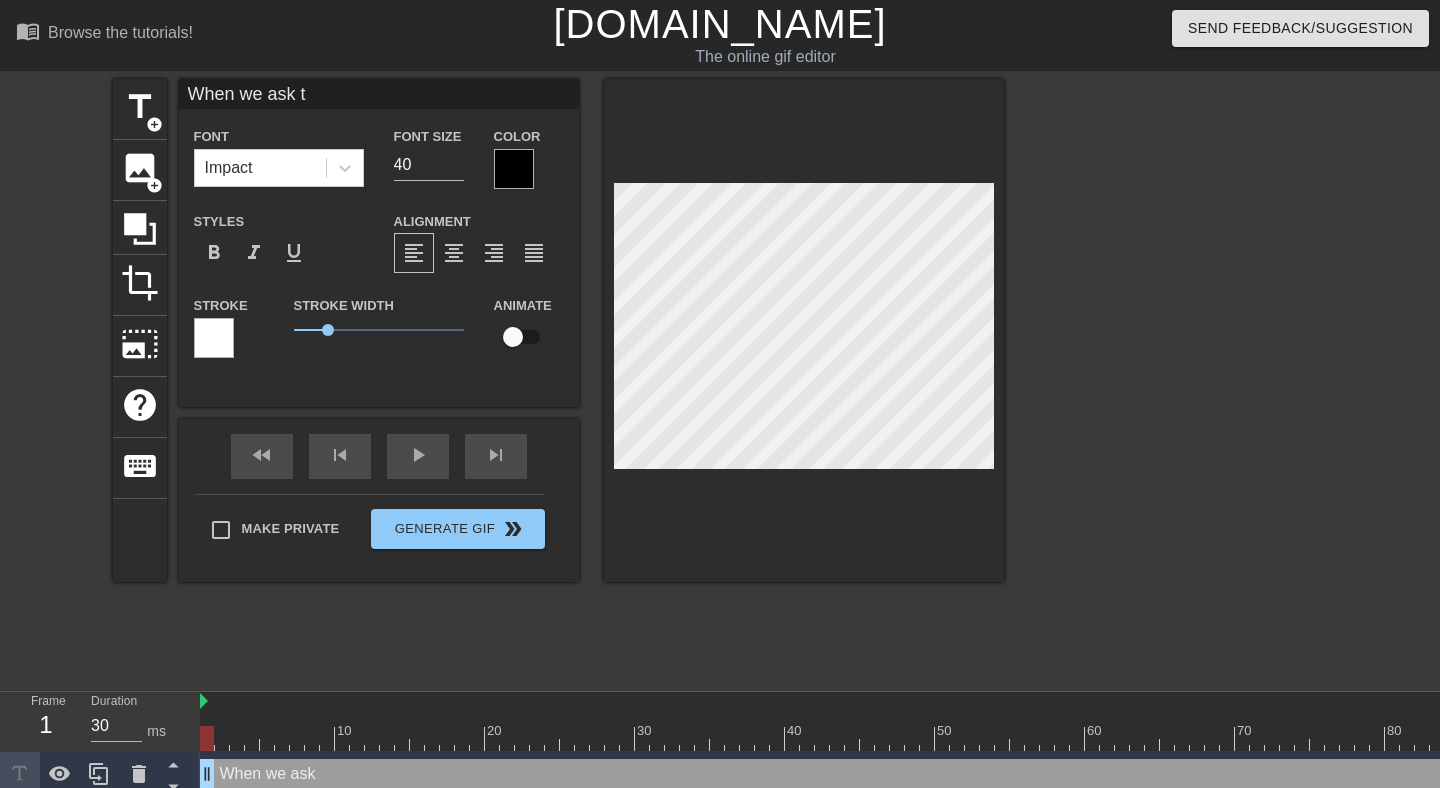 type on "When we ask th" 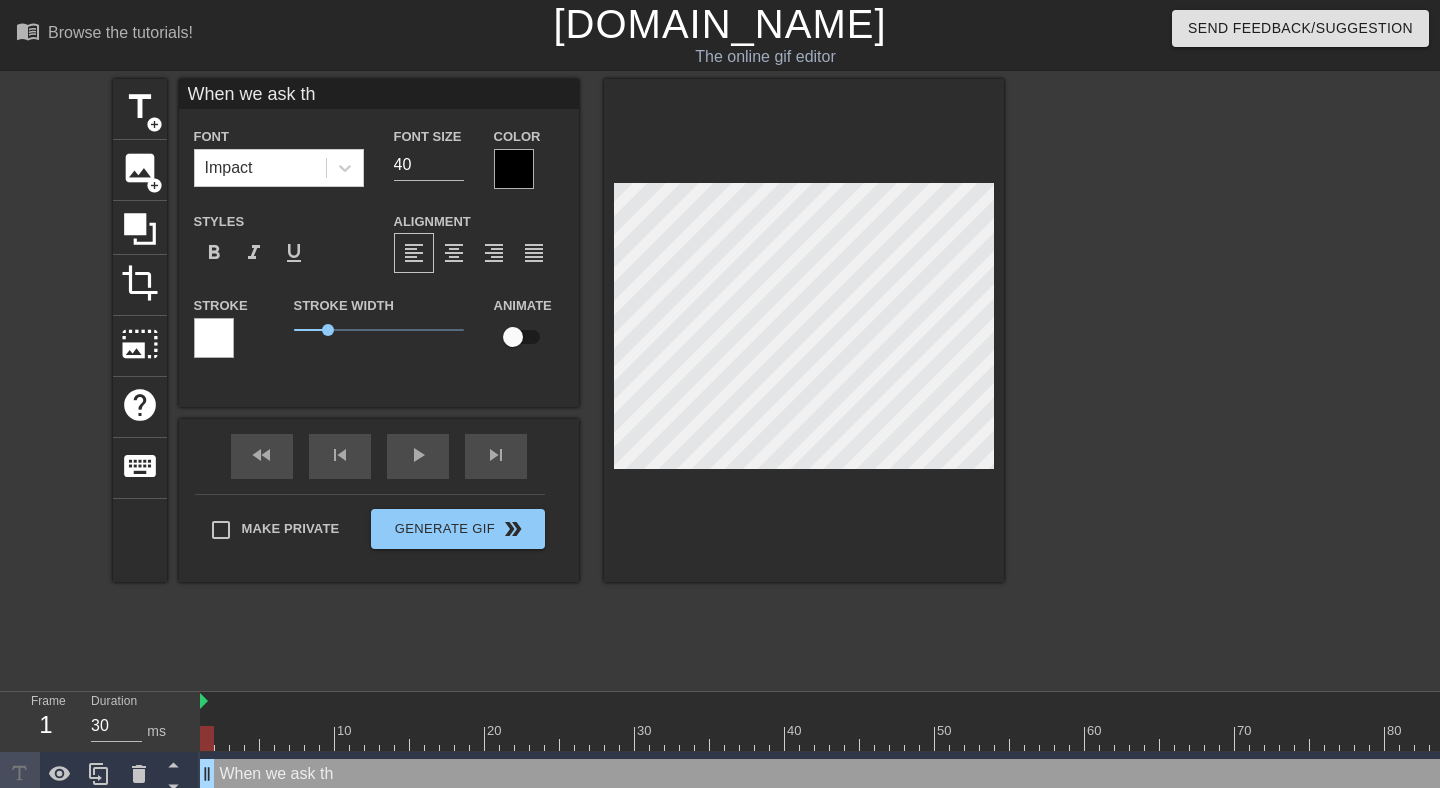 type on "When we ask the" 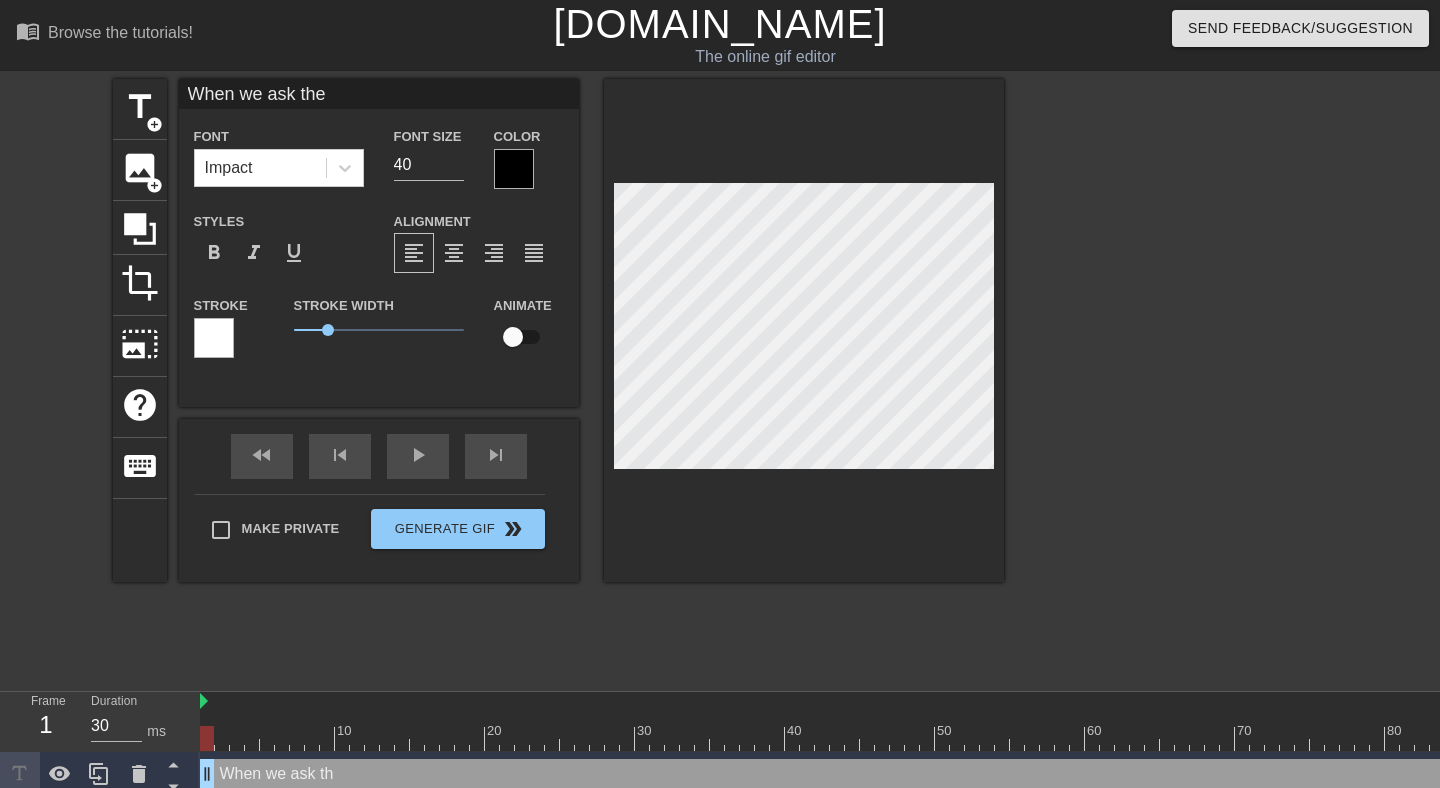 type on "When we ask the" 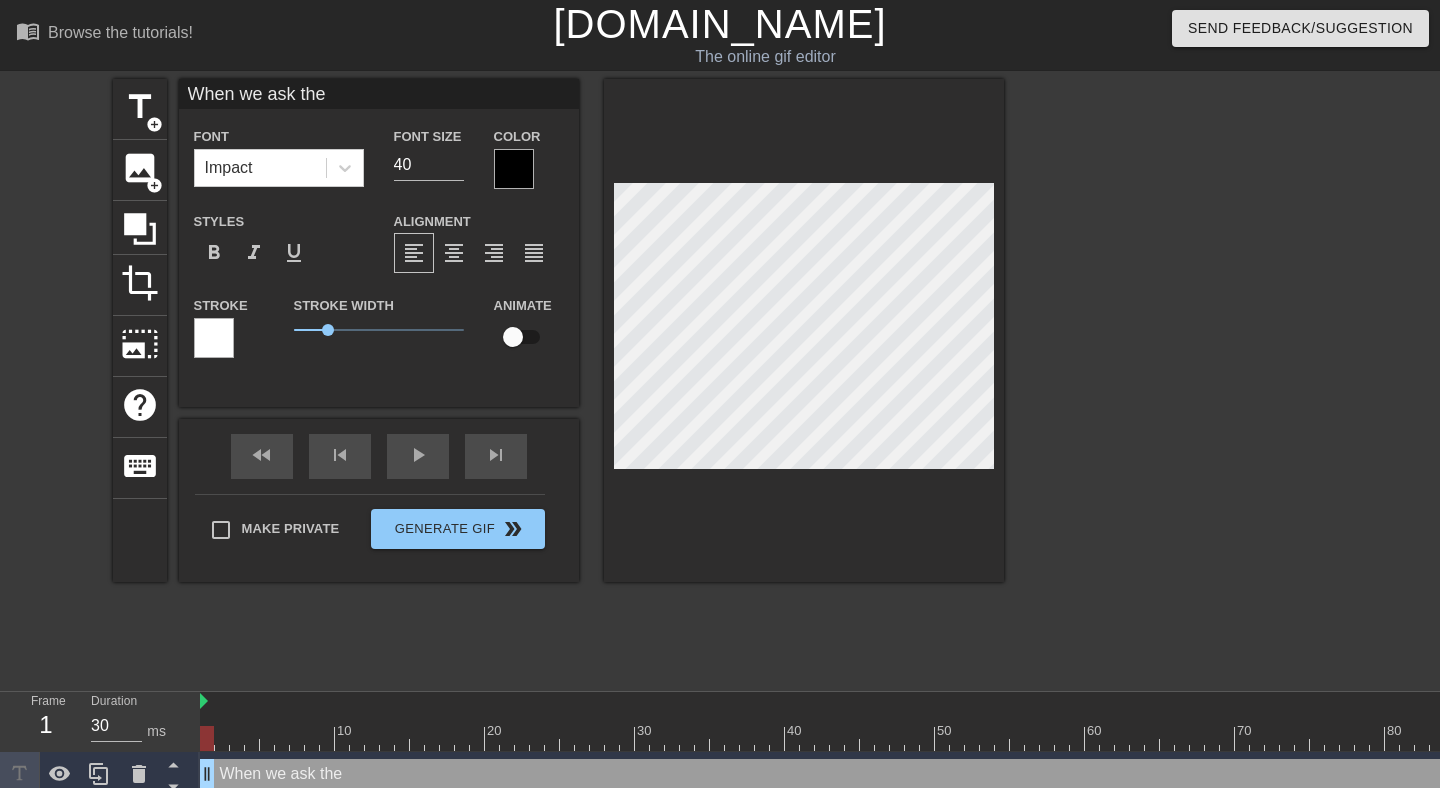 type on "When we ask the" 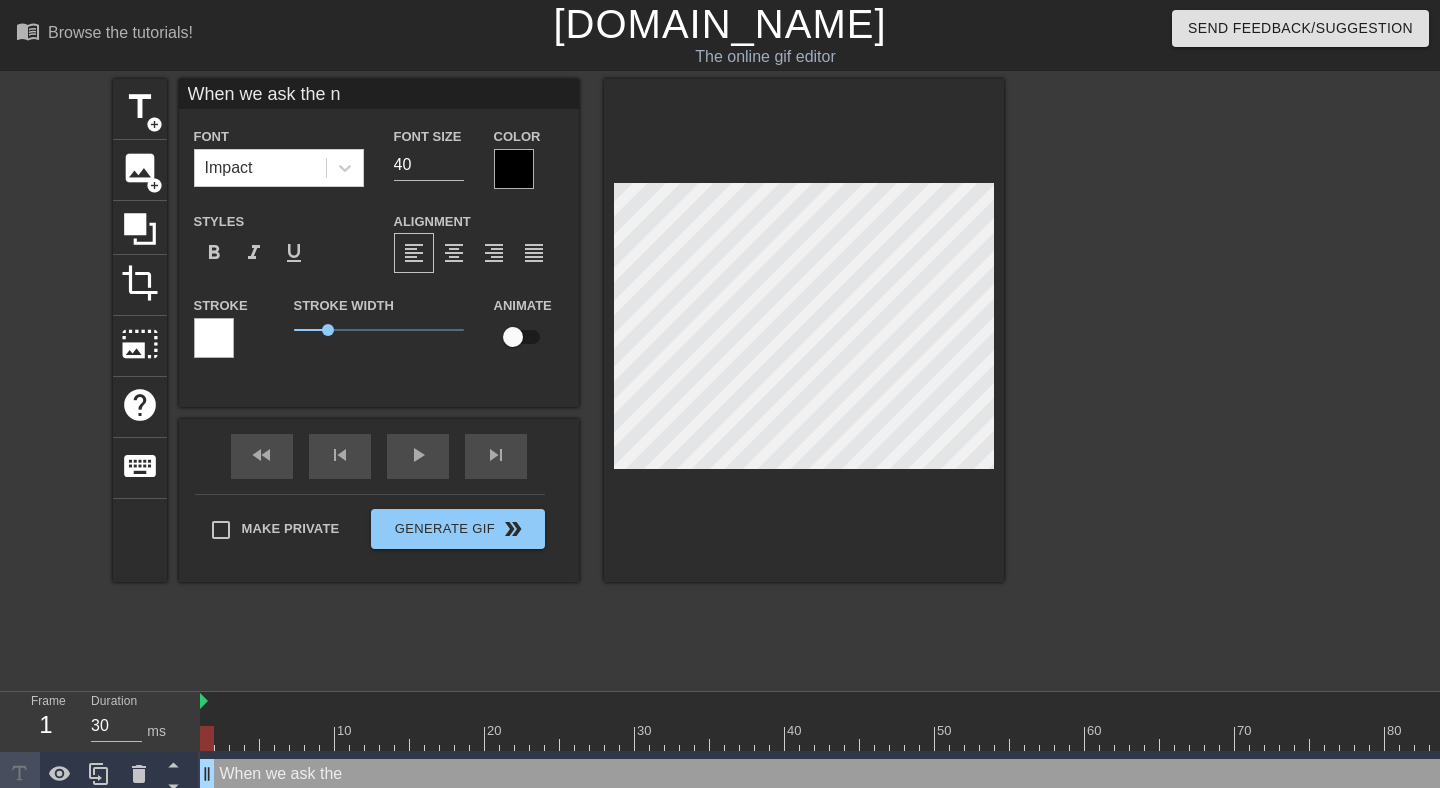 type on "When we ask the nv" 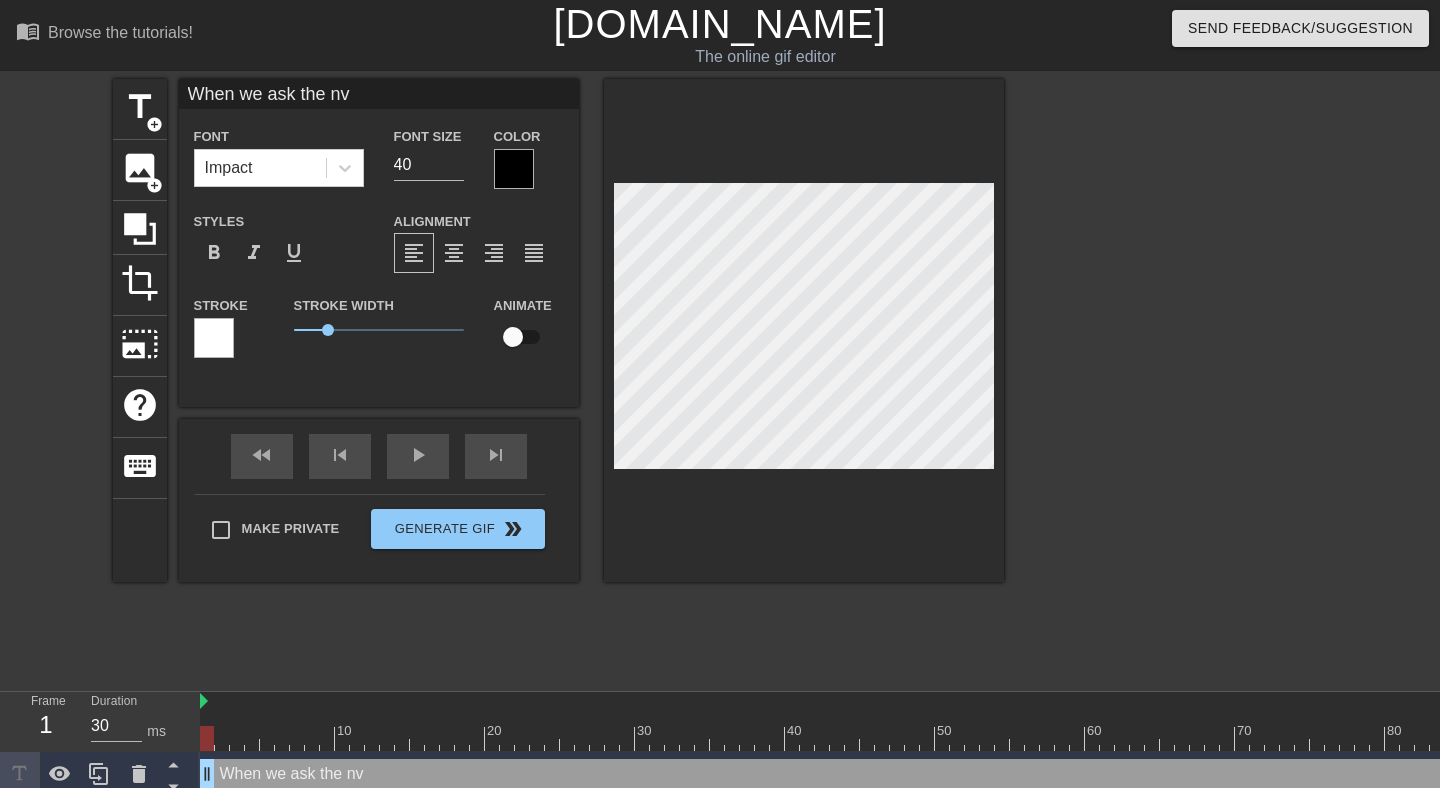 type on "When we ask the n" 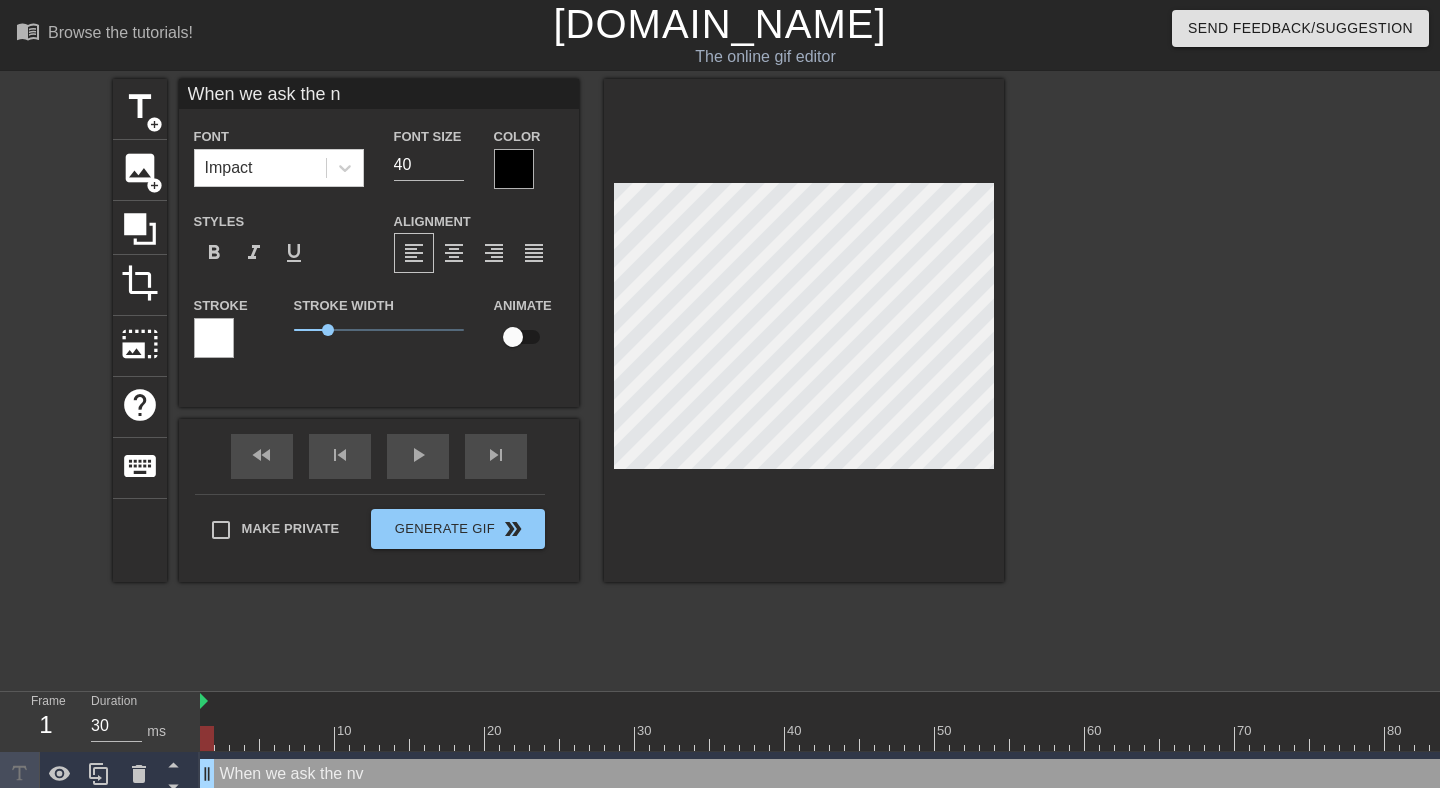 type on "When we ask the np" 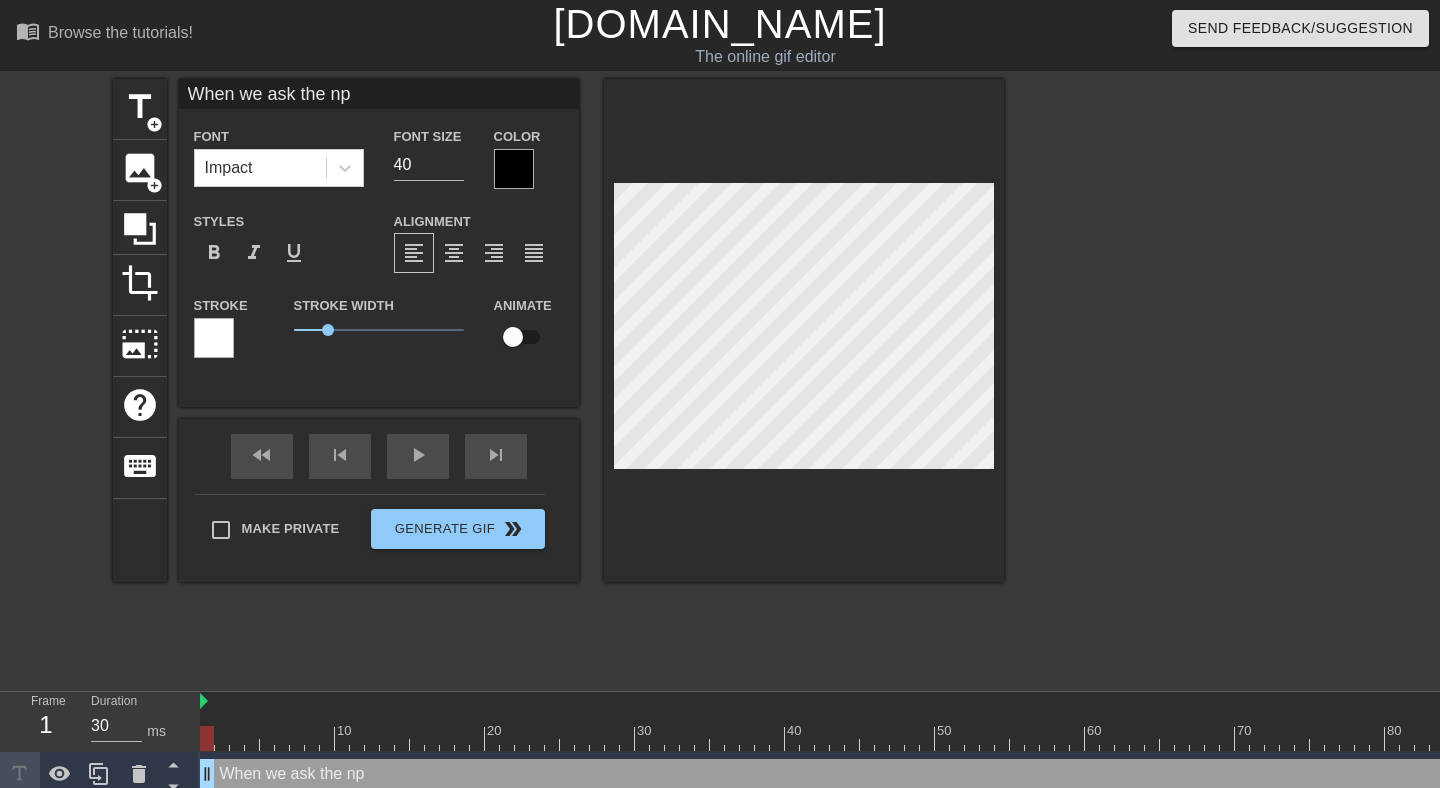 type on "When we ask the
nps" 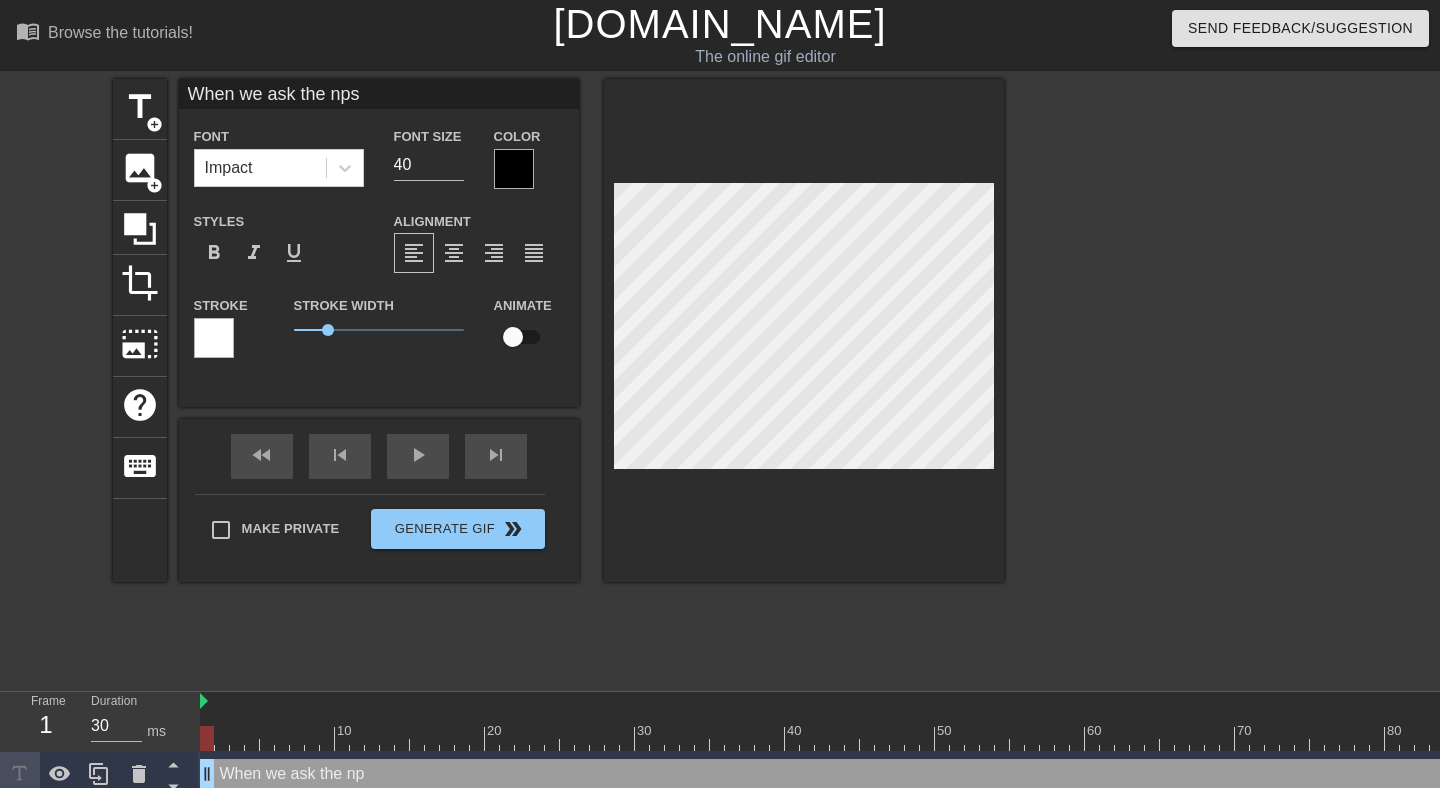 type on "When we ask the nps" 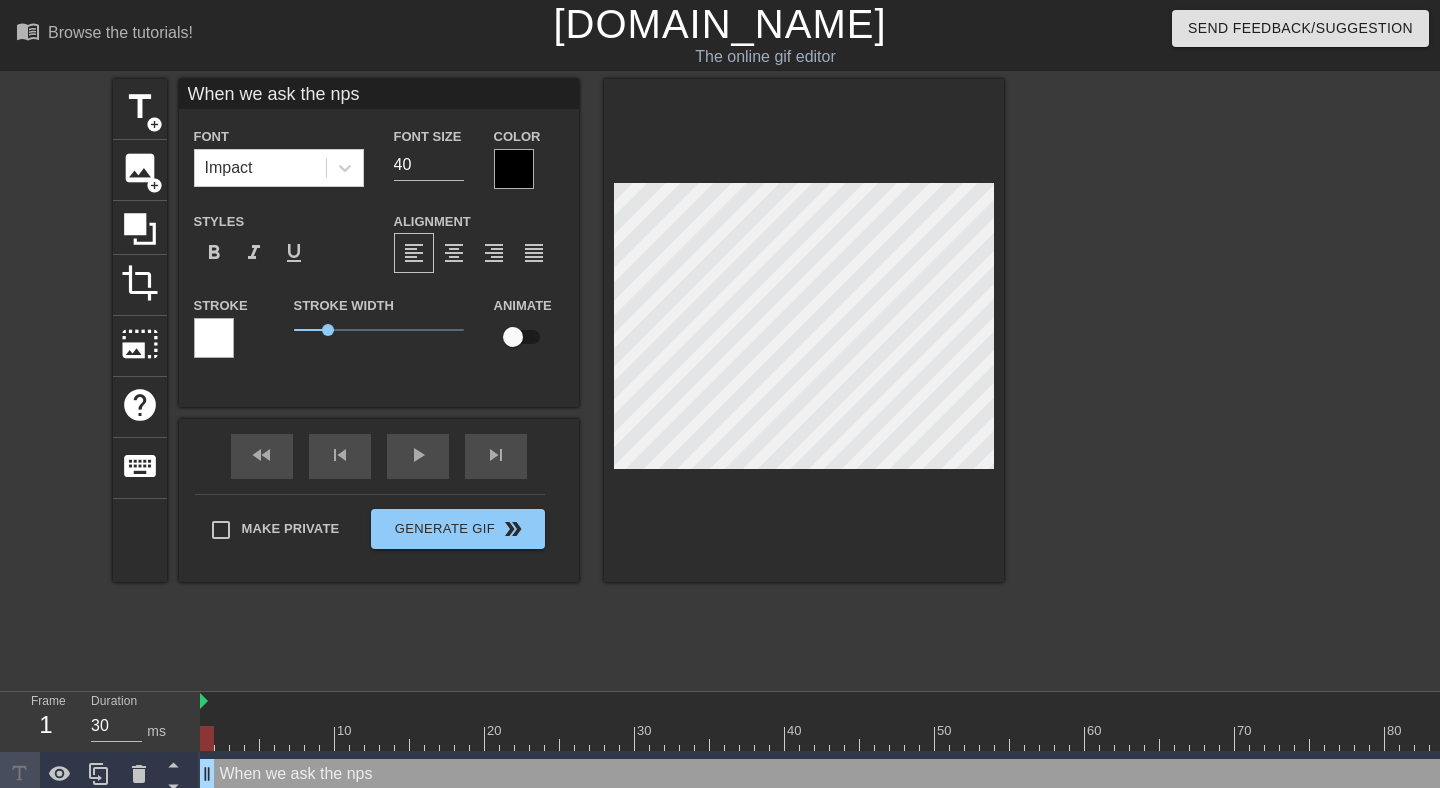 type on "When we ask the nps" 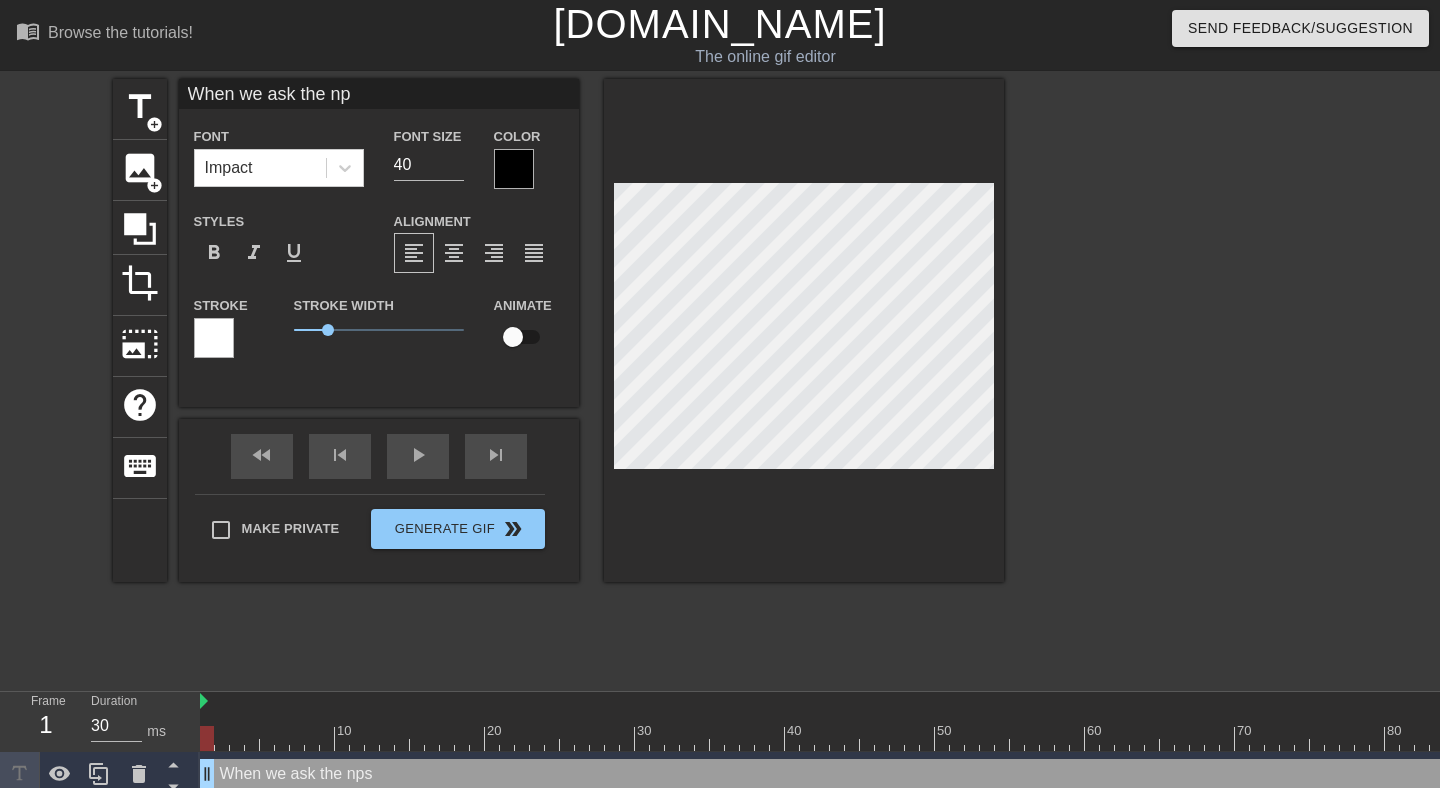 type on "When we ask the npc" 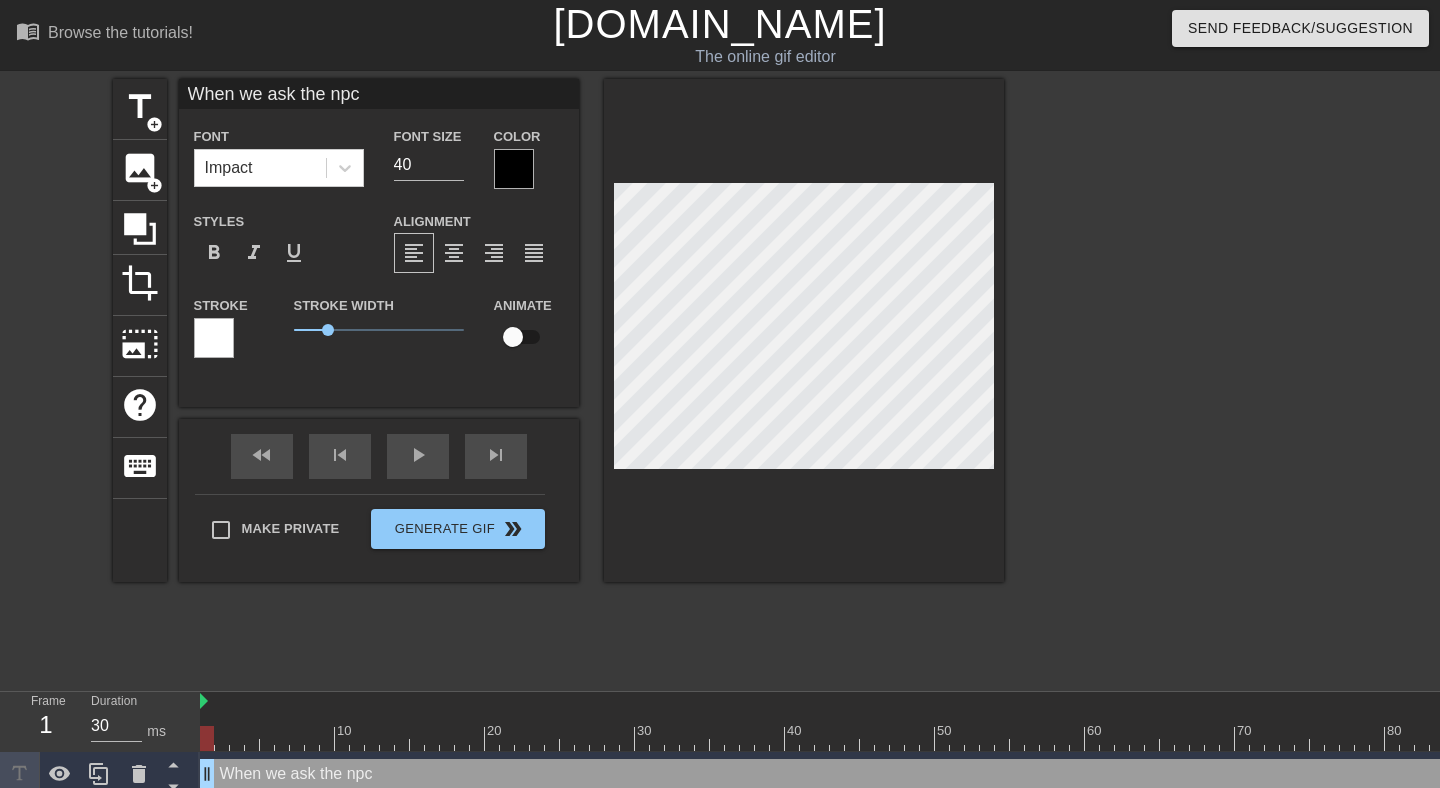 type on "When we ask the npcs" 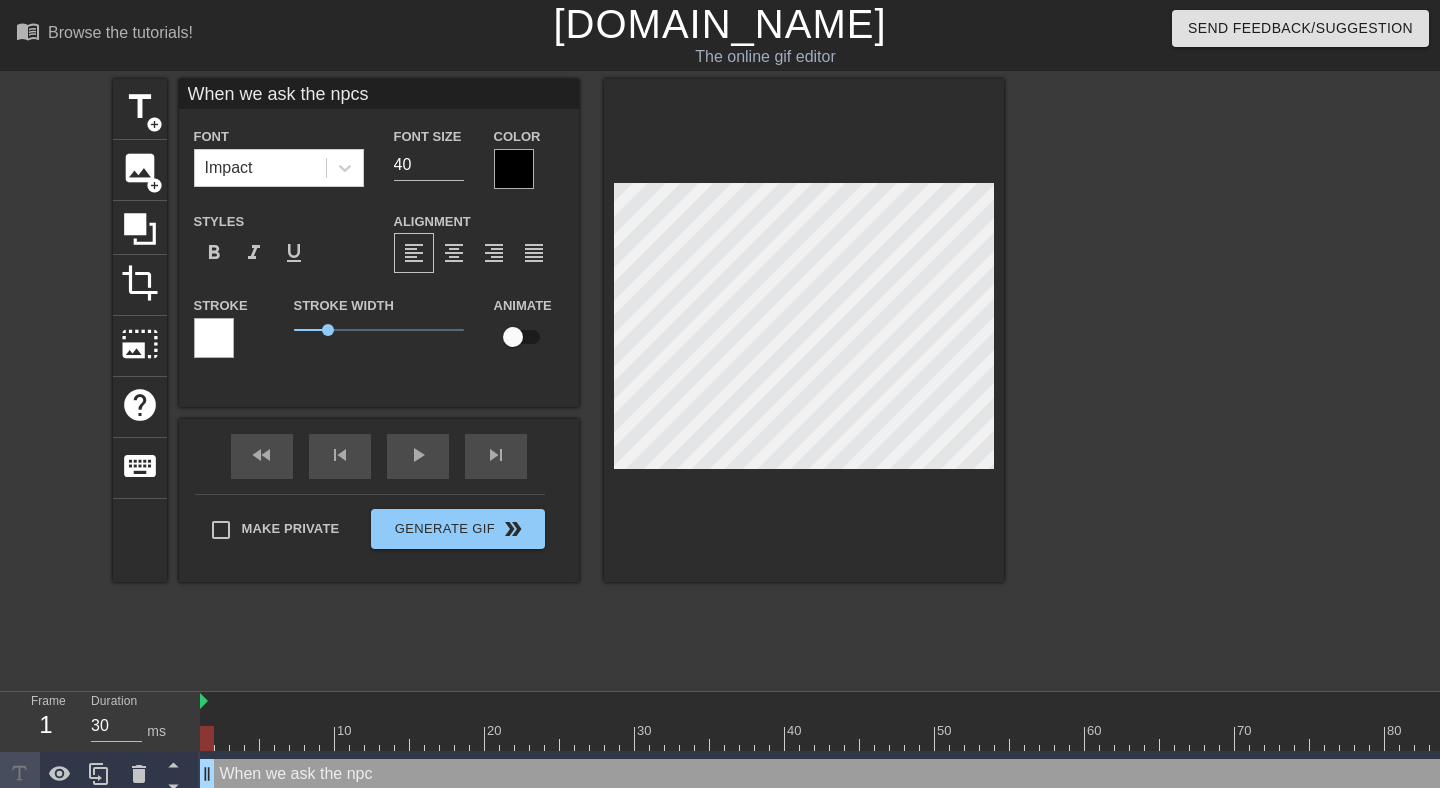 type on "When we ask the
npcs" 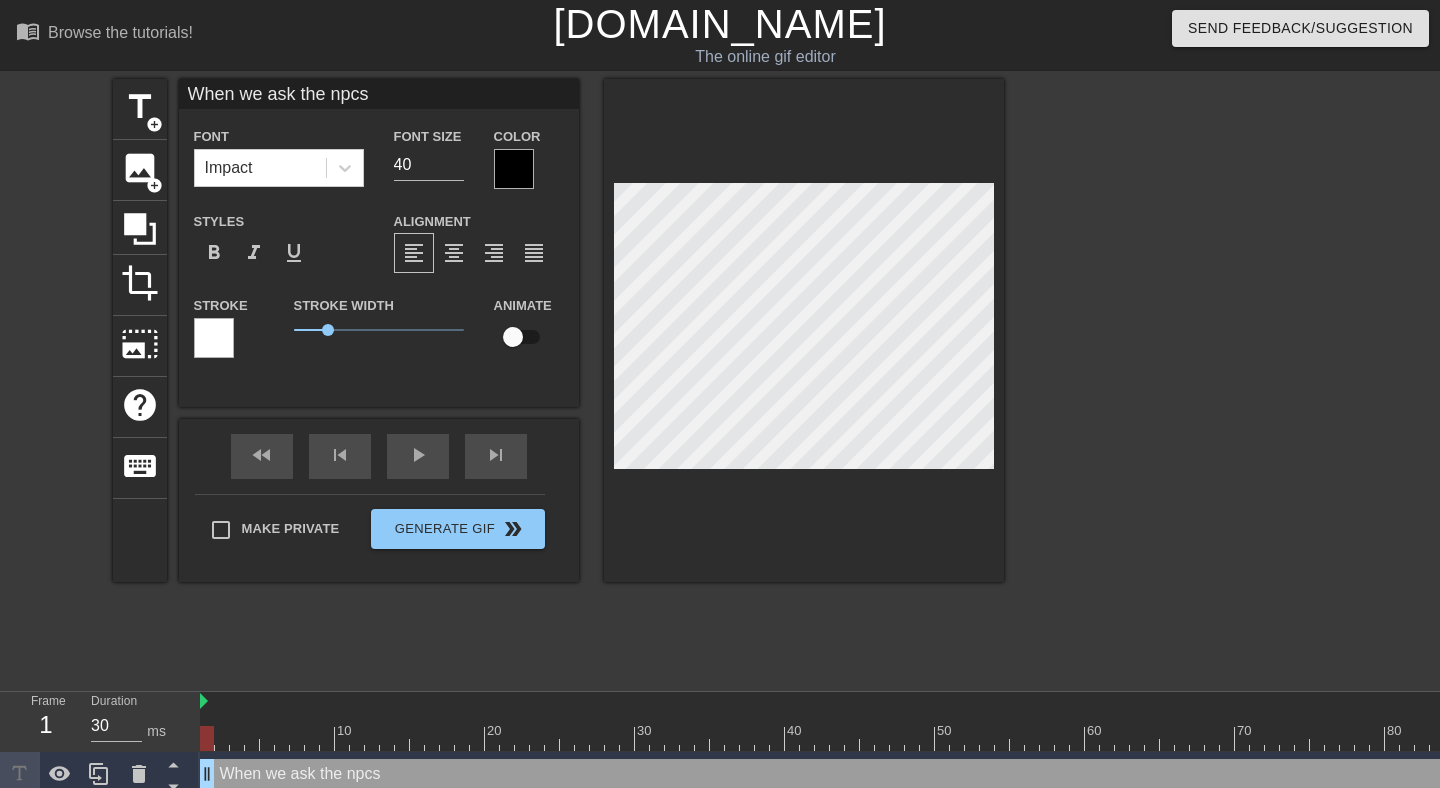 type on "When we ask the npc" 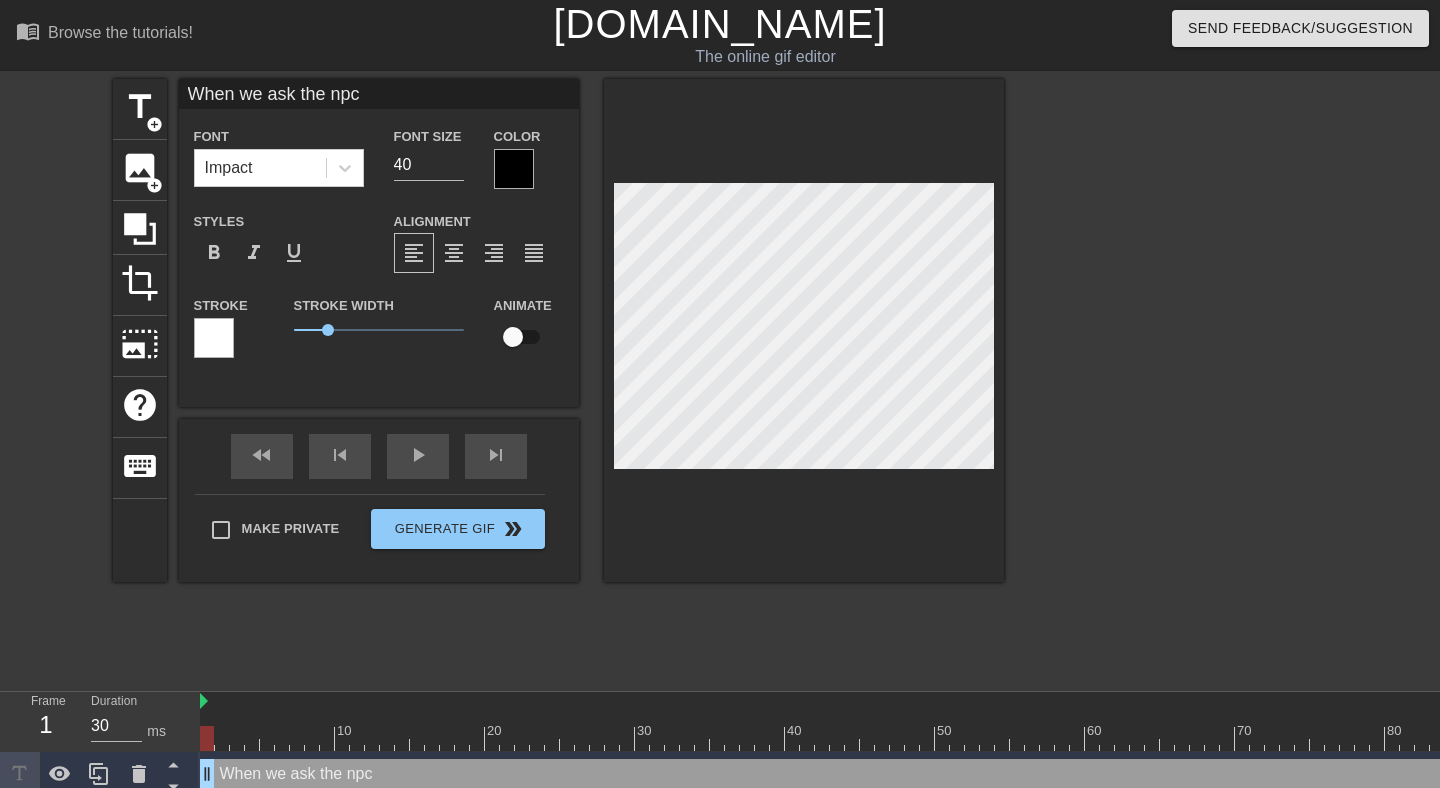 type on "When we ask the npc'" 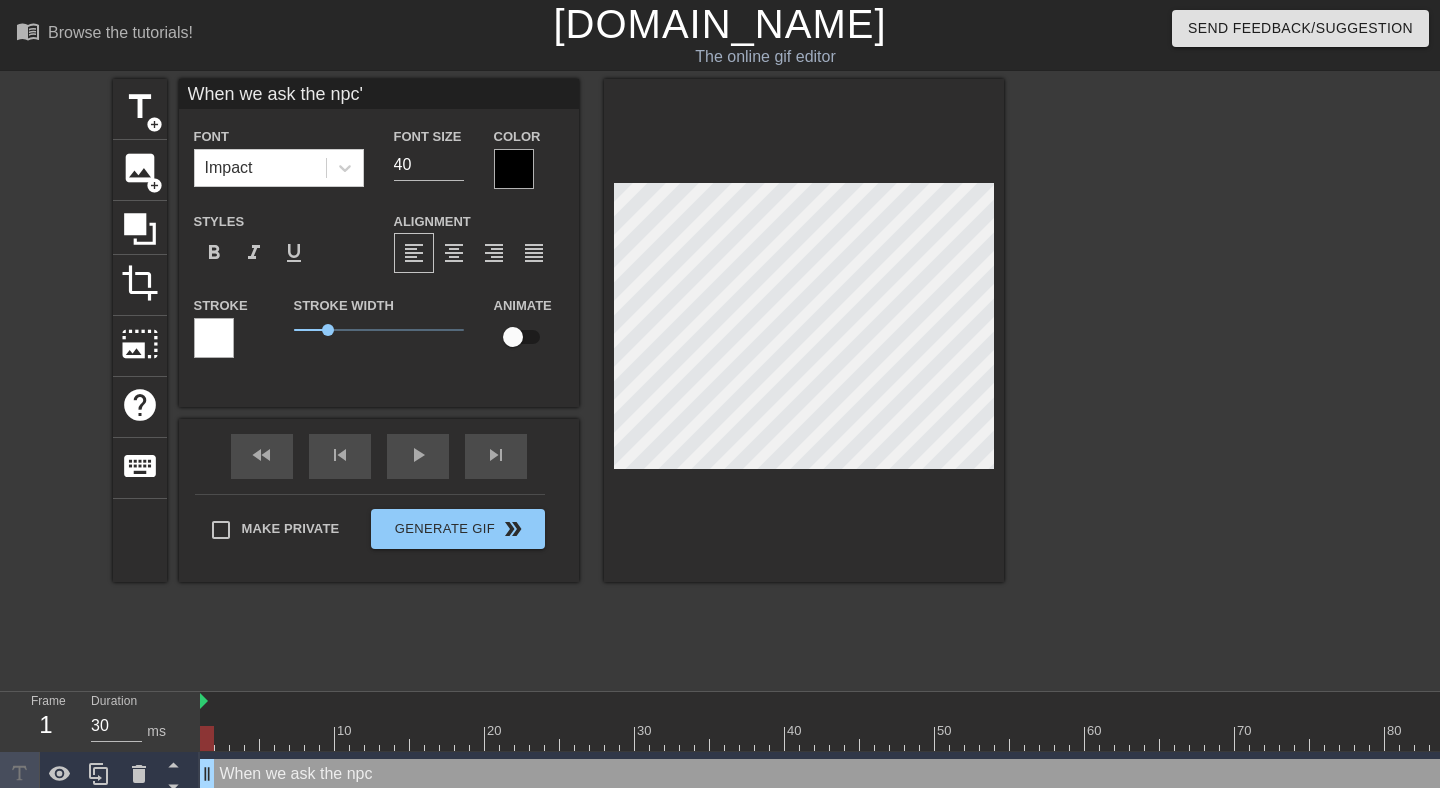 type on "When we ask the npc's" 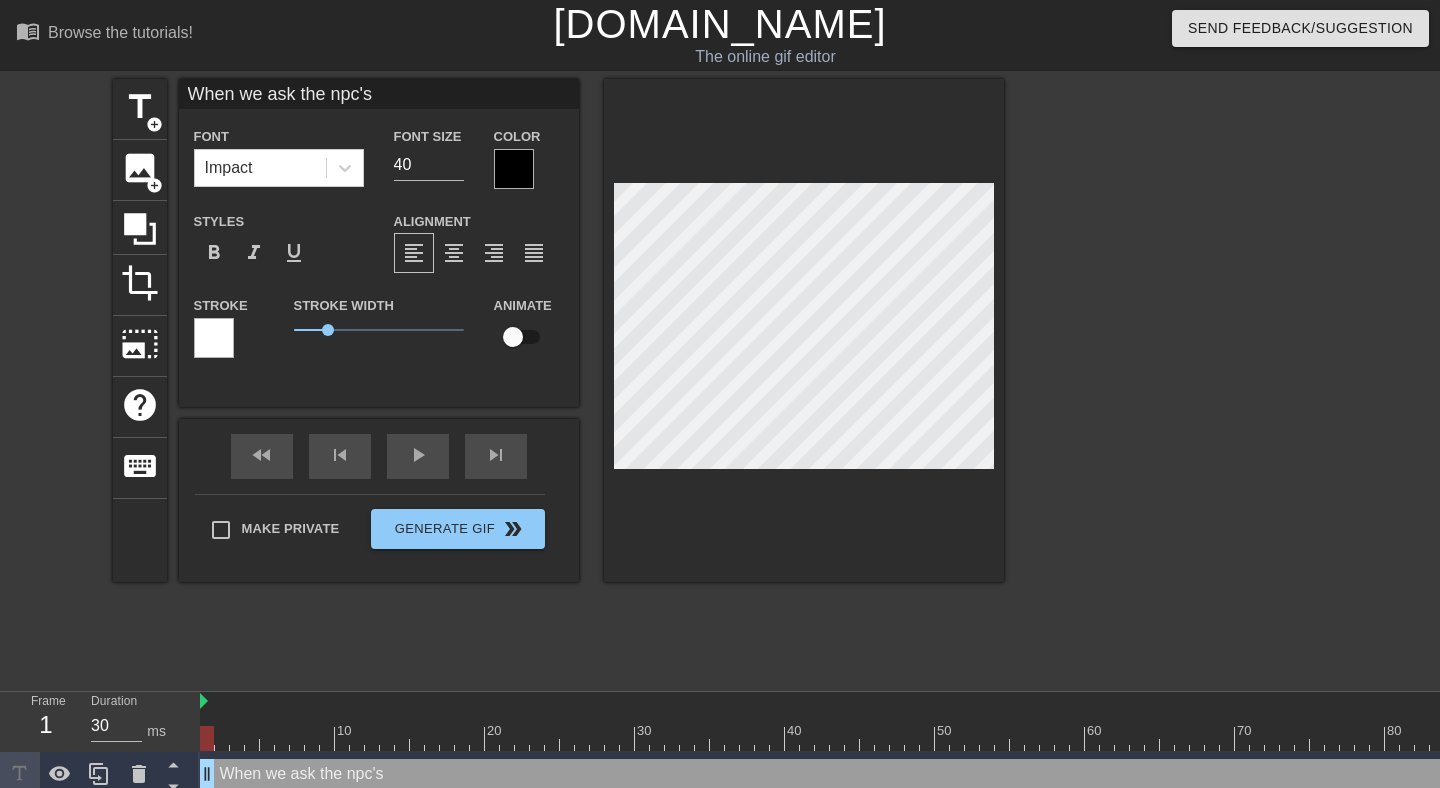 type on "When we ask the npc's" 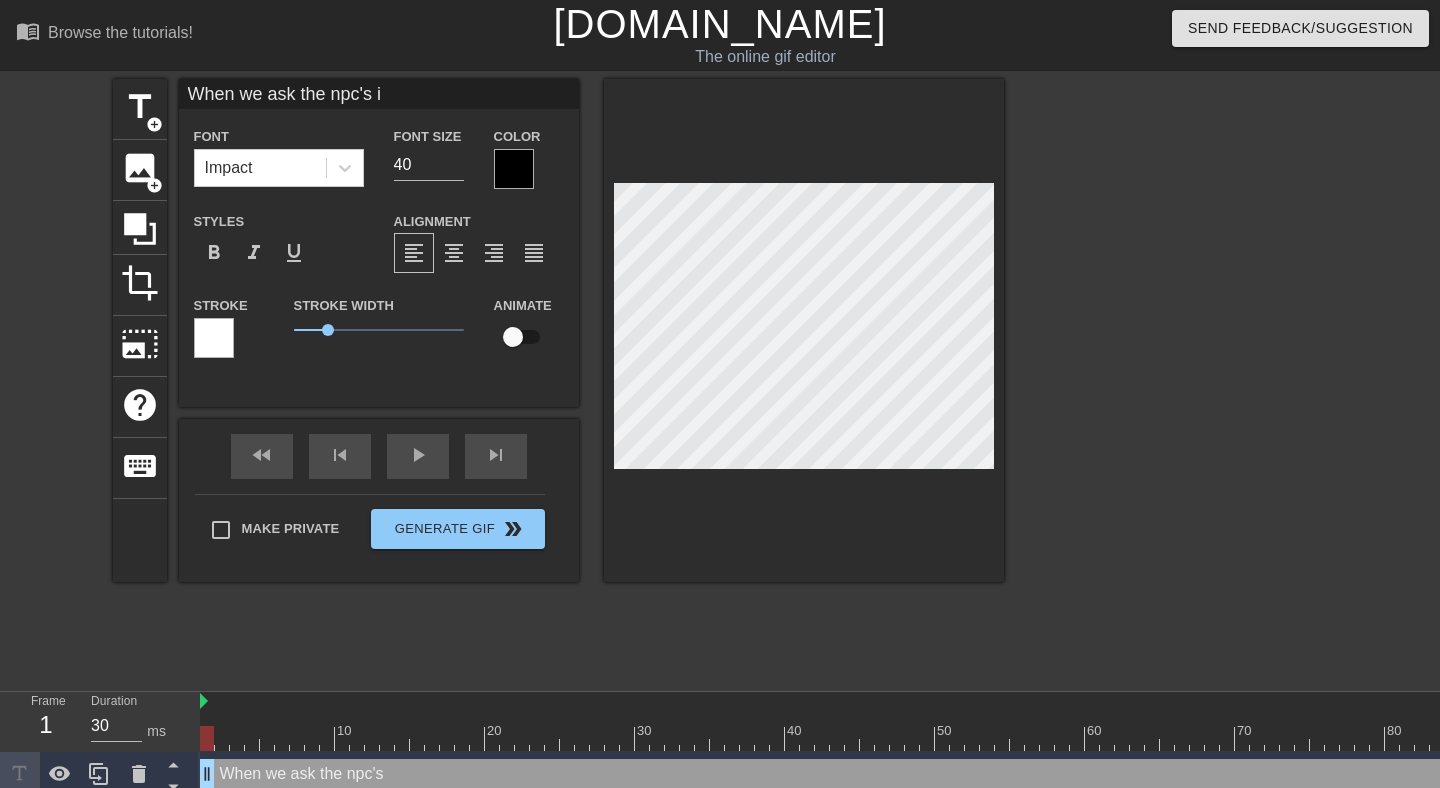 type on "When we ask the npc's if" 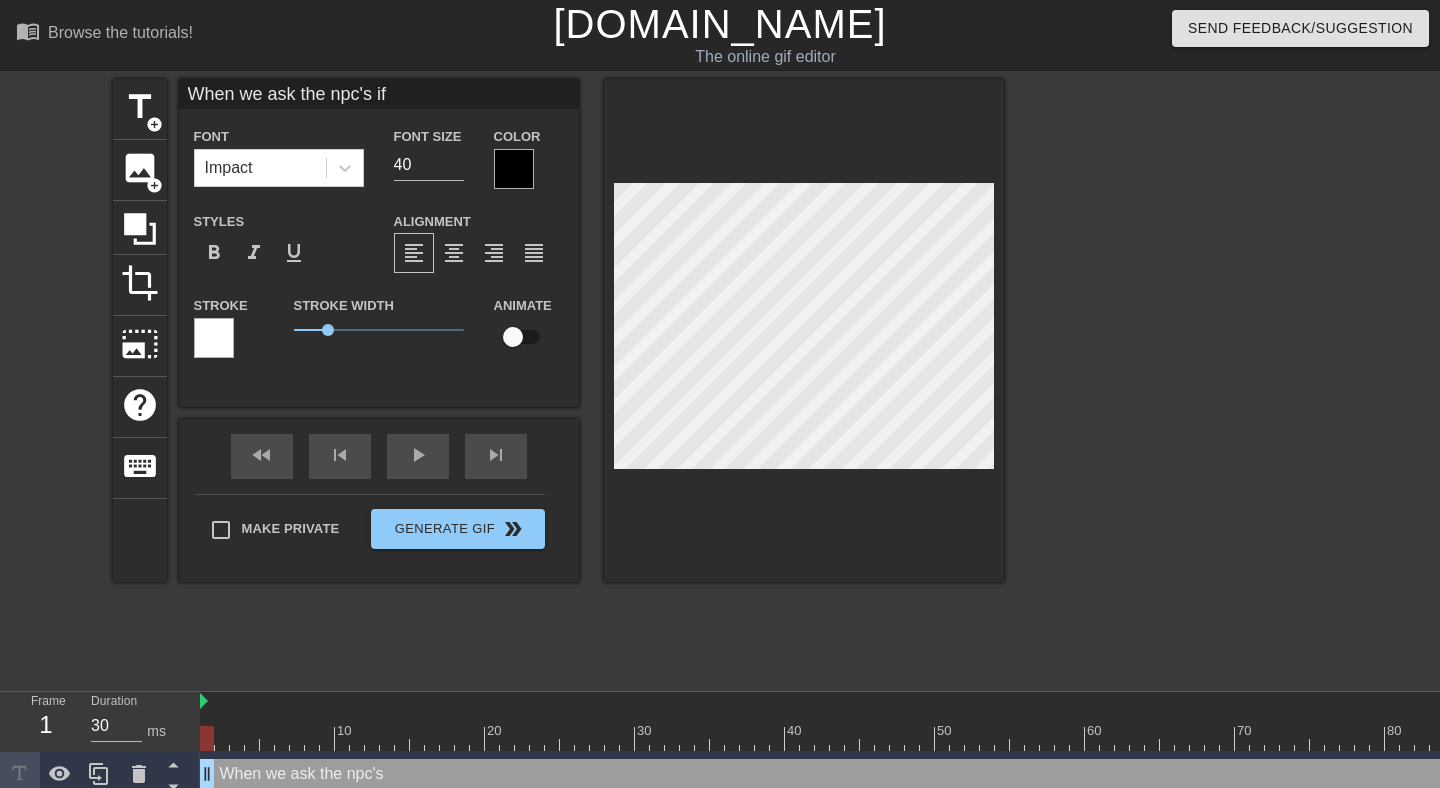 type on "When we ask the npc's if" 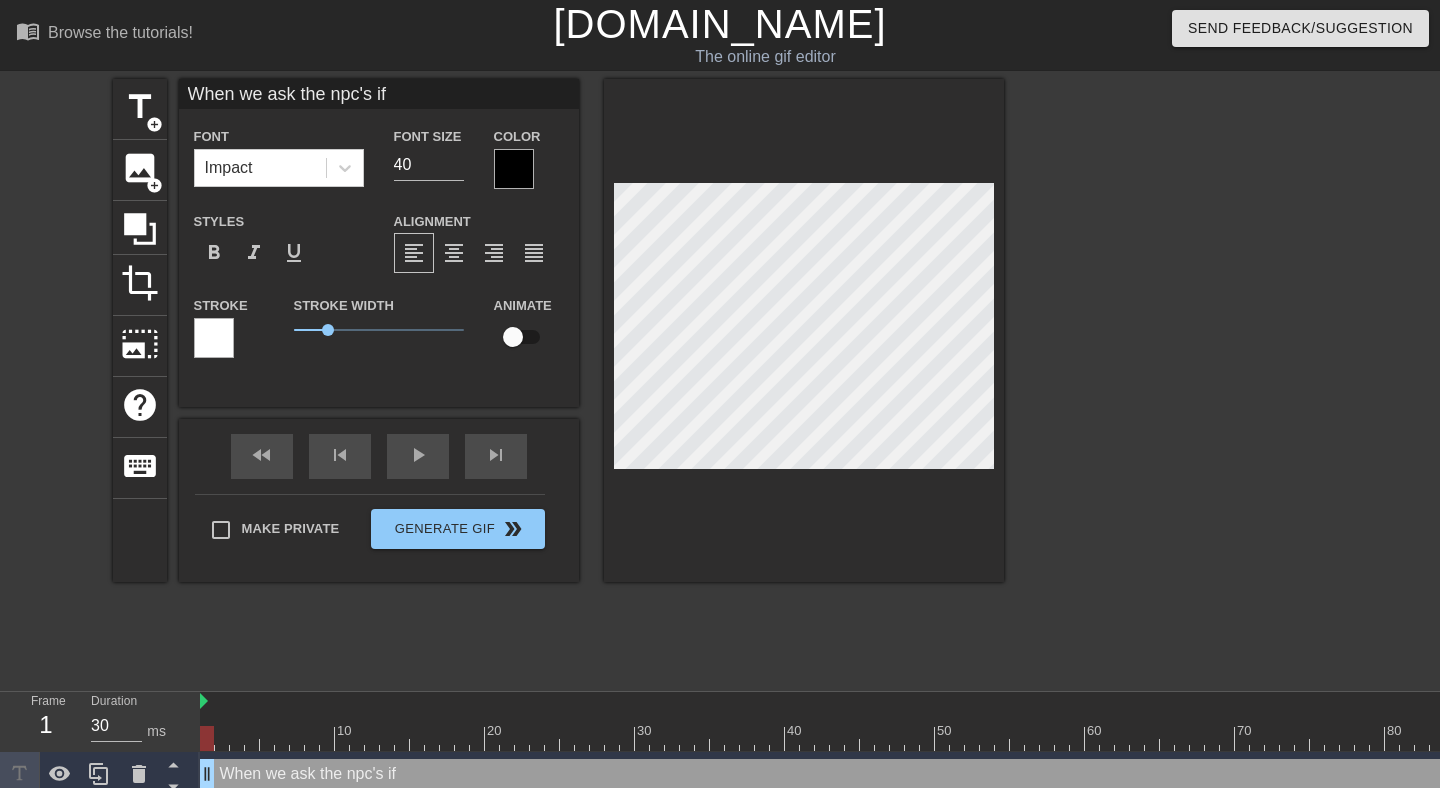 type on "When we ask the npc's if t" 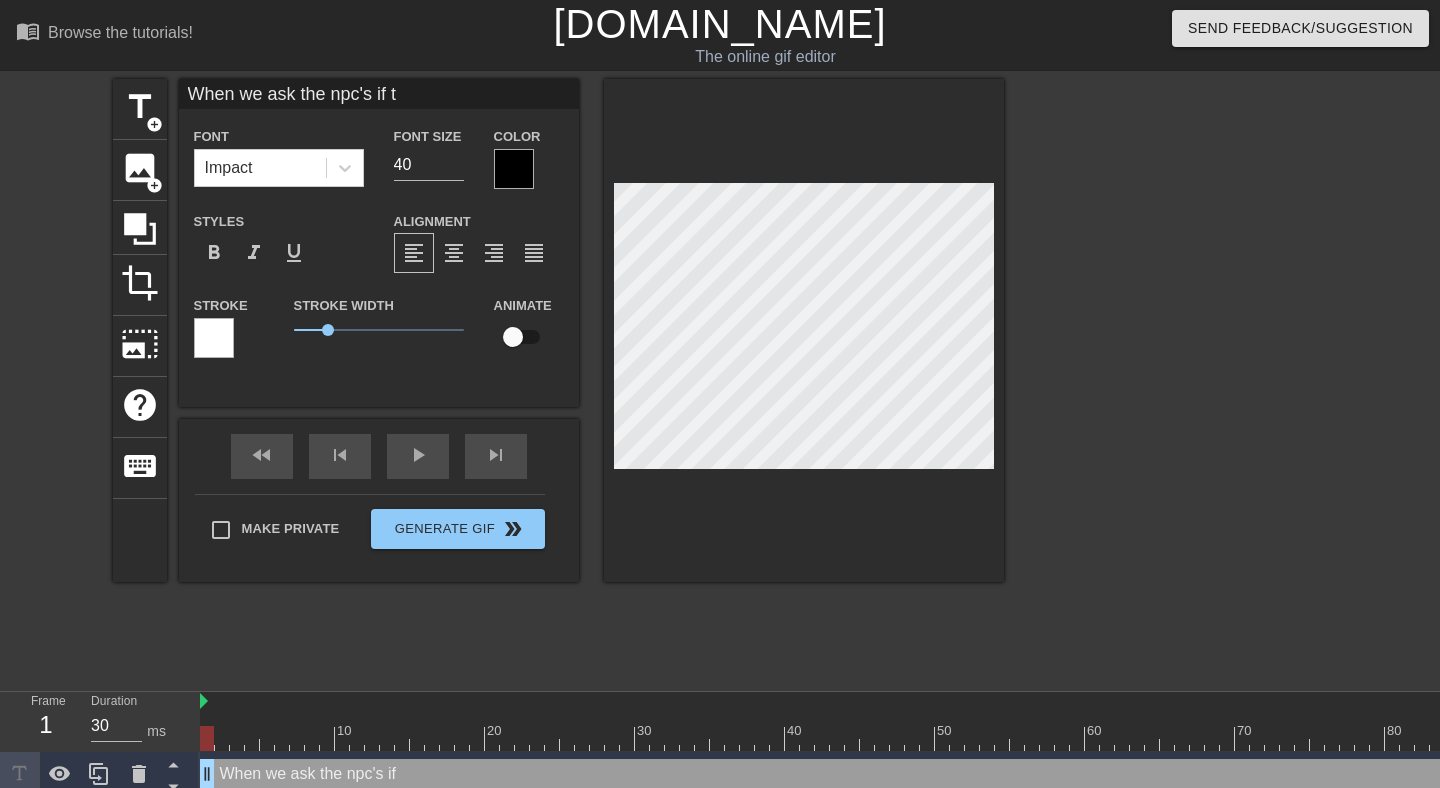 type on "When we ask the npc's if th" 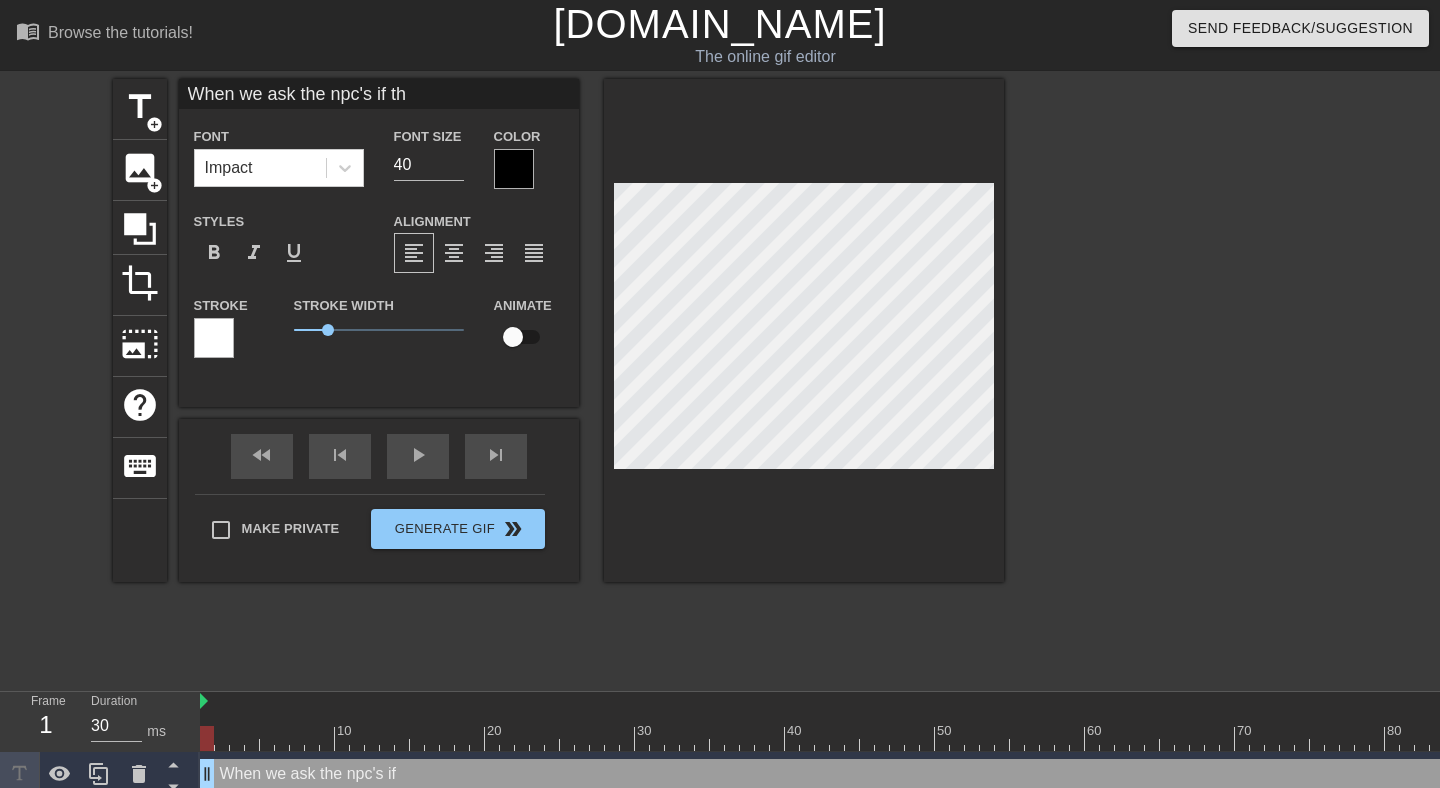 type on "When we ask the npc's if the" 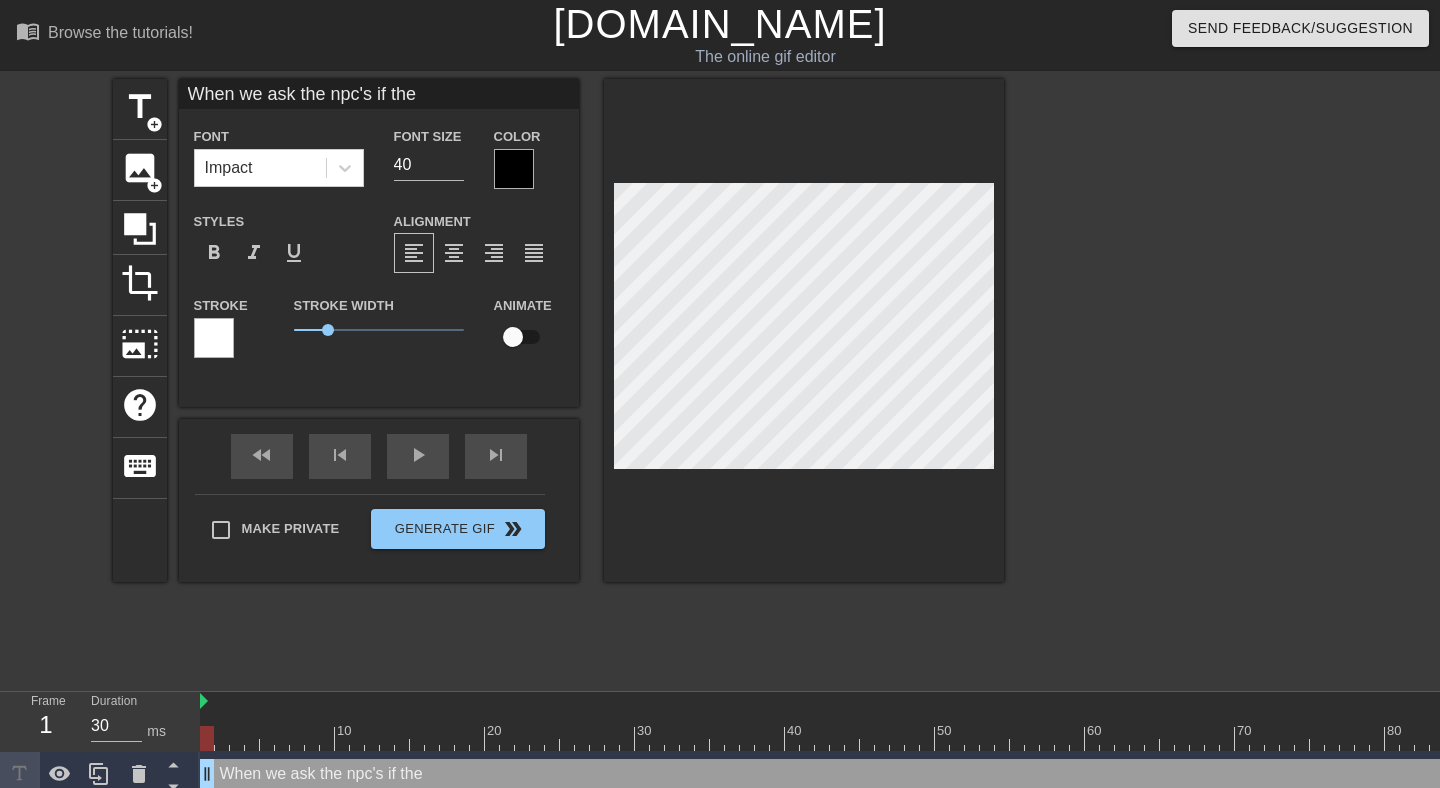 type on "When we ask the
npc's if they" 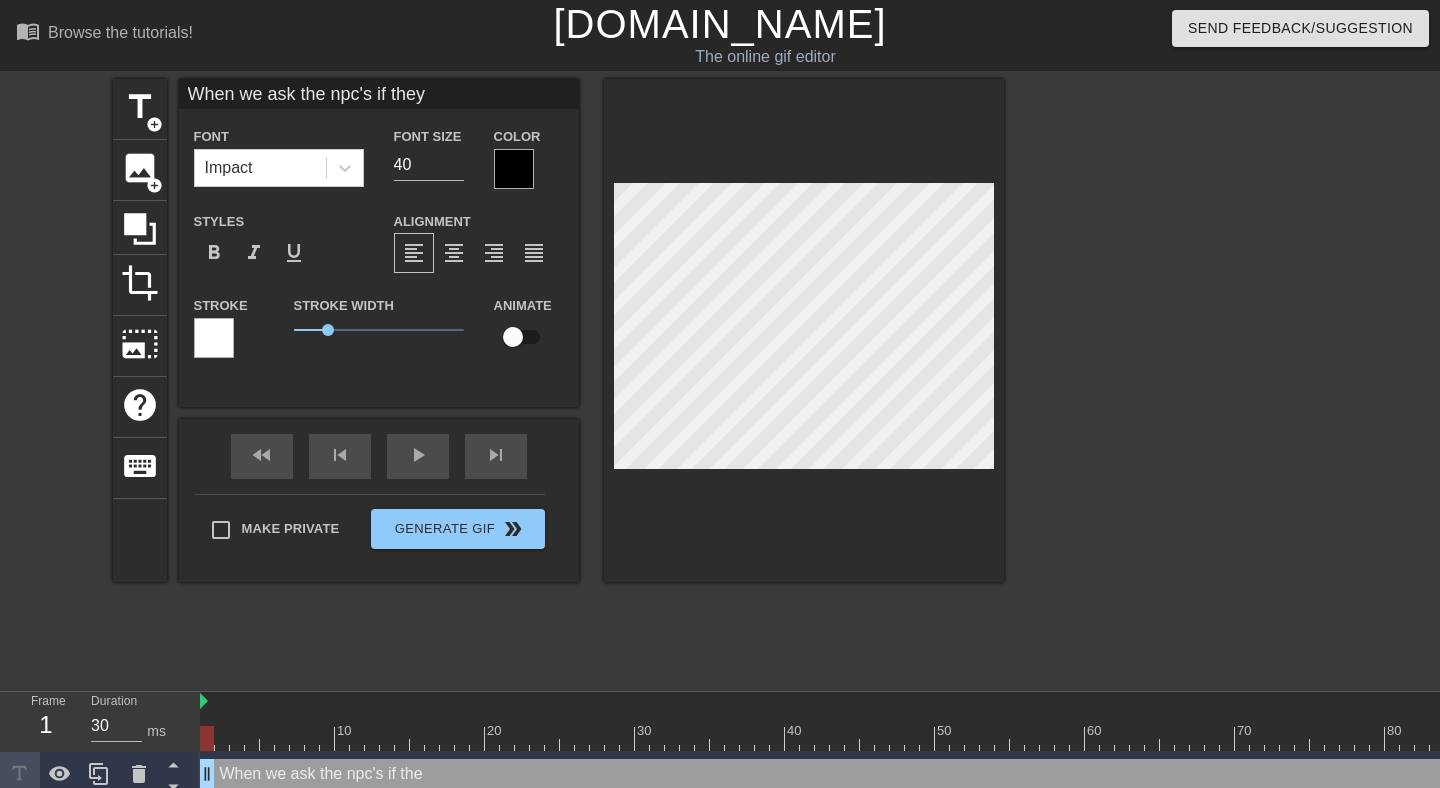 type on "When we ask the npc's if they" 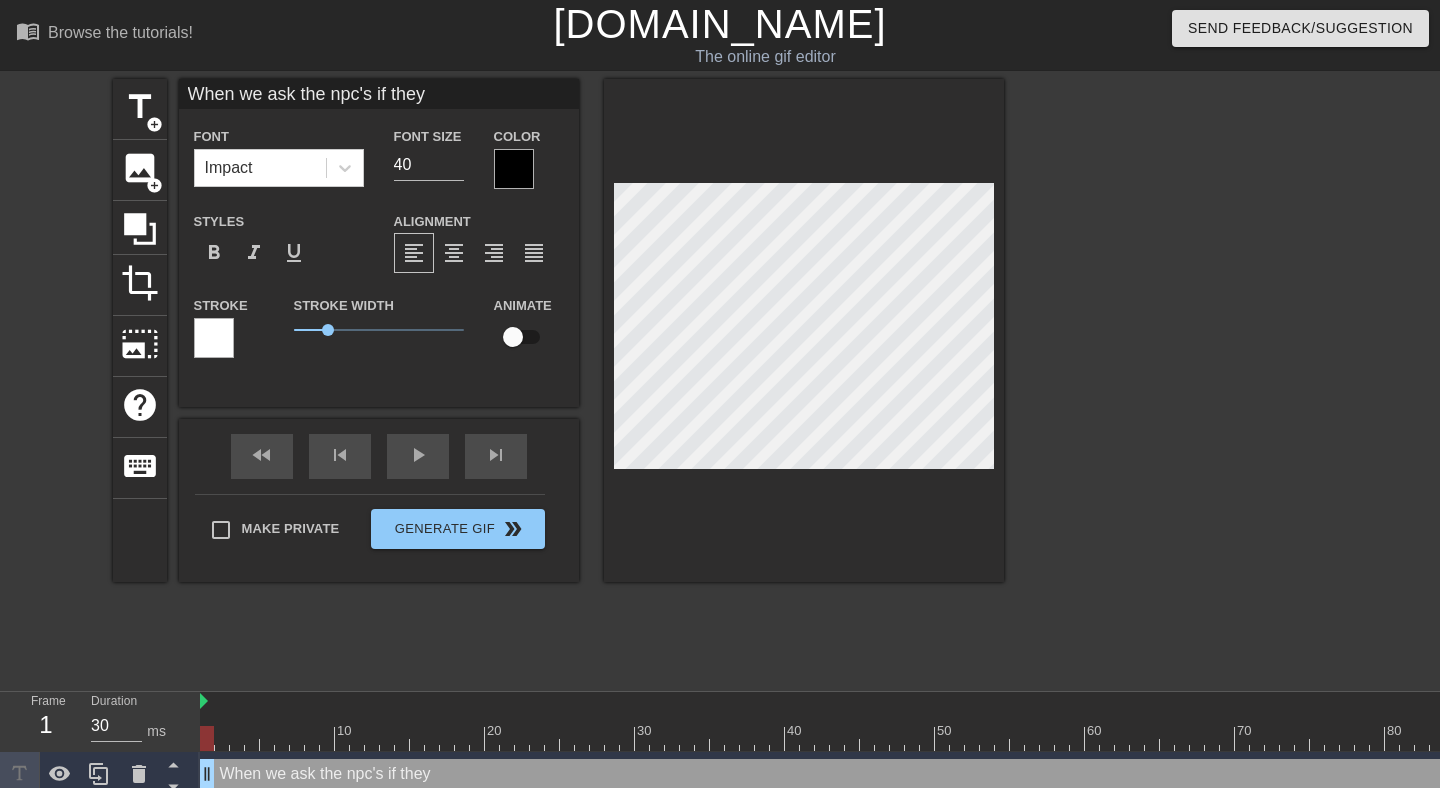 type on "When we ask the npc's if they k" 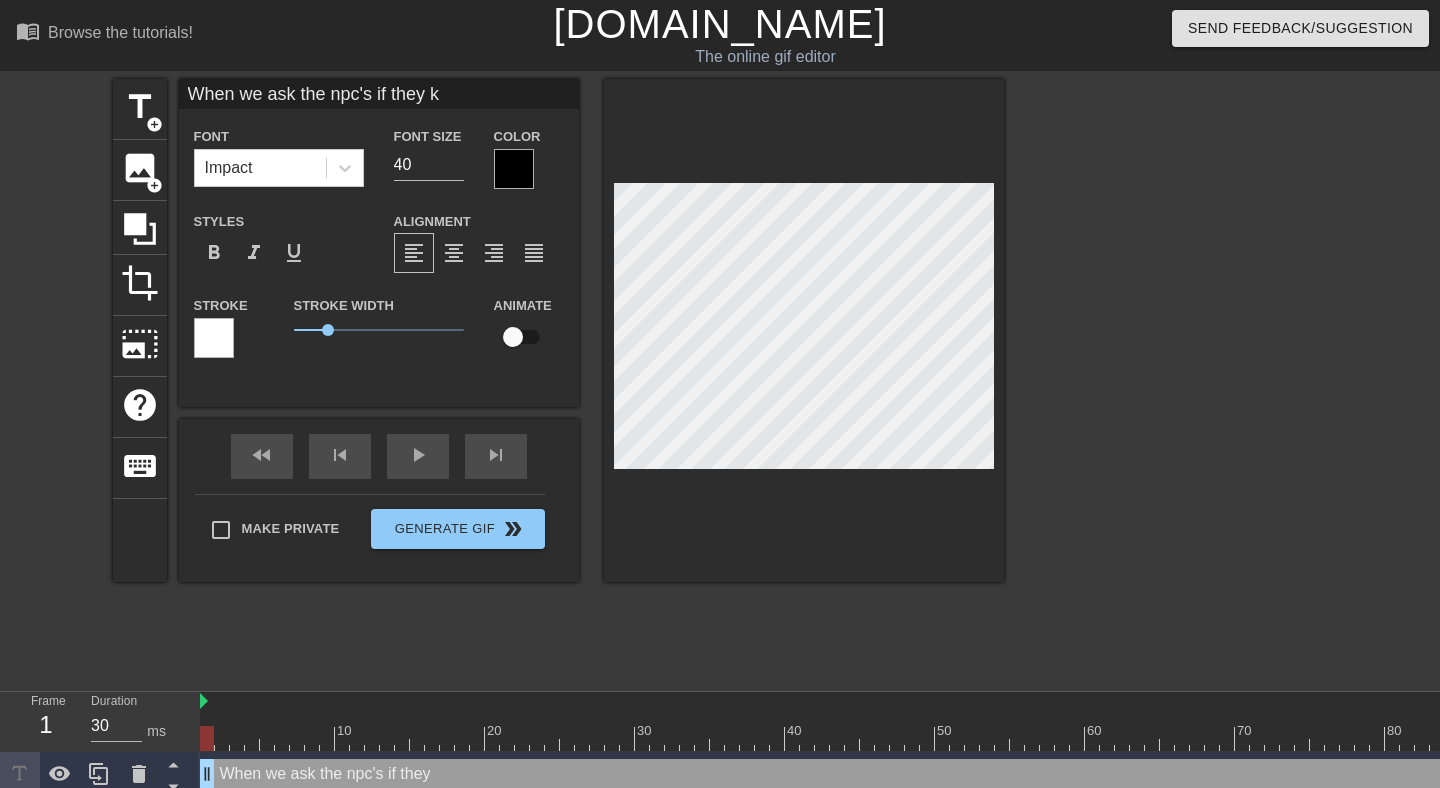 type on "When we ask the
npc's if they kn" 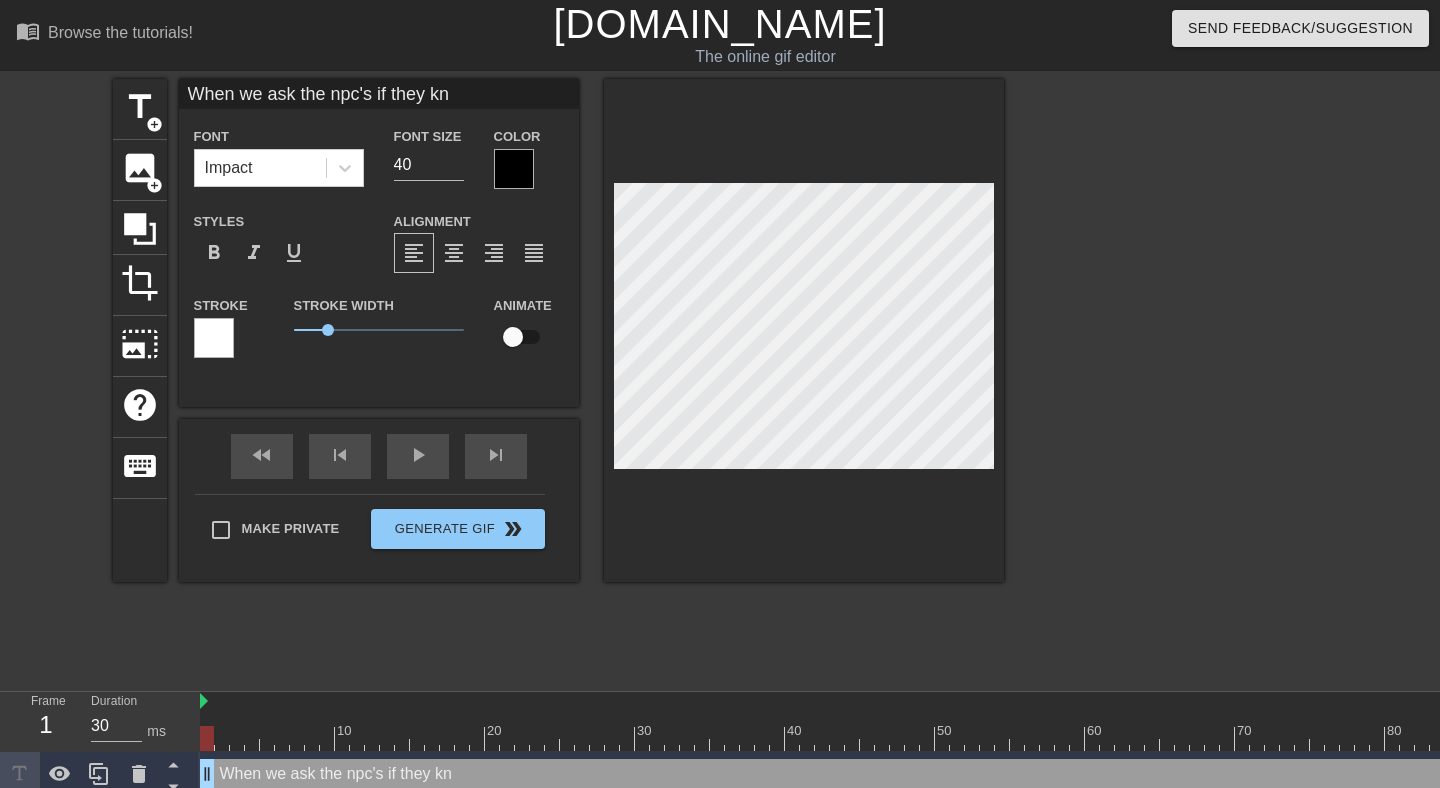 type on "When we ask the npc's if they kno" 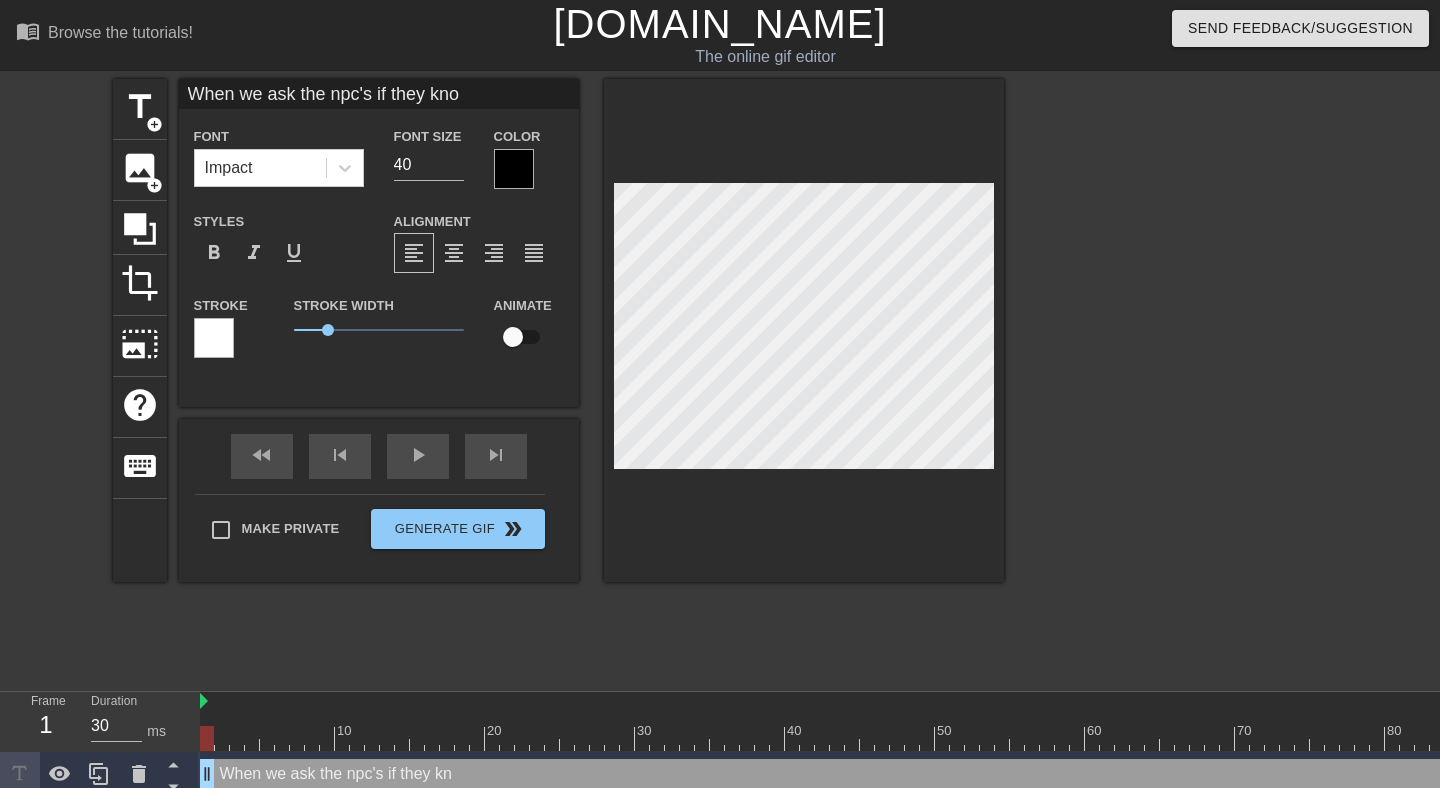 type on "When we ask the npc's if they know" 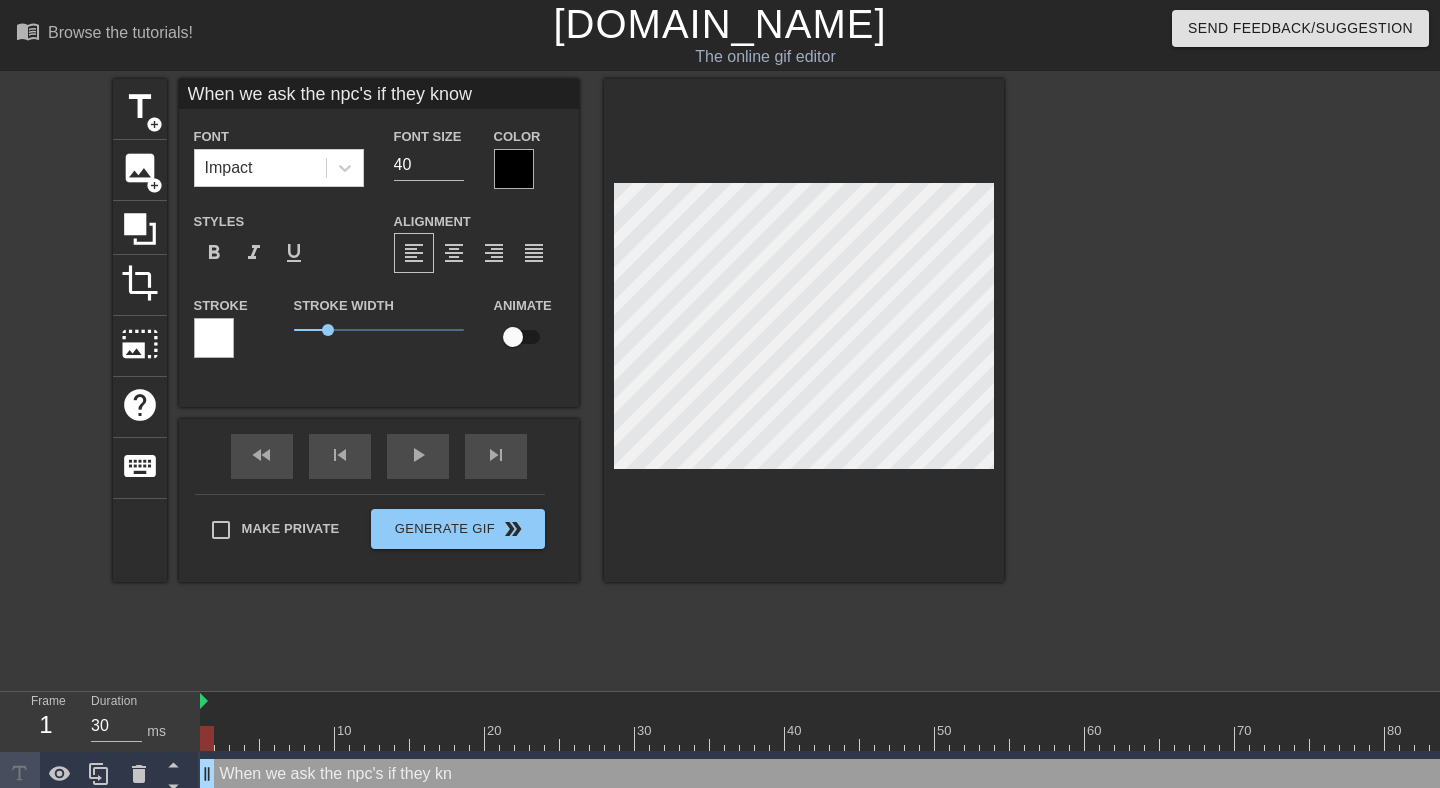 type on "When we ask the npc's if they know" 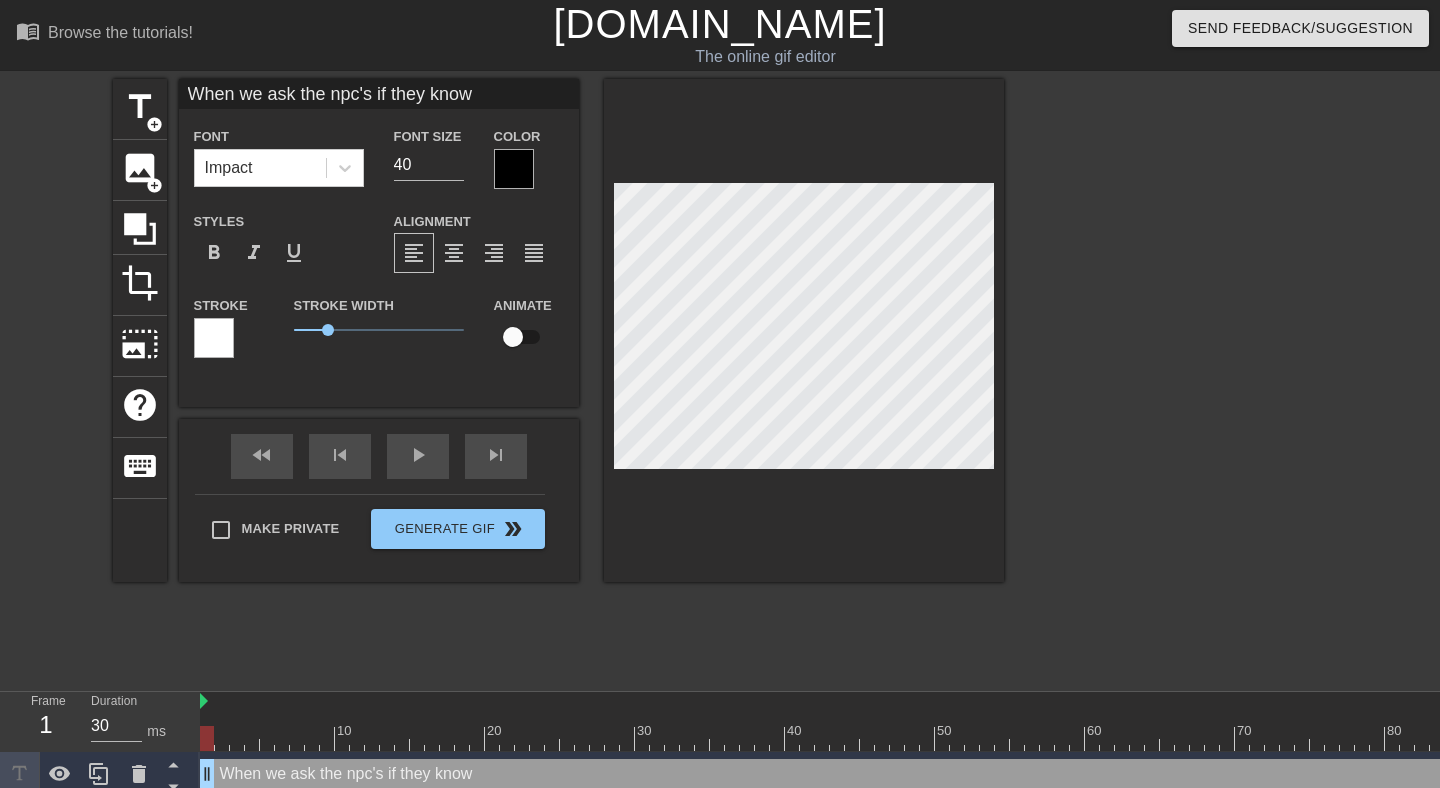 type on "When we ask the npc's if they know w" 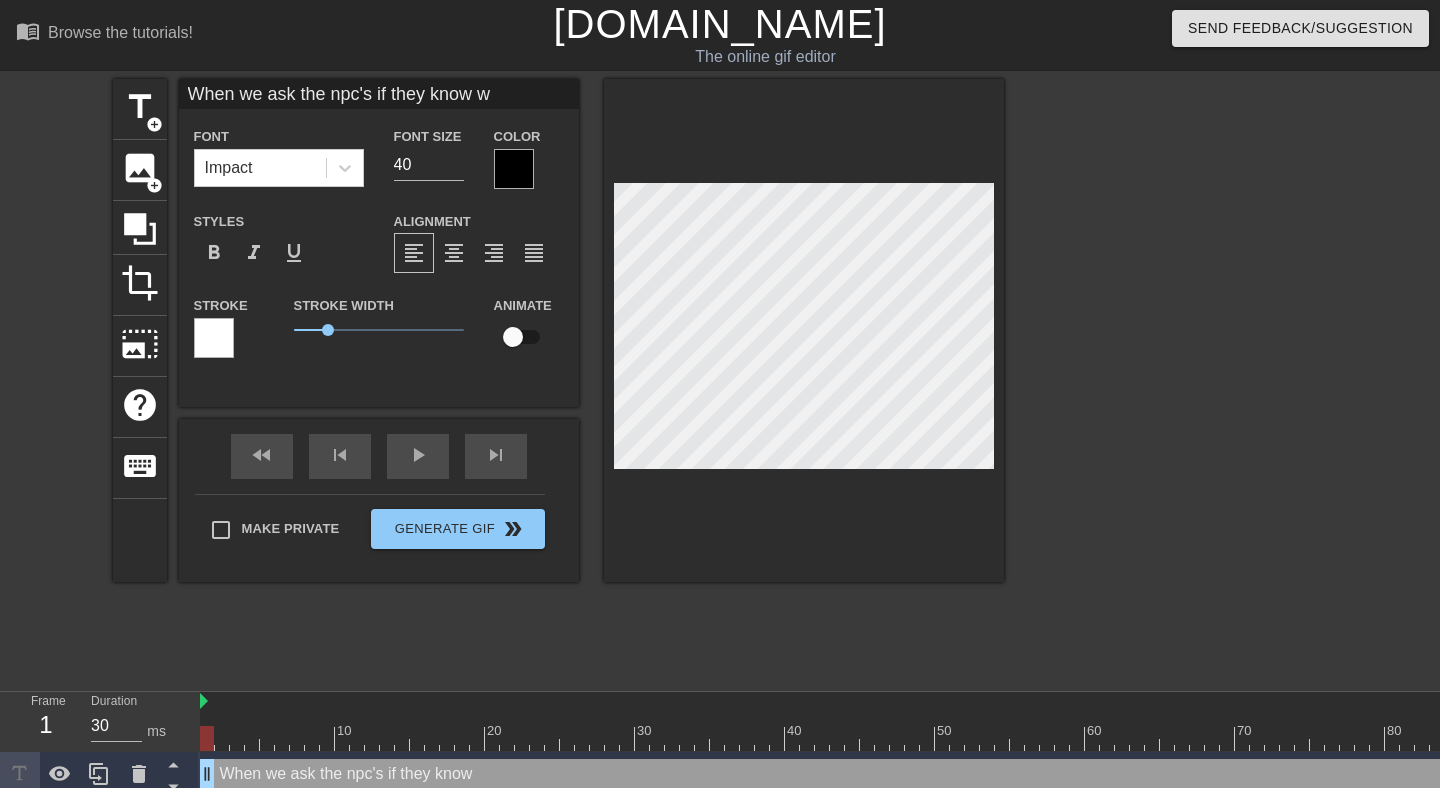 type on "When we ask the npc's if they know wh" 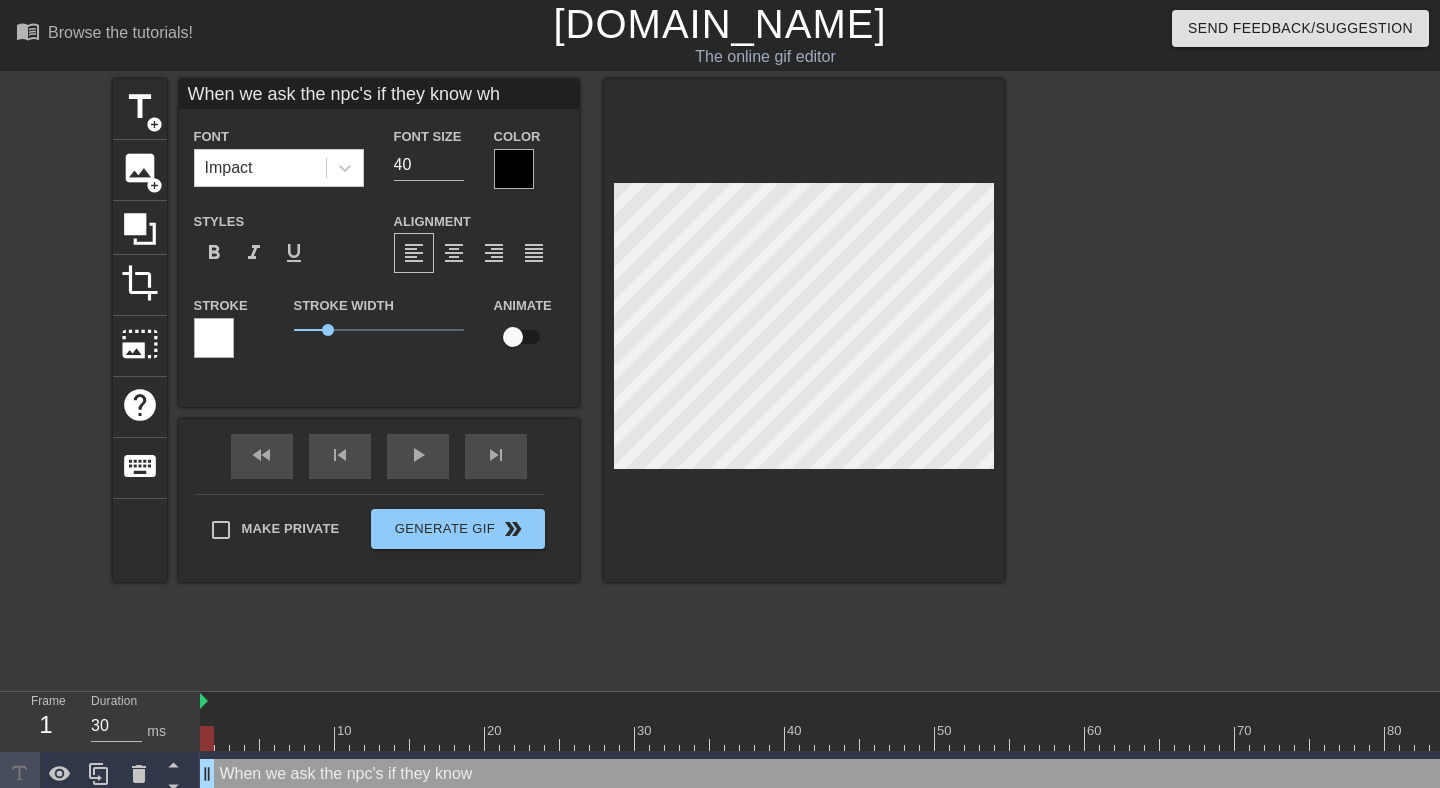 type on "When we ask the npc's if they know wha" 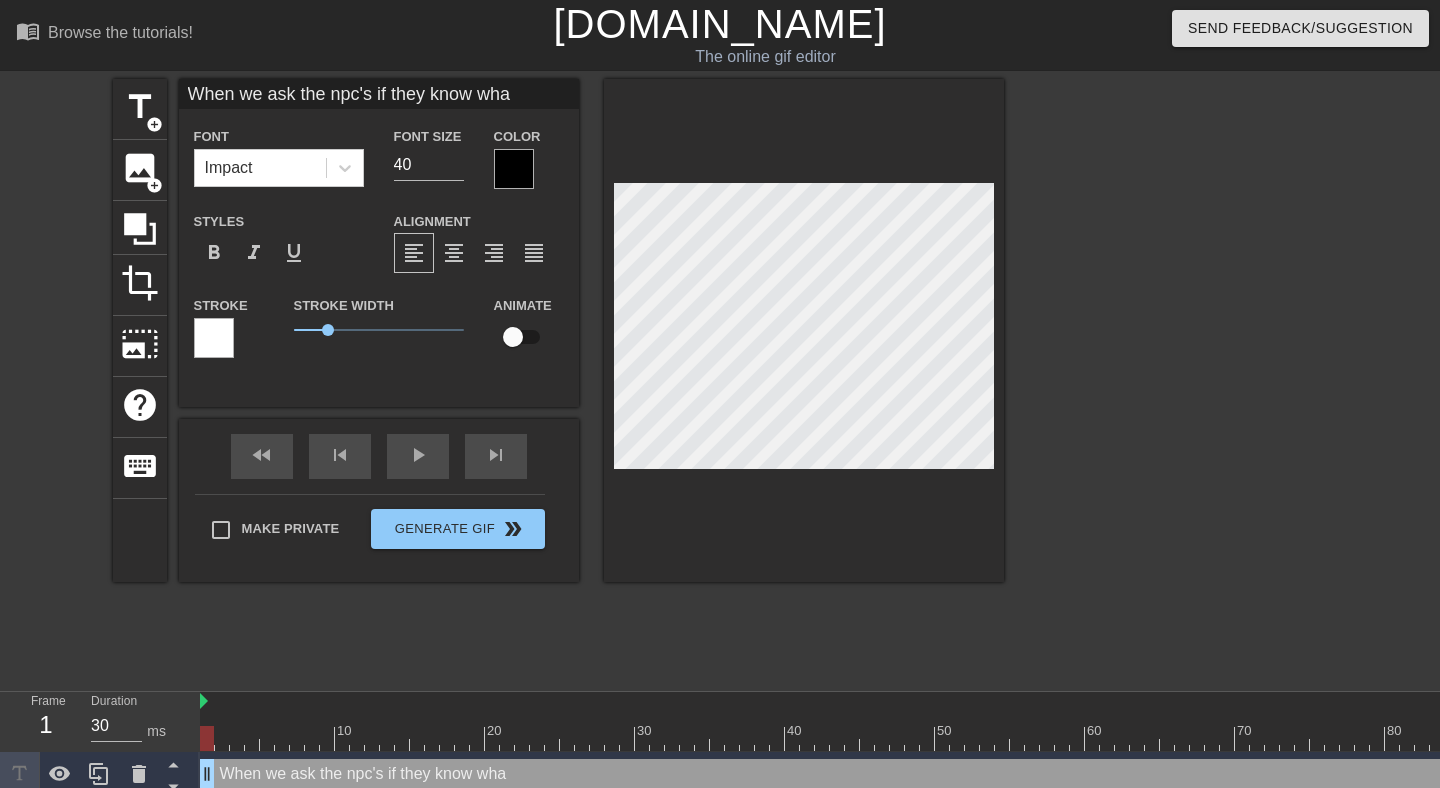 type on "When we ask the npc's if they know what" 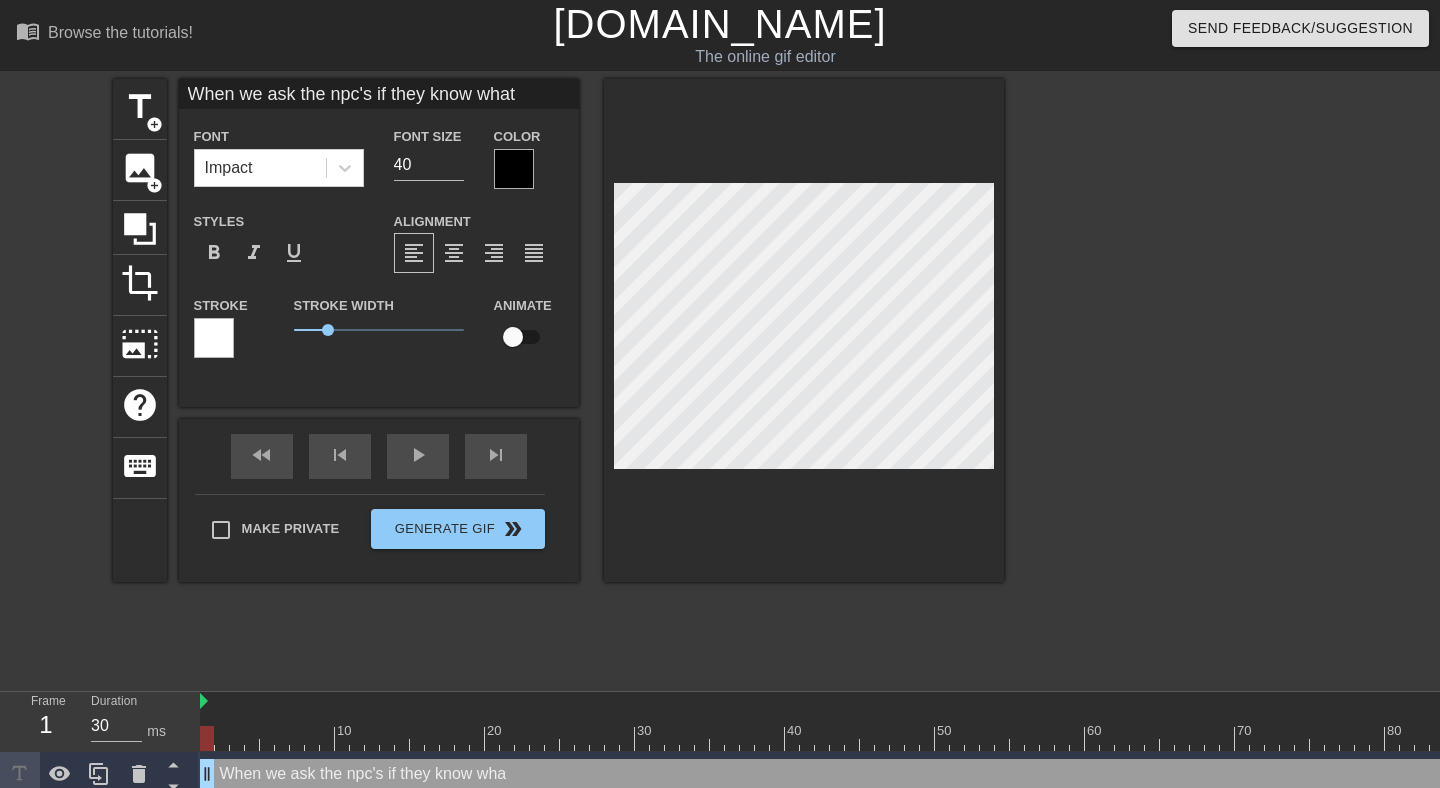 type on "When we ask the npc's if they know what" 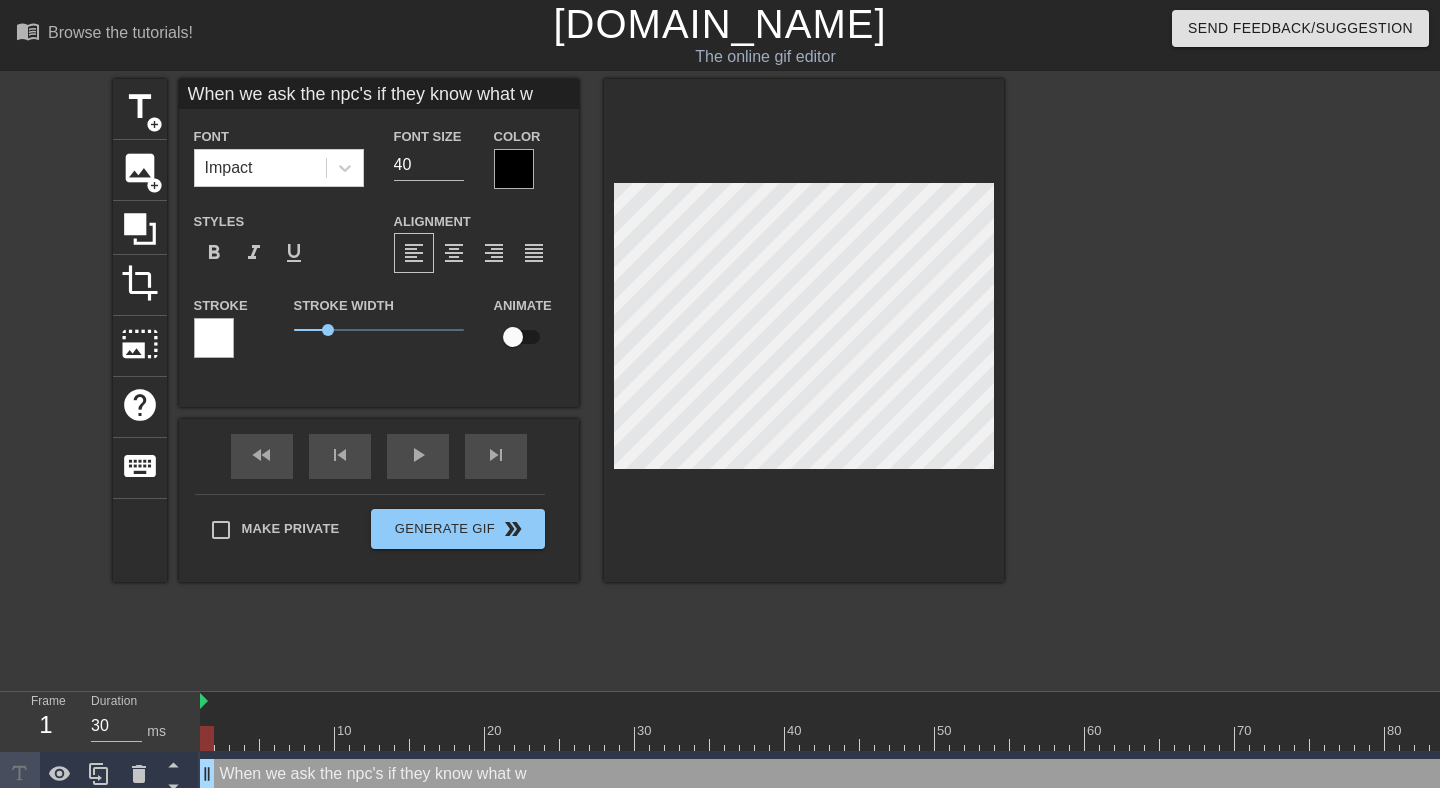 type on "When we ask the npc's if they know what wl" 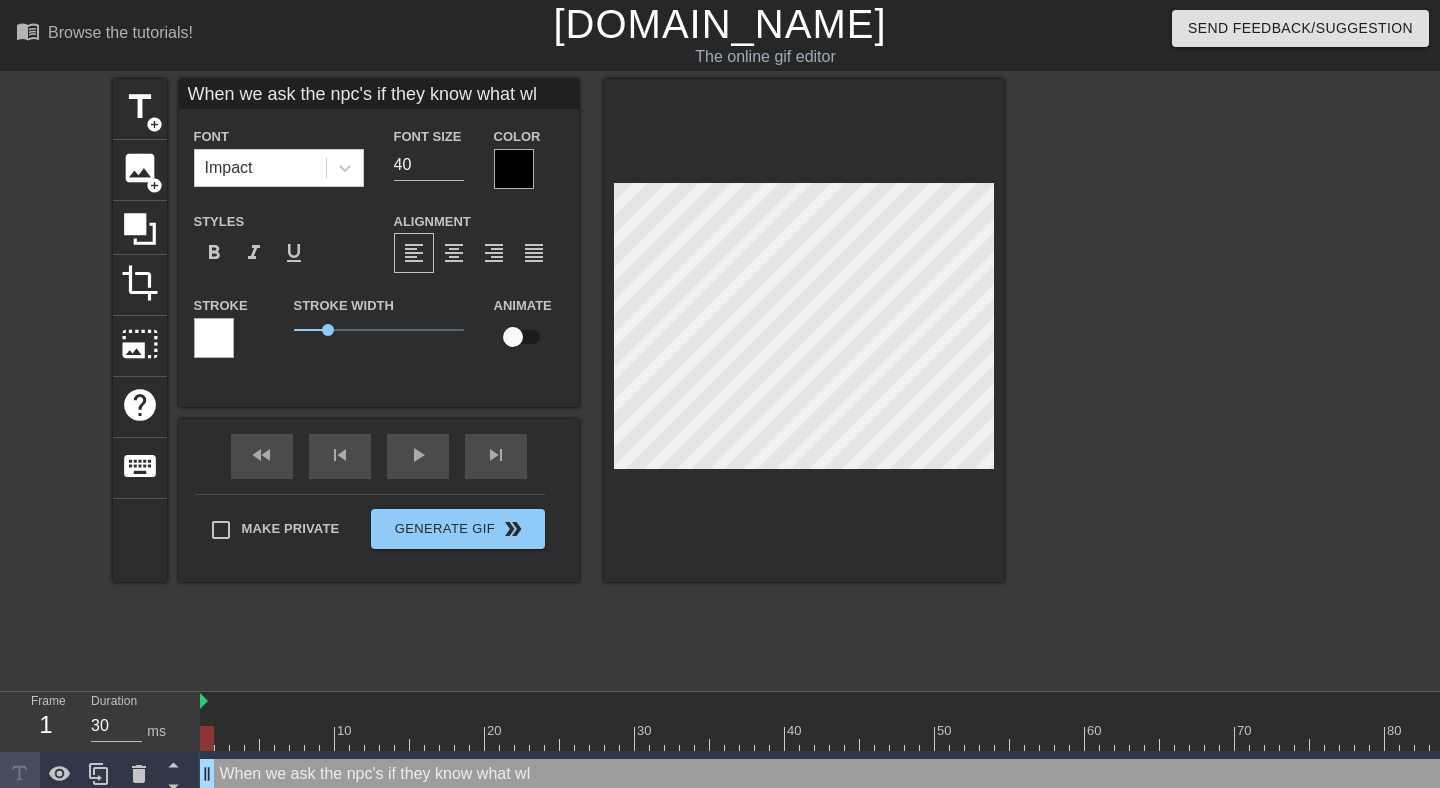 type on "When we ask the npc's if they know what w" 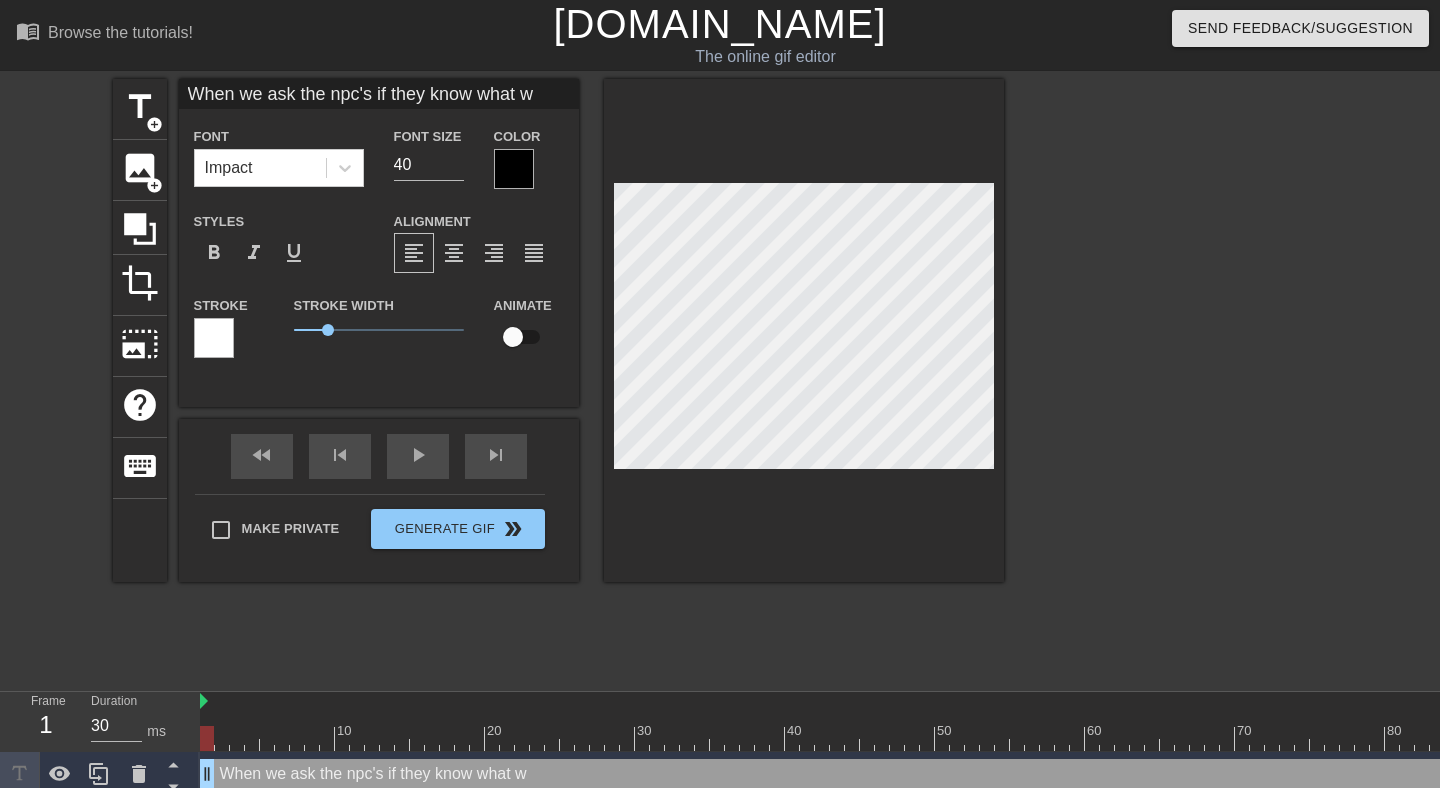 type on "When we ask the npc's if they know what wi" 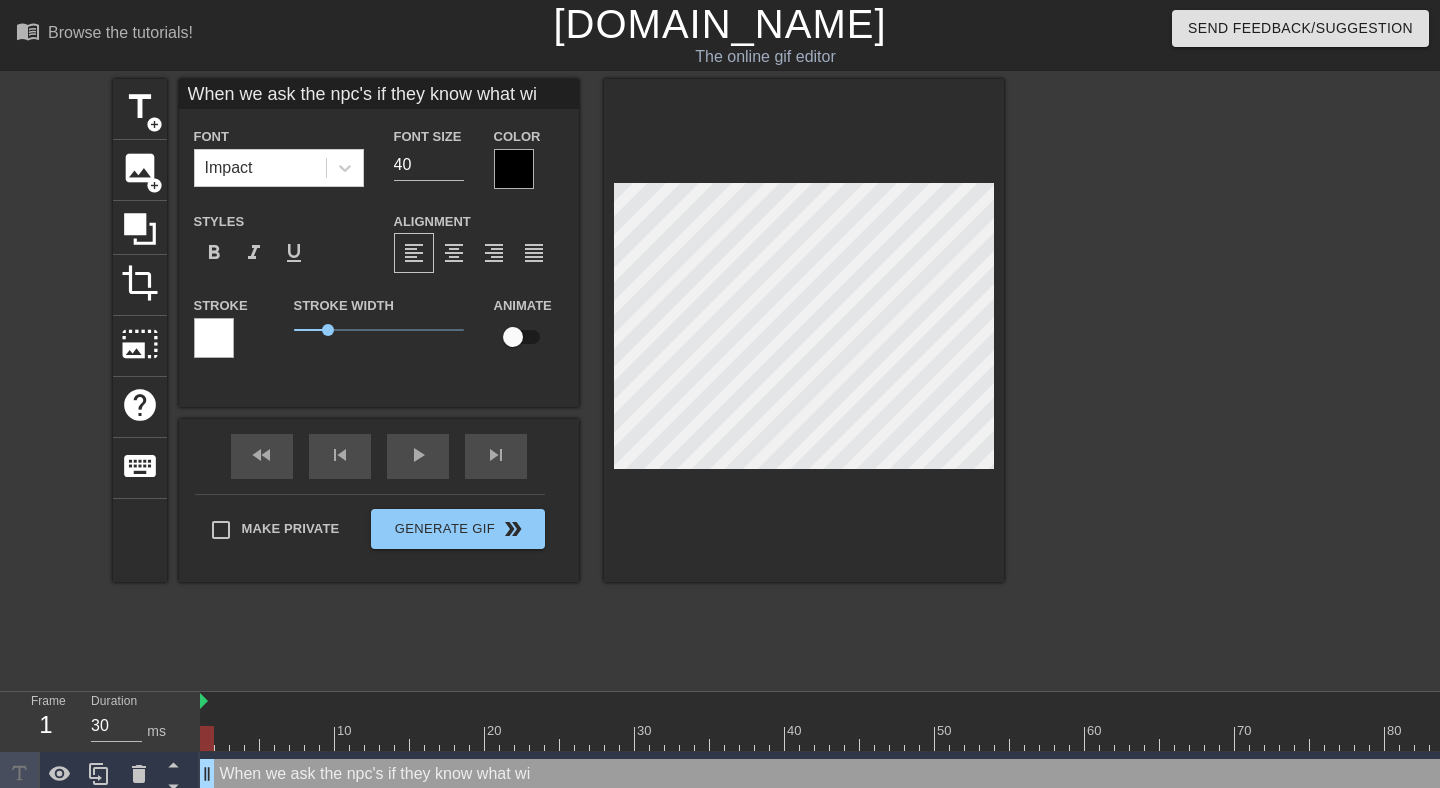 type on "When we ask the npc's if they know what w" 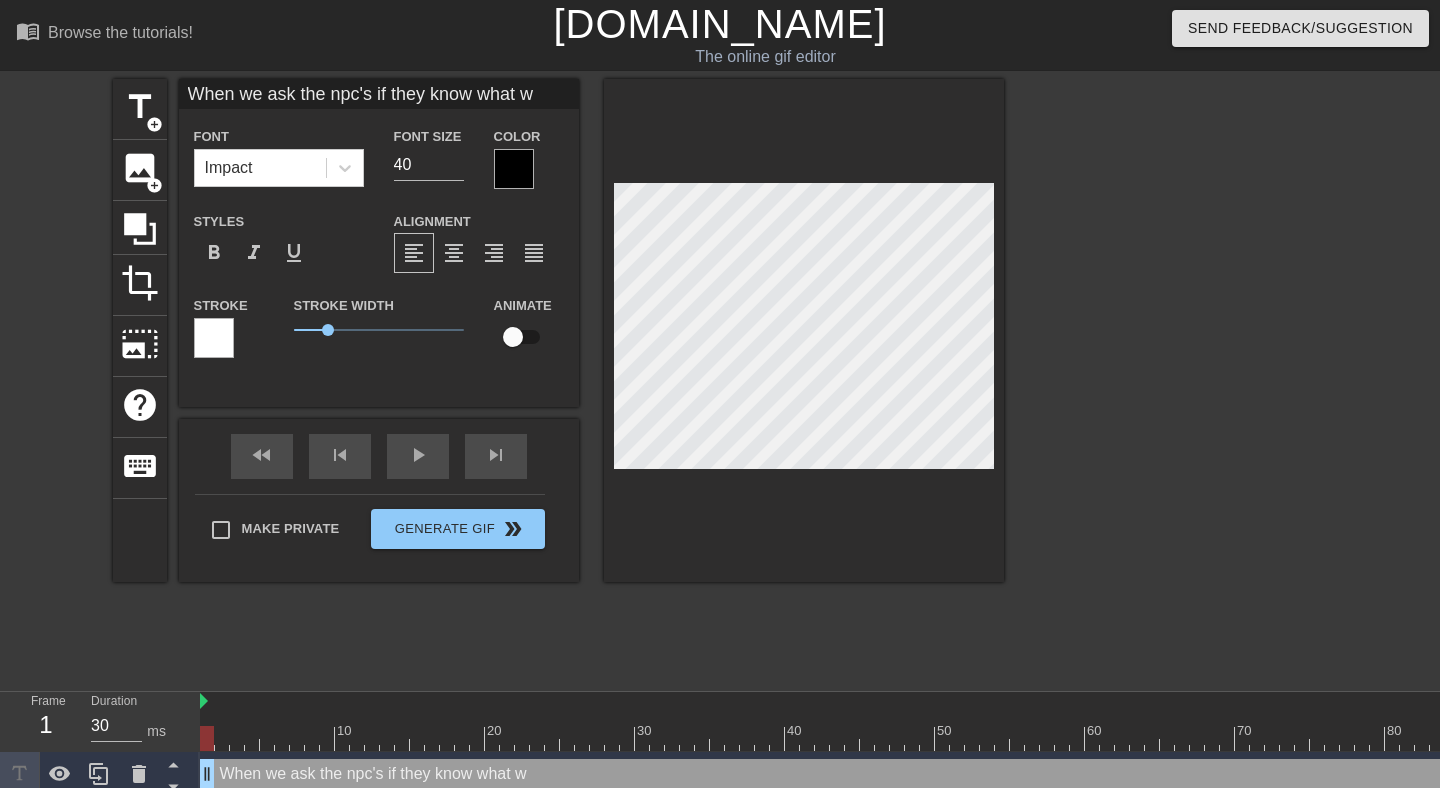 type on "When we ask the npc's if they know what ww" 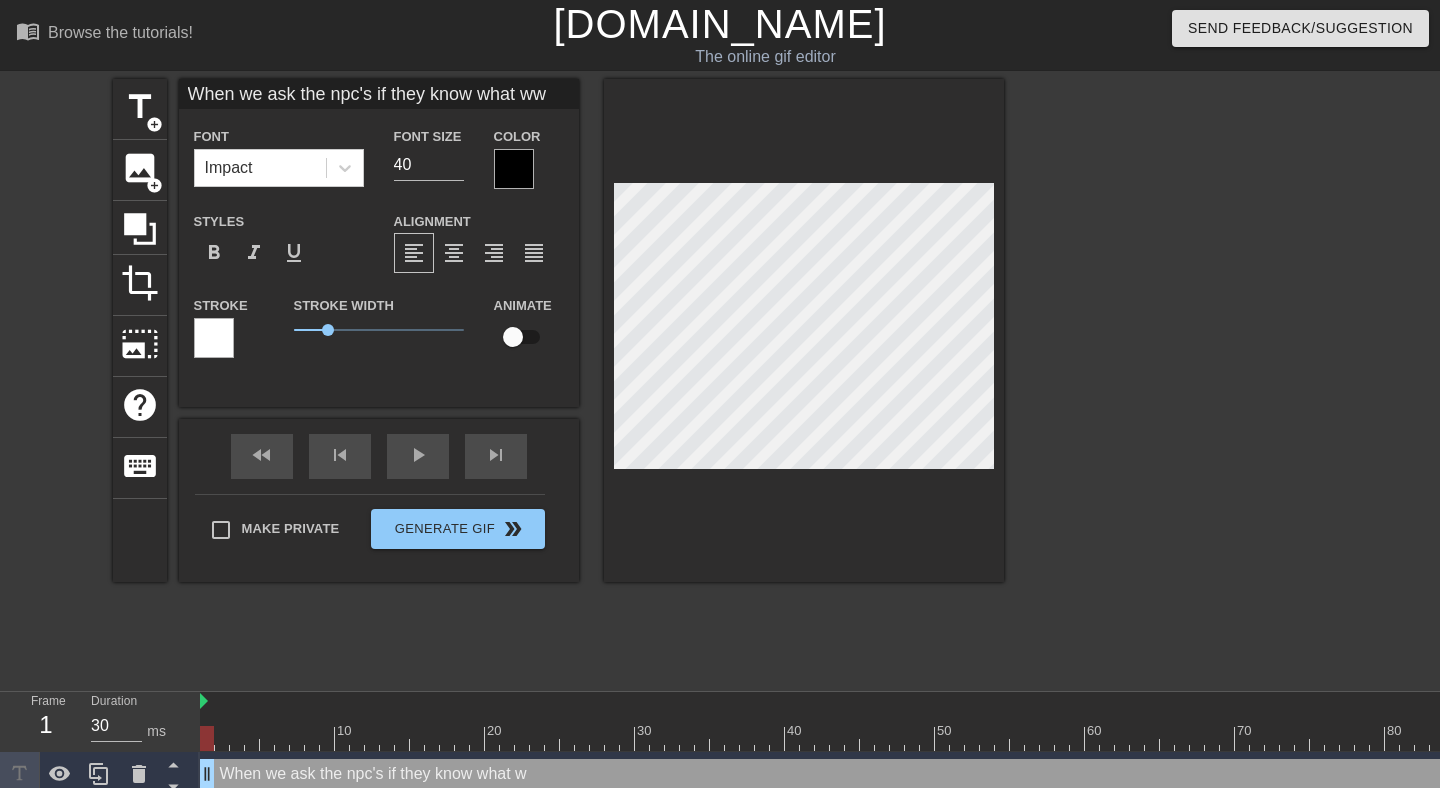 type on "When we ask the npc's if they know what wwi" 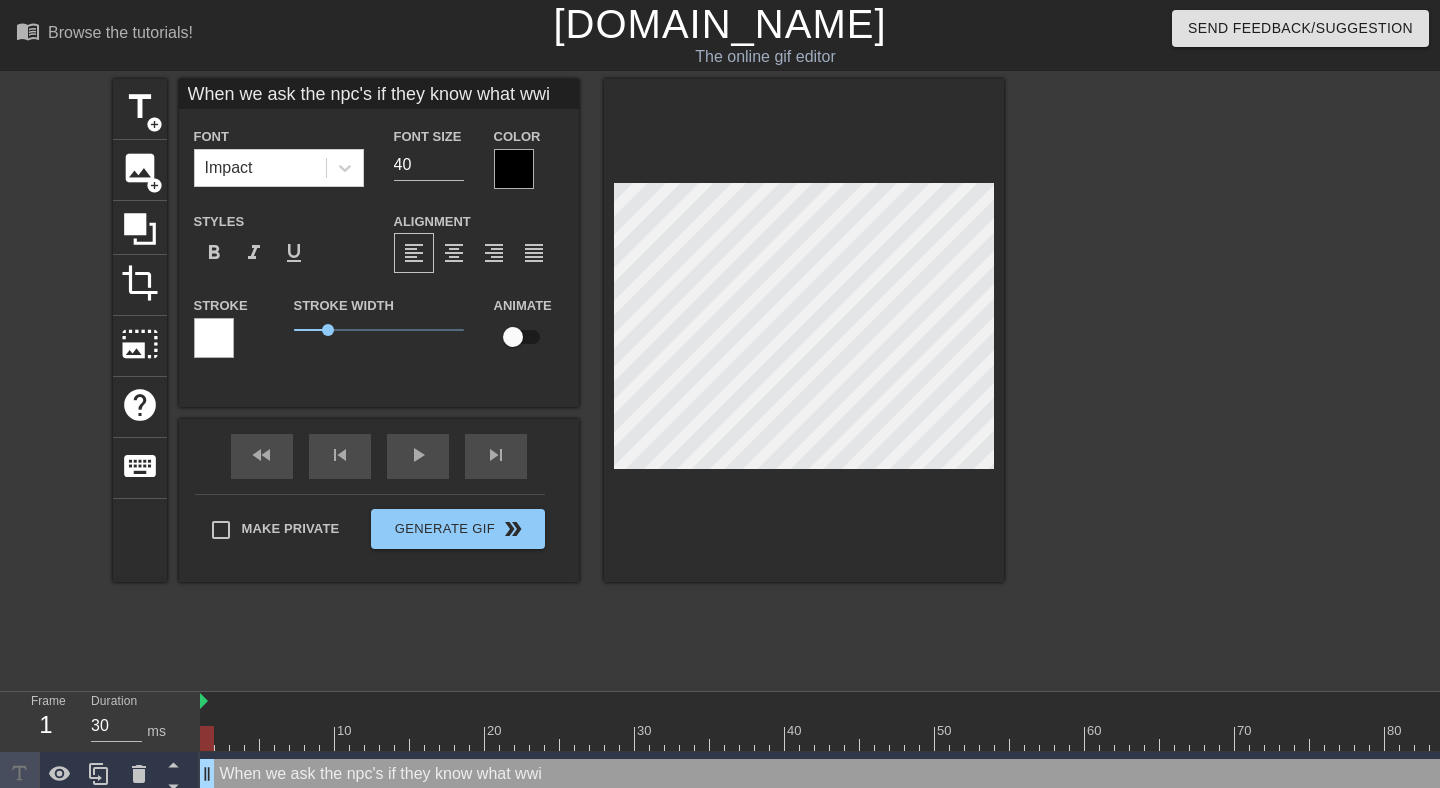 type on "When we ask the npc's if they know what wwil" 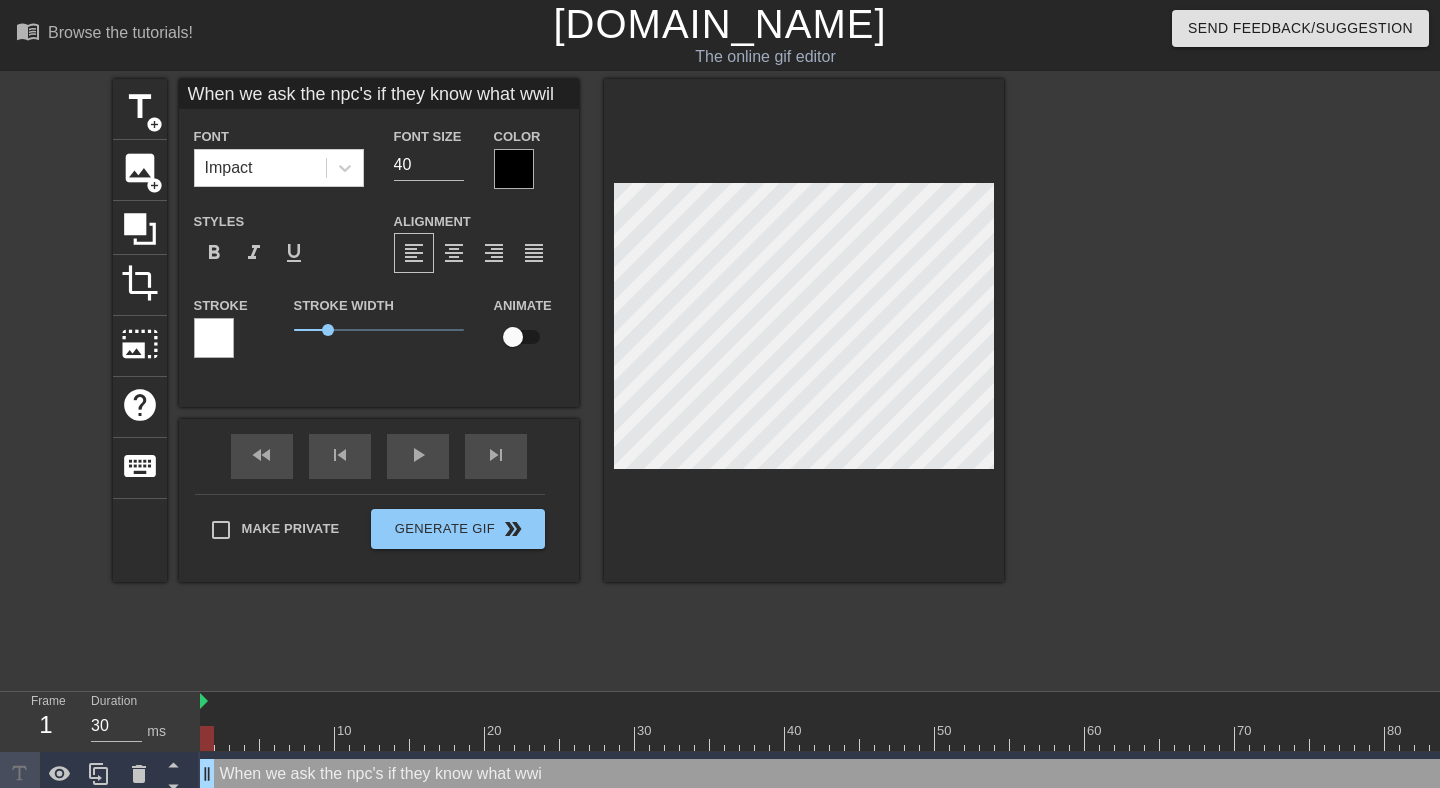 type on "When we ask the npc's if they know what wwill" 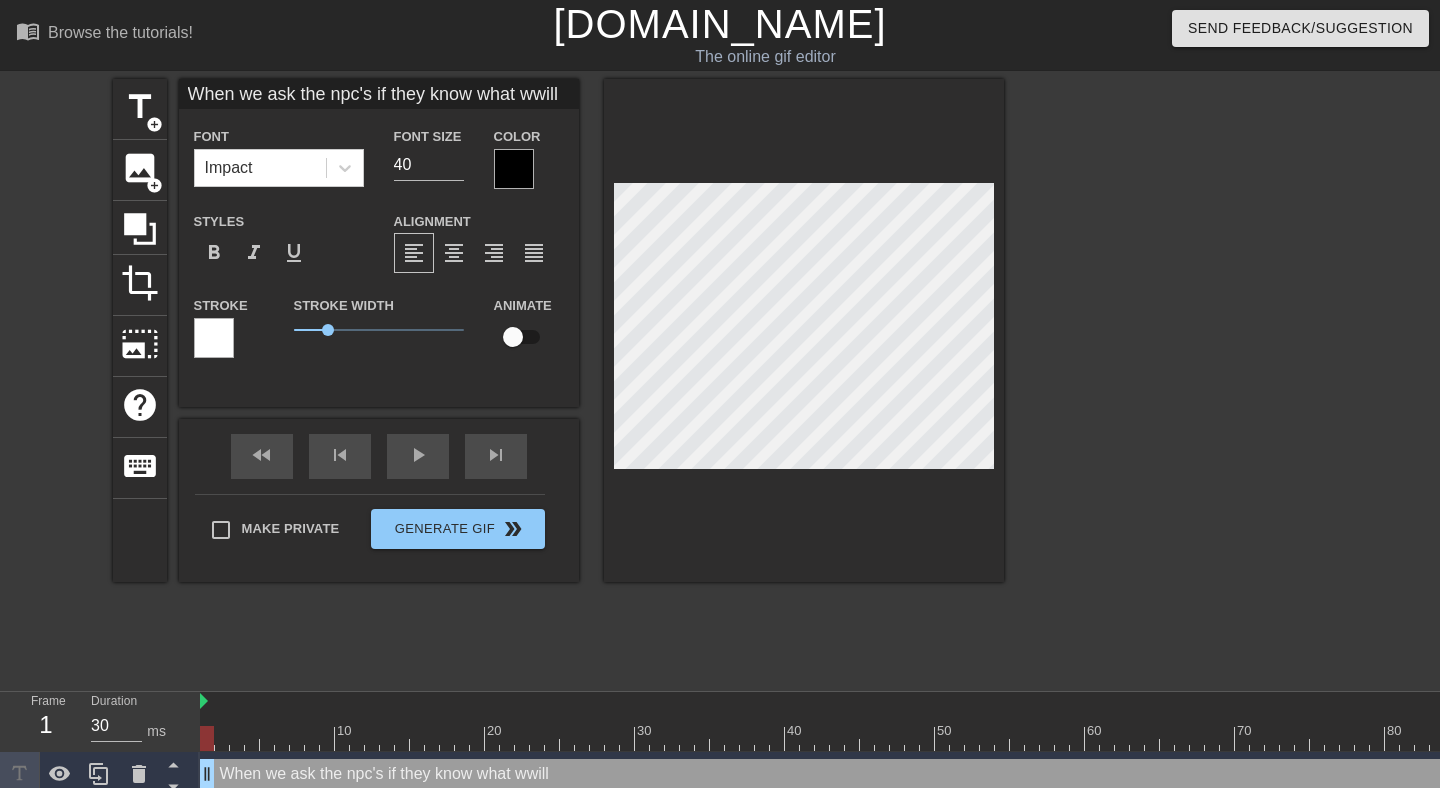 type on "When we ask the npc's if they know what wwill" 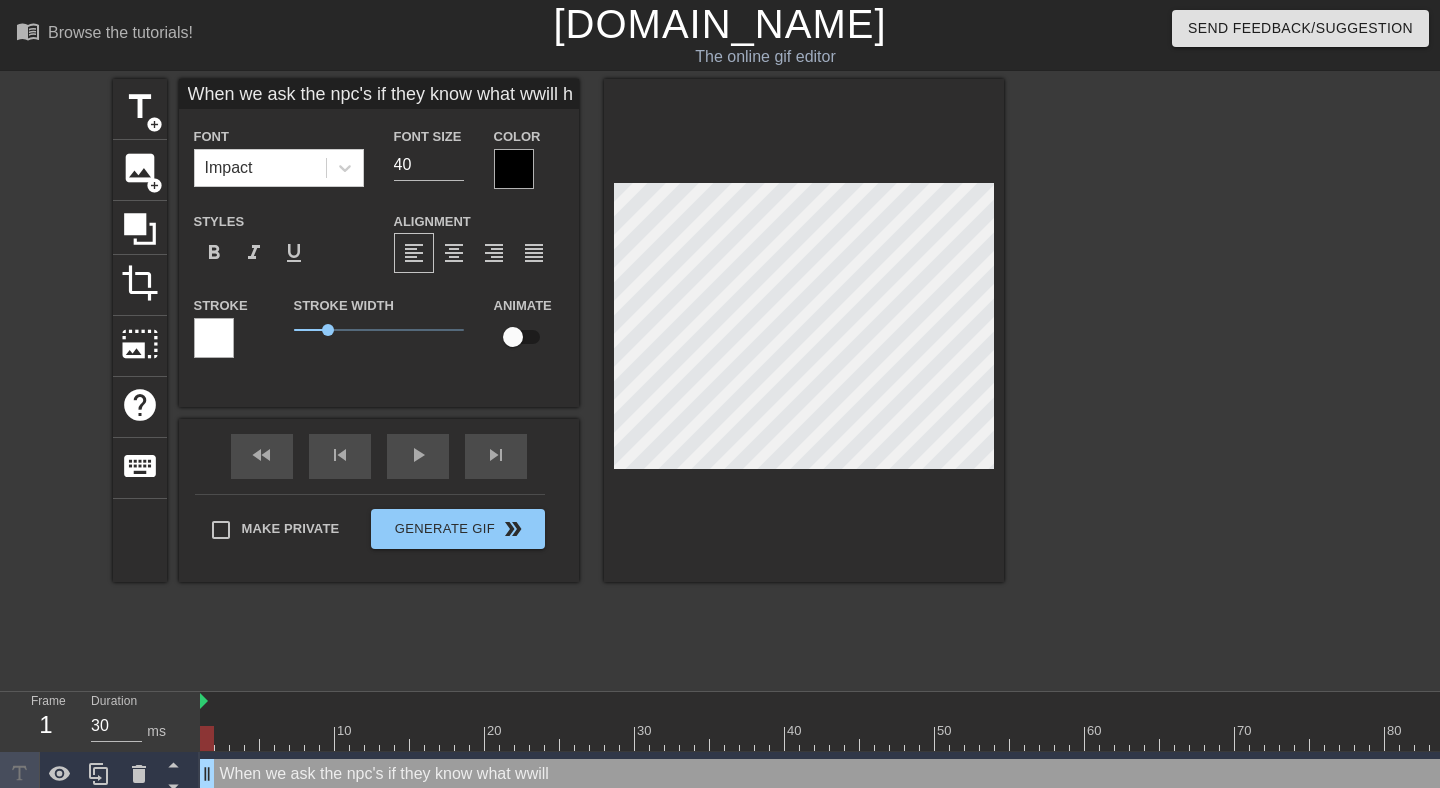 type on "When we ask the npc's if they know what wwill ha" 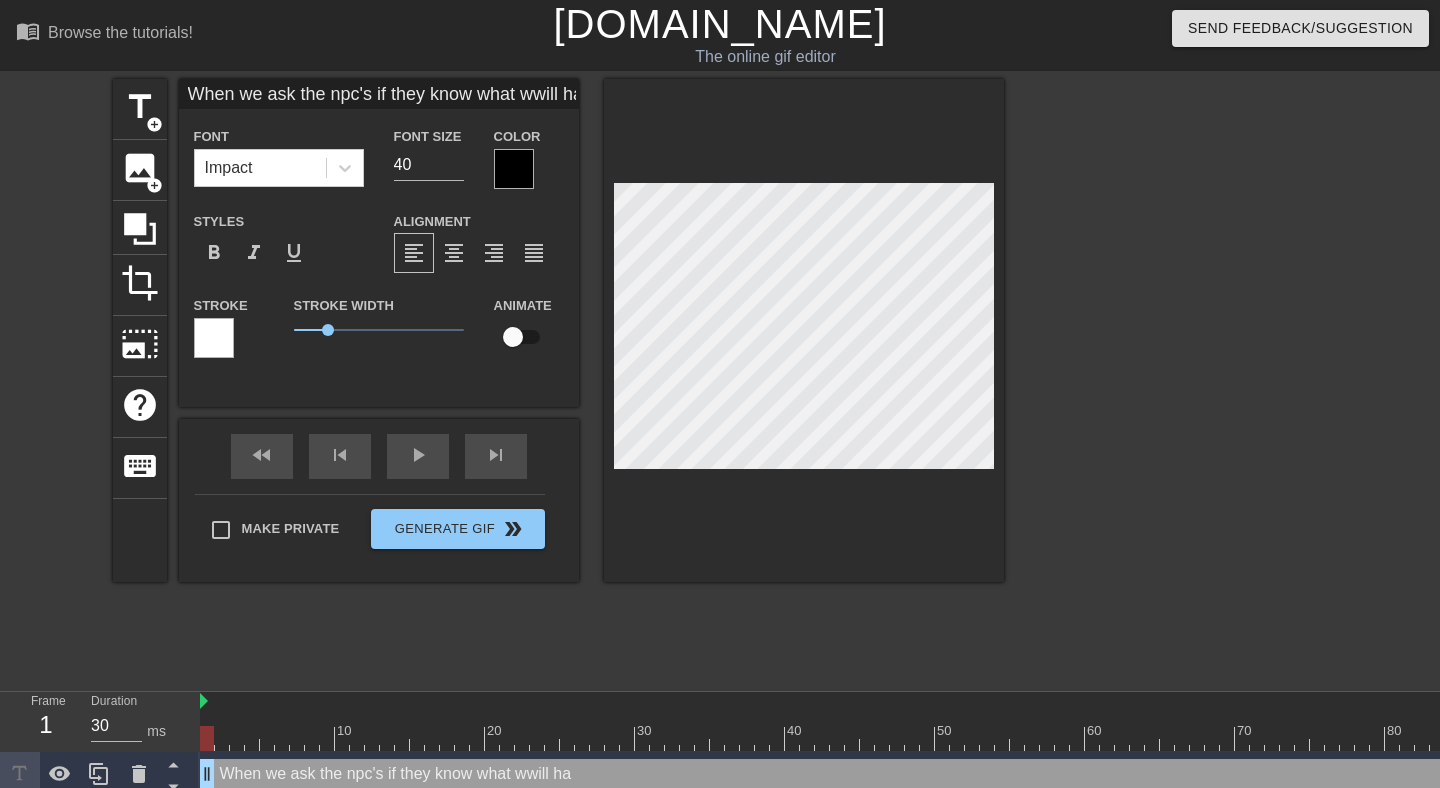 type on "When we ask the npc's if they know what wwill hap" 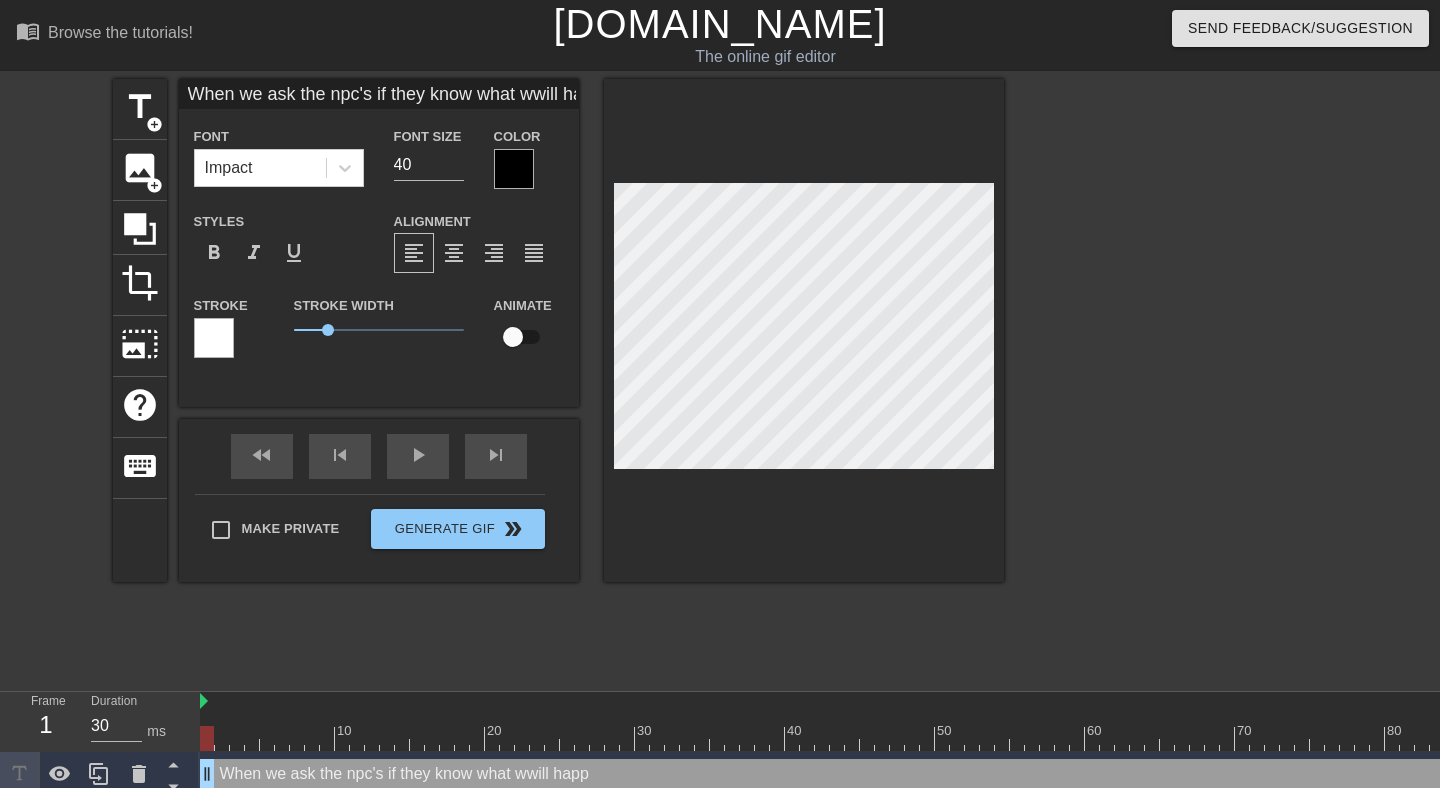 type on "When we ask the npc's if they know what wwill [PERSON_NAME]" 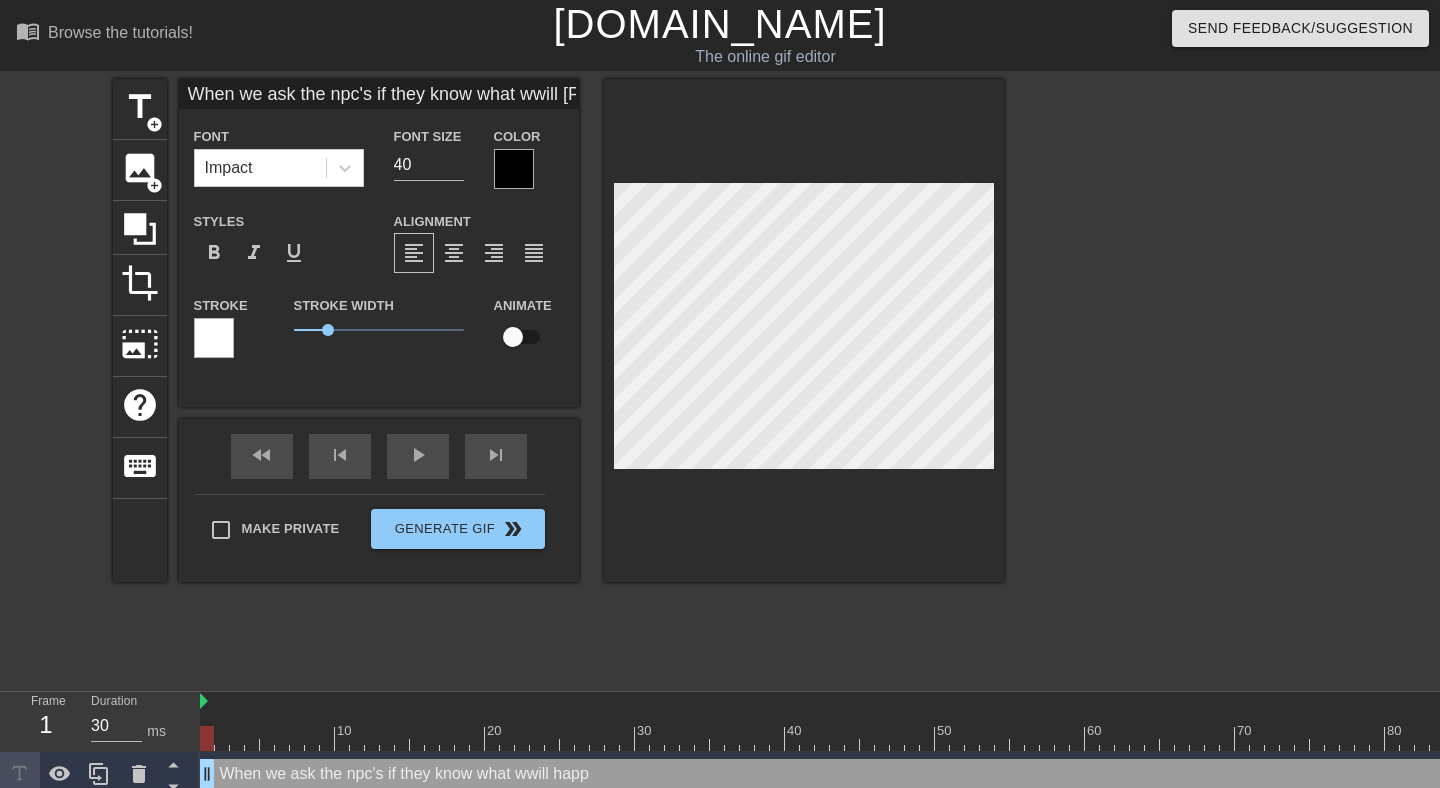type on "When we ask the npc's if they know what wwill happen" 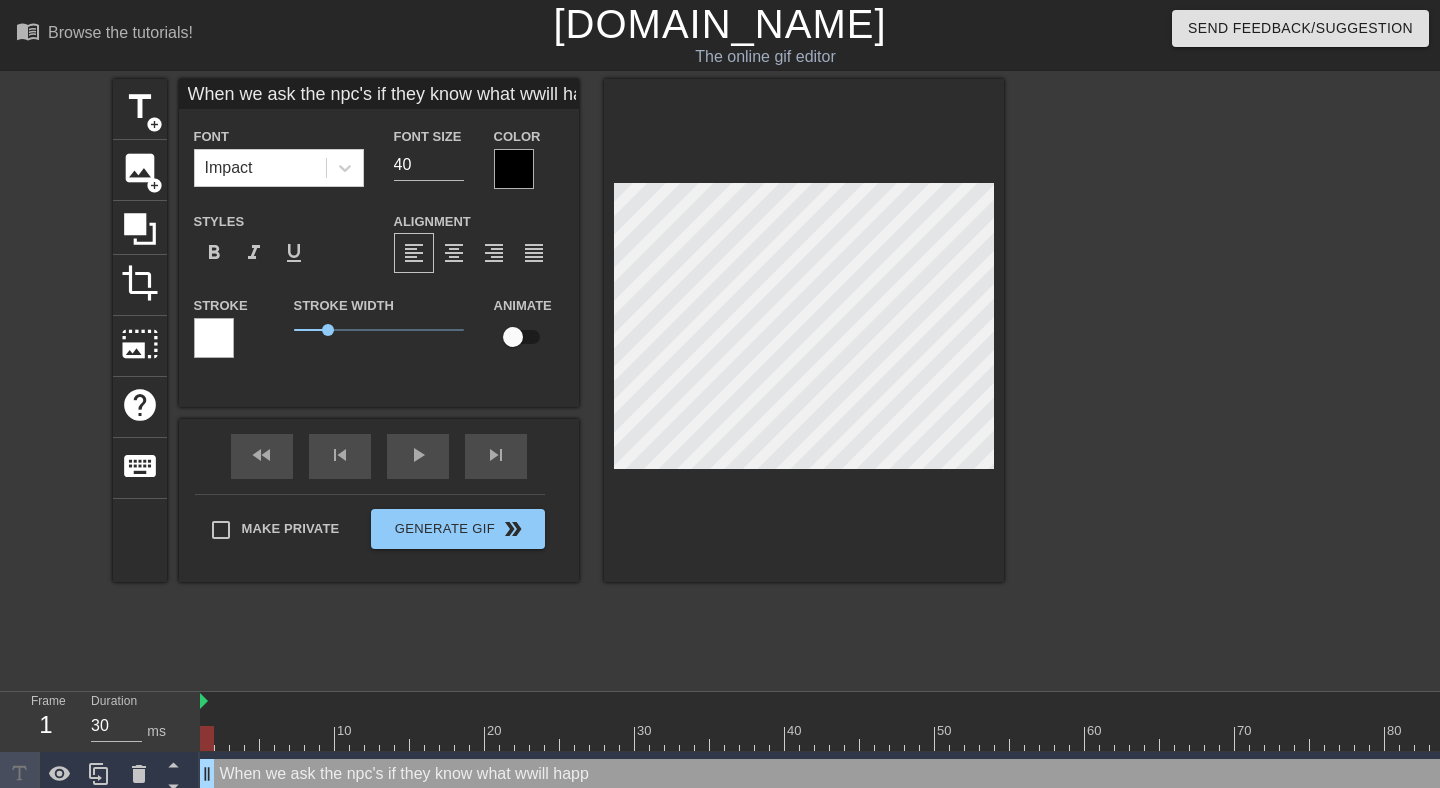type on "When we ask the npc's if they know what wwill happen" 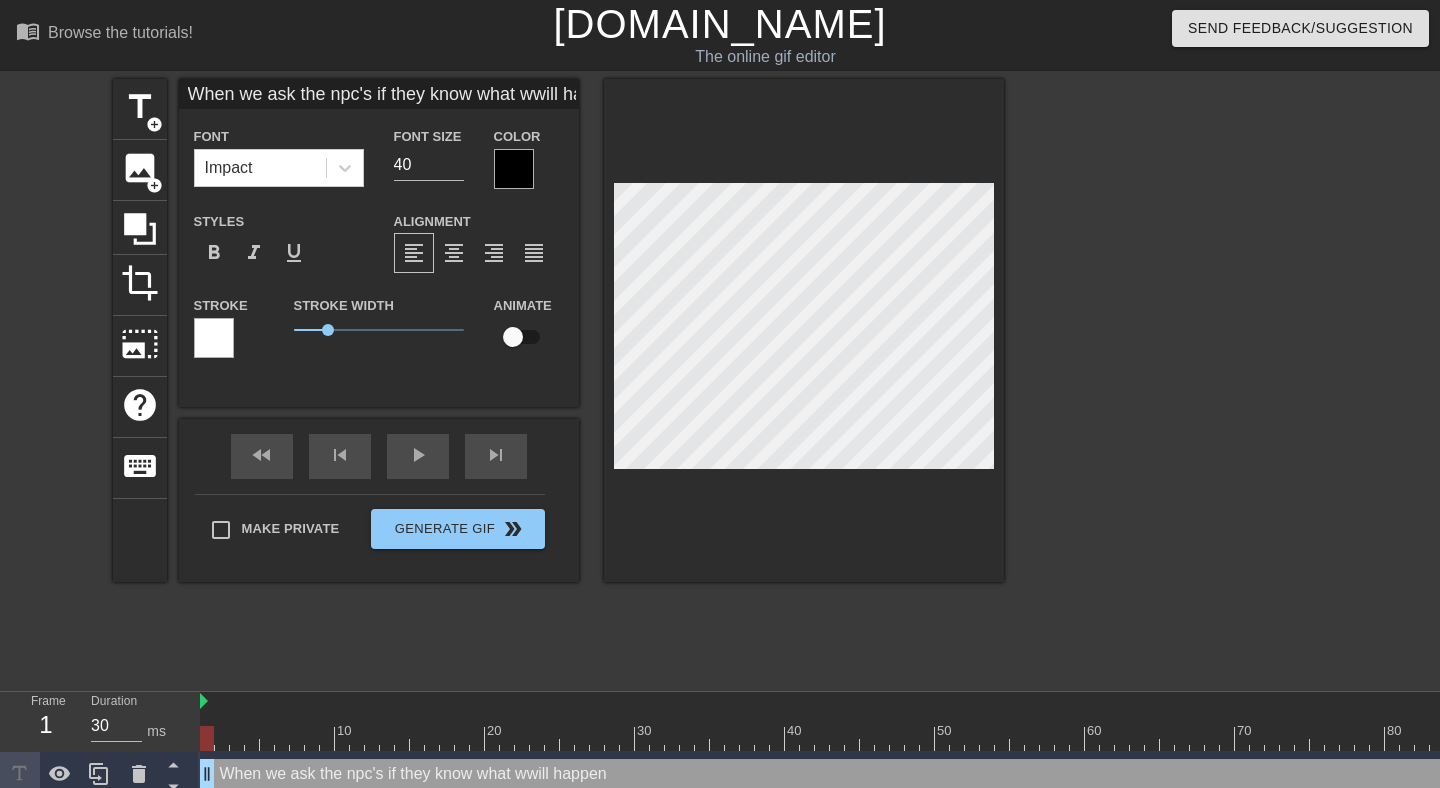 type on "When we ask the npc's if they know what wwill happen n" 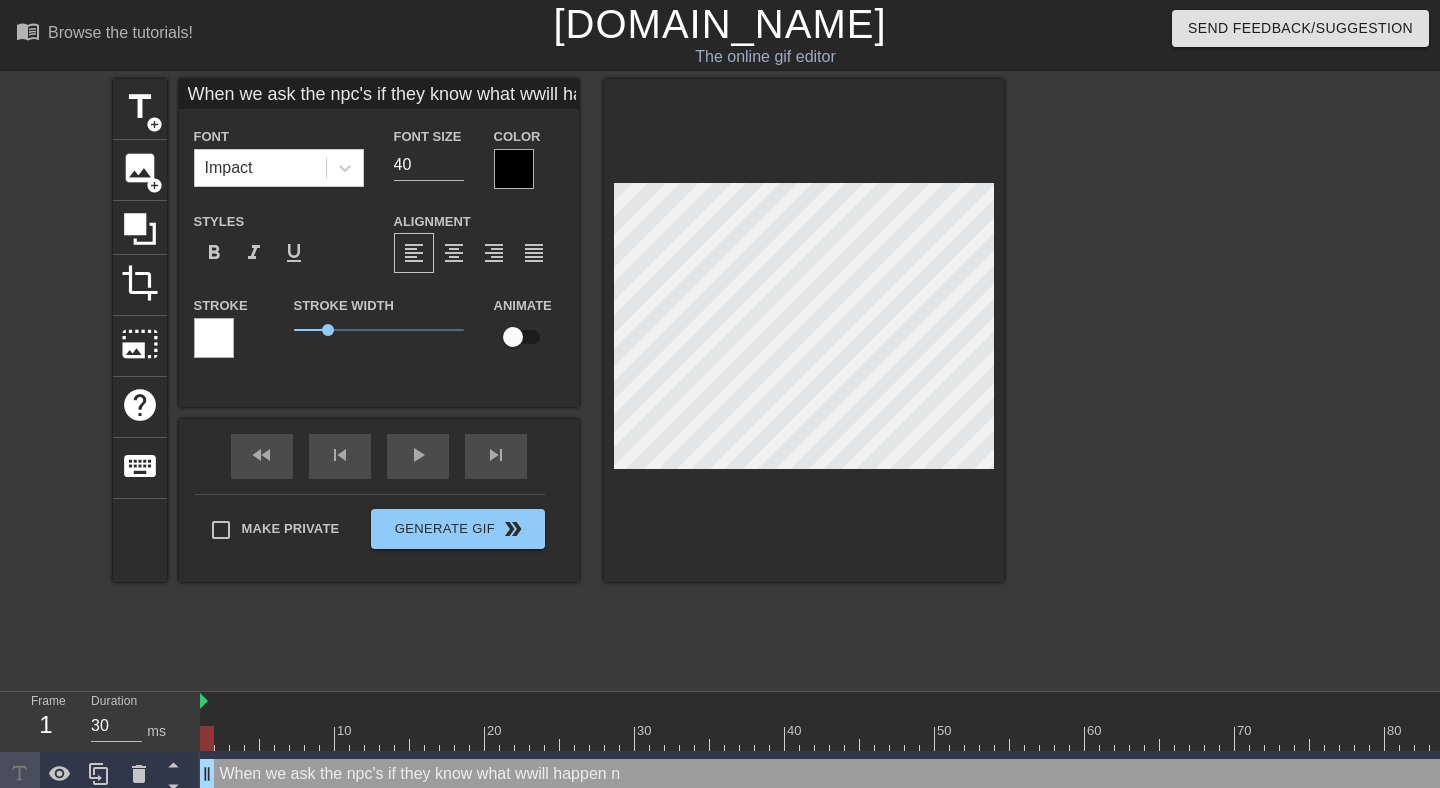 type on "When we ask the npc's if they know what wwill happen" 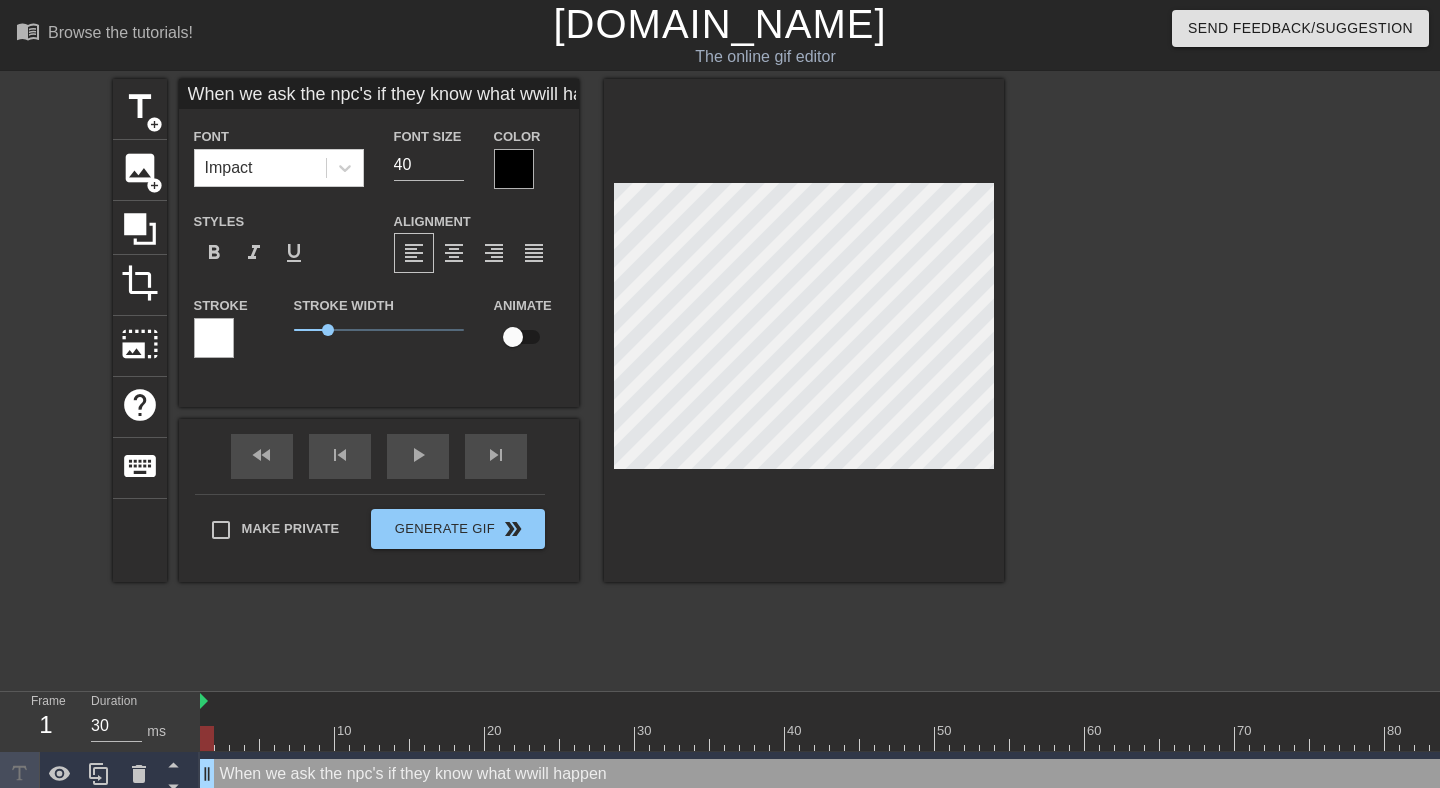 type on "When we ask the npc's if they know what wwill happen" 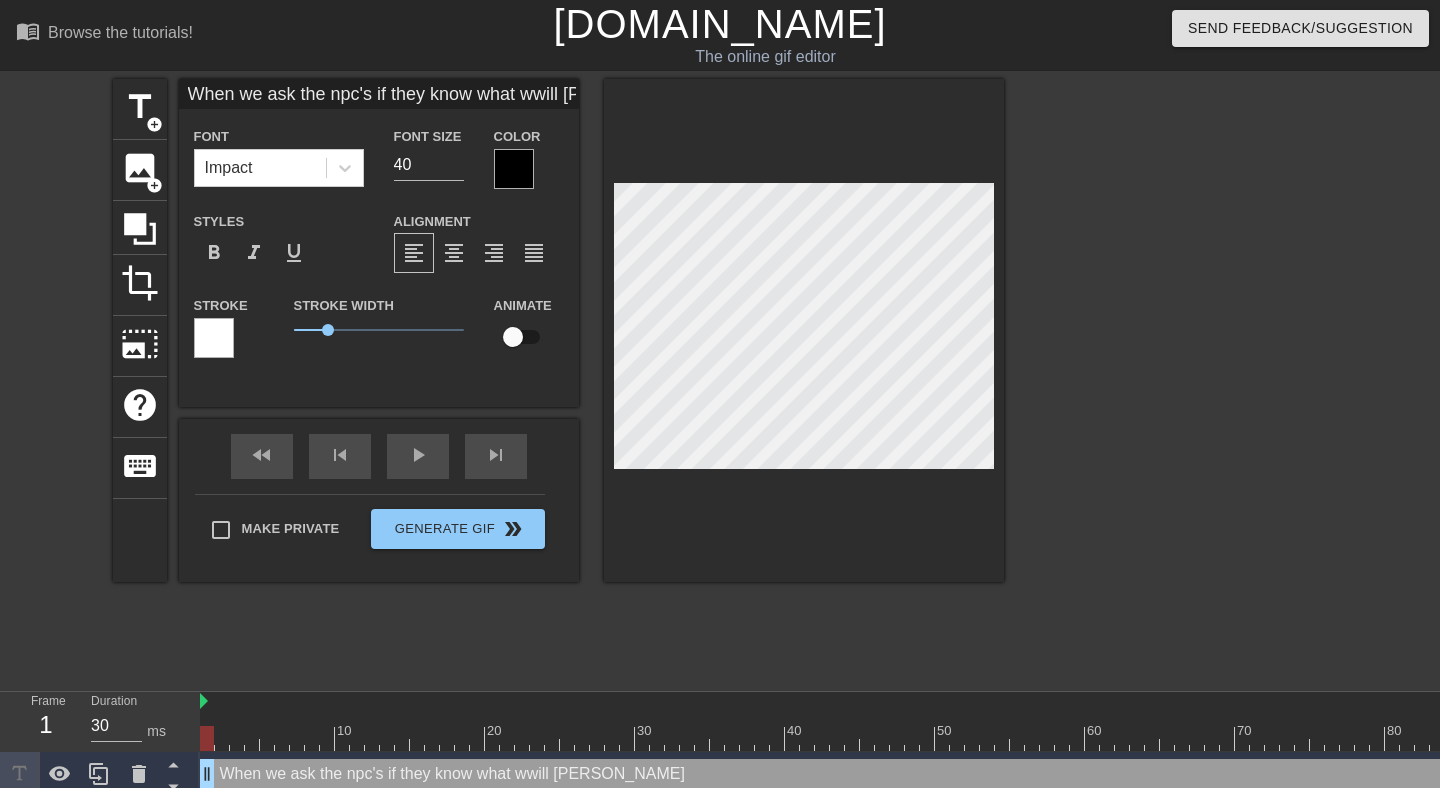 type on "When we ask the npc's if they know what wwill happ" 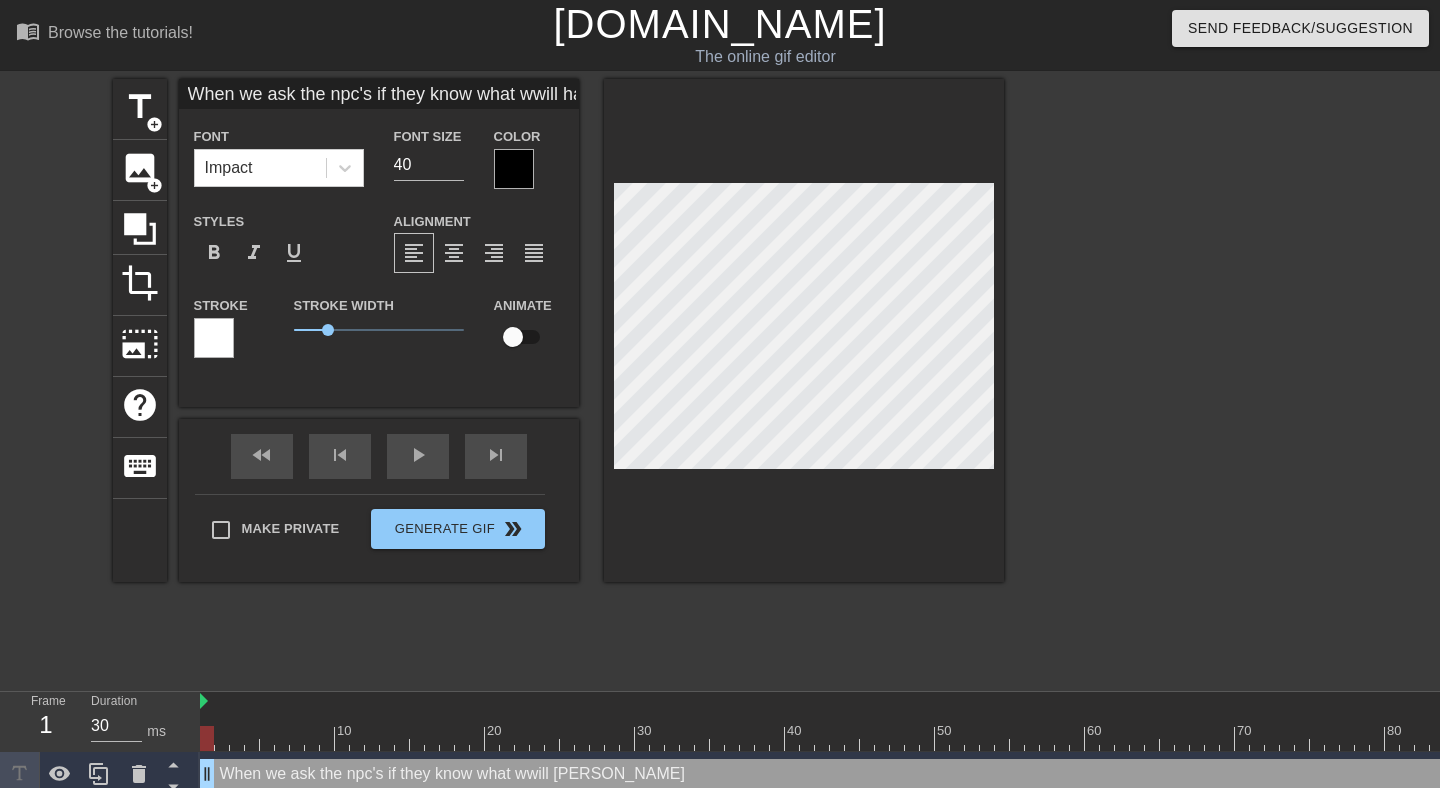 type on "When we ask the npc's if they know what wwill hap" 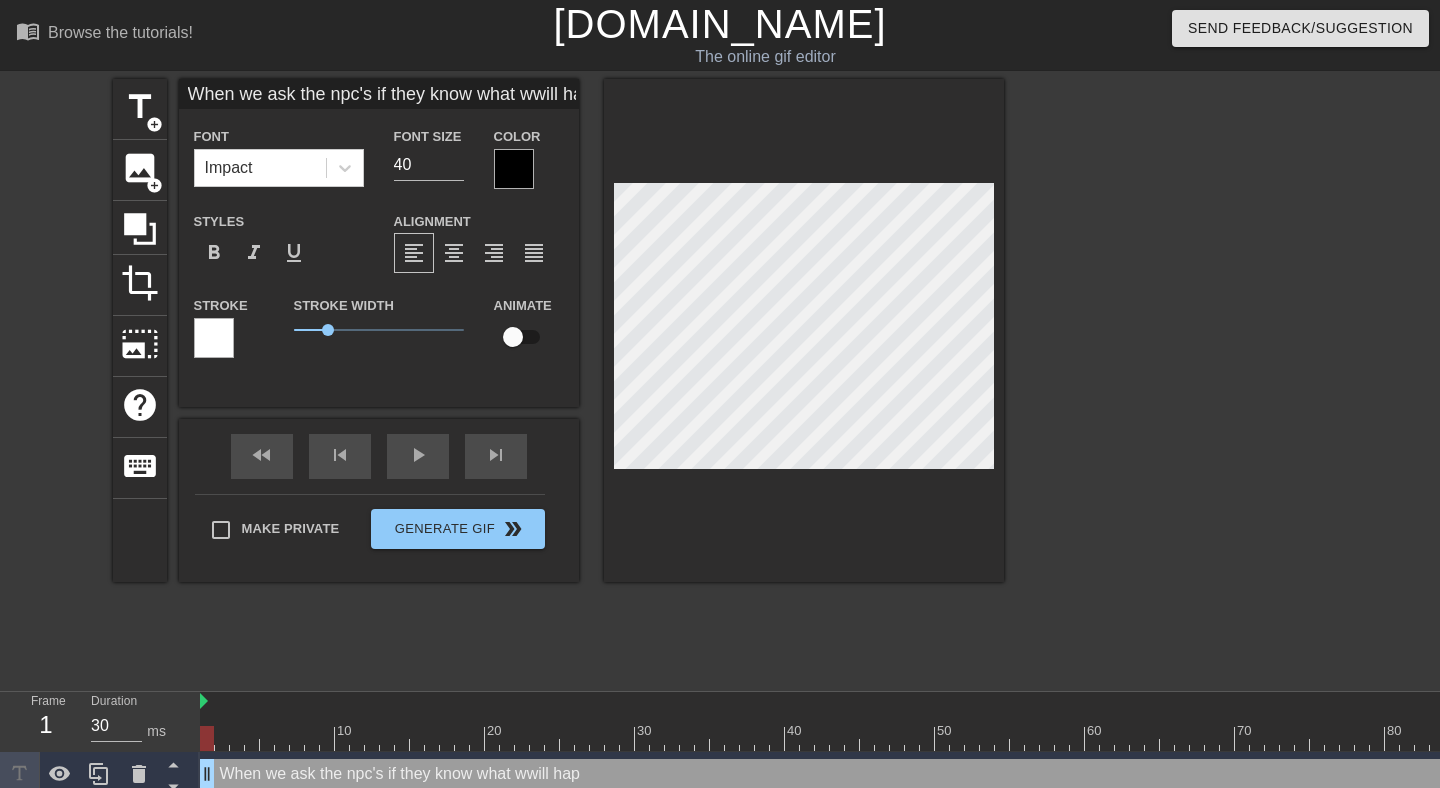 type on "When we ask the npc's if they know what wwill ha" 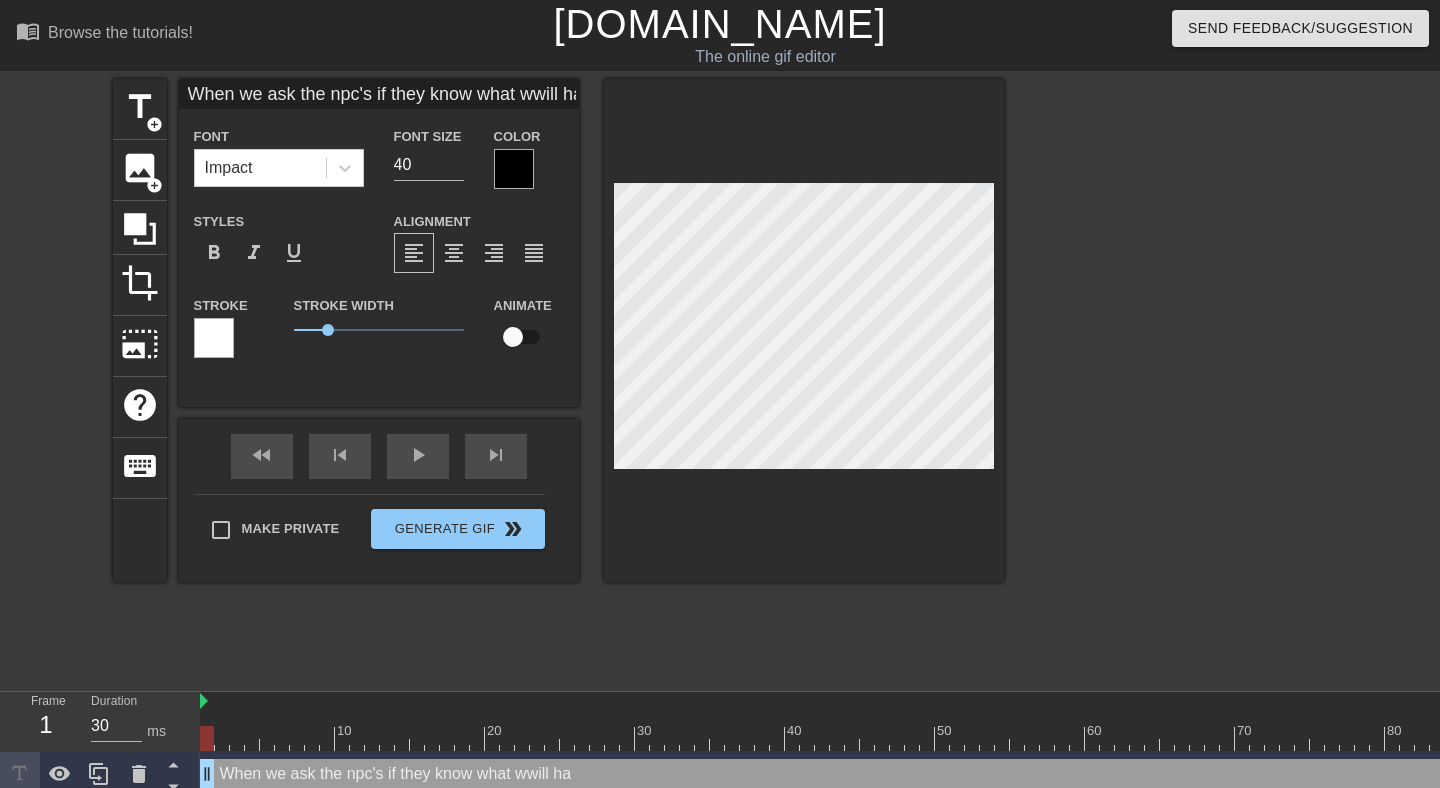 type on "When we ask the npc's if they know what wwill h" 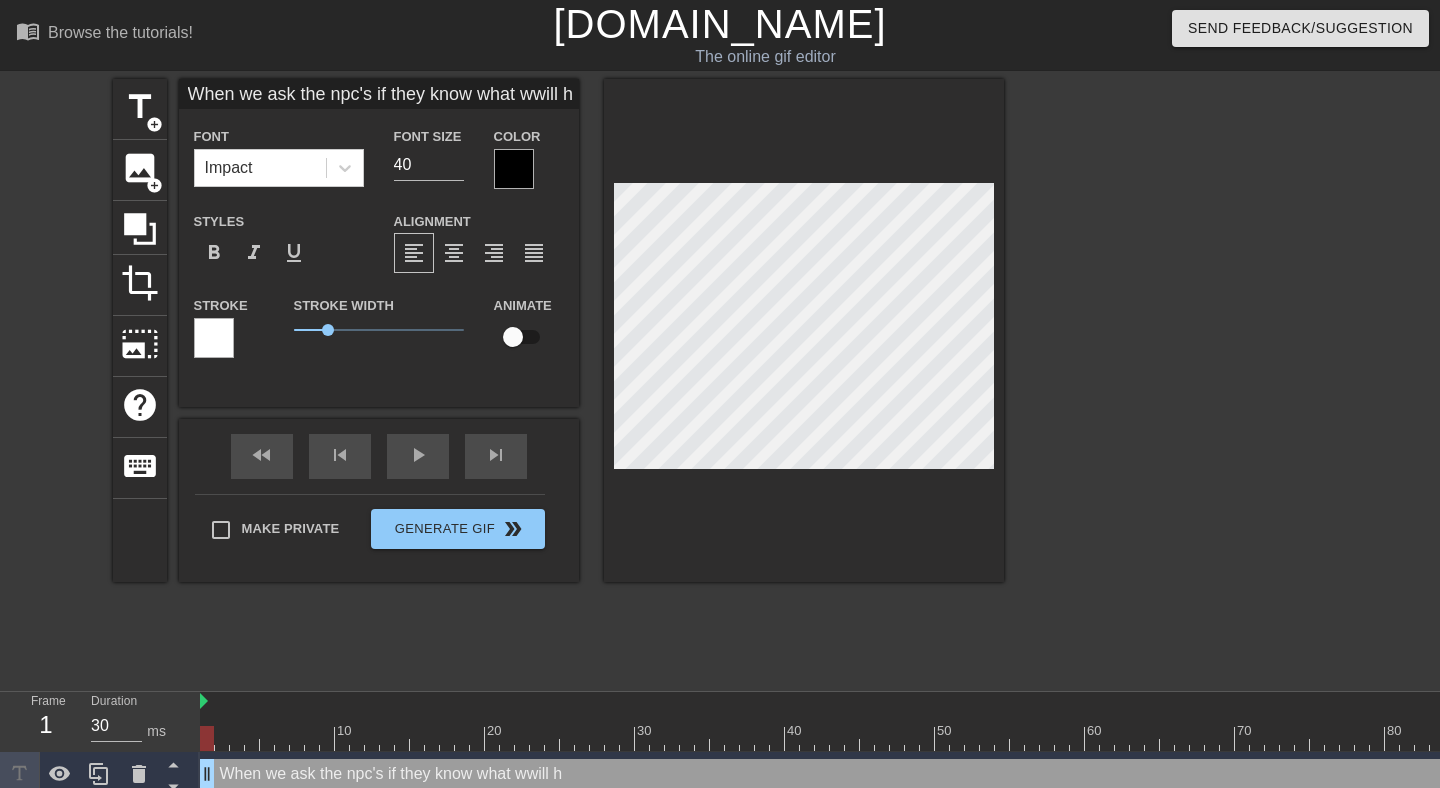 type on "When we ask the npc's if they know what wwill" 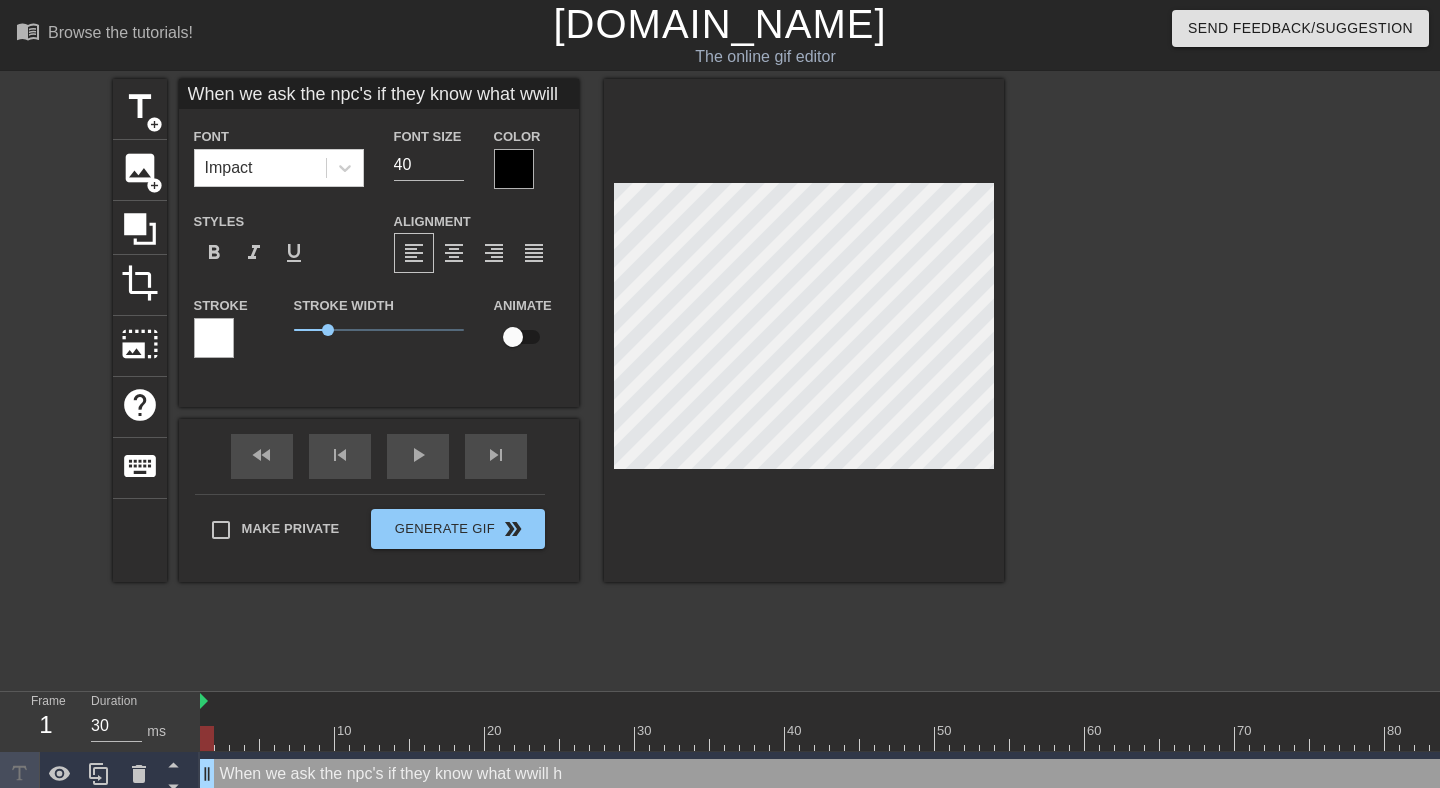 type on "When we ask the npc's if they know what wwill" 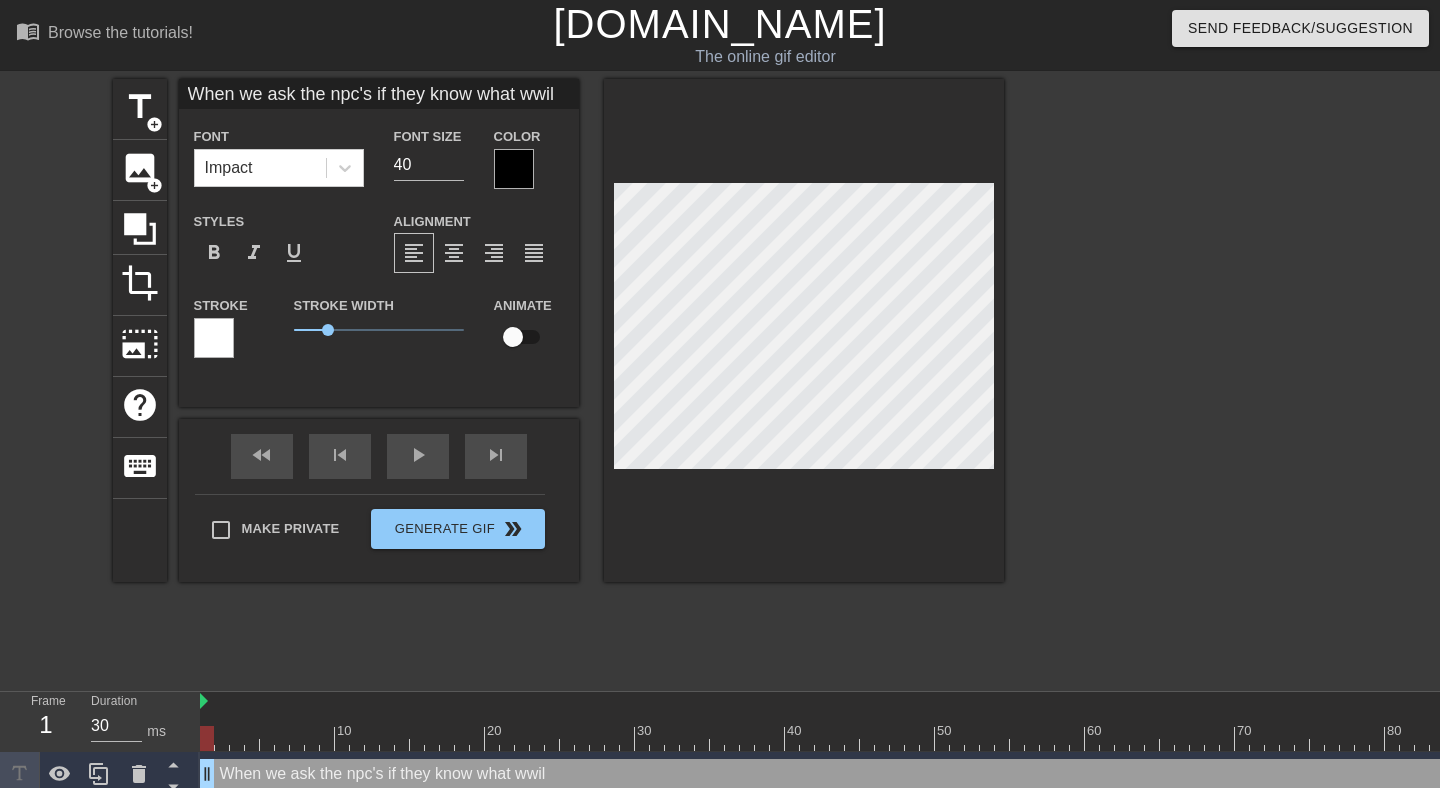 type on "When we ask the npc's if they know what wwi" 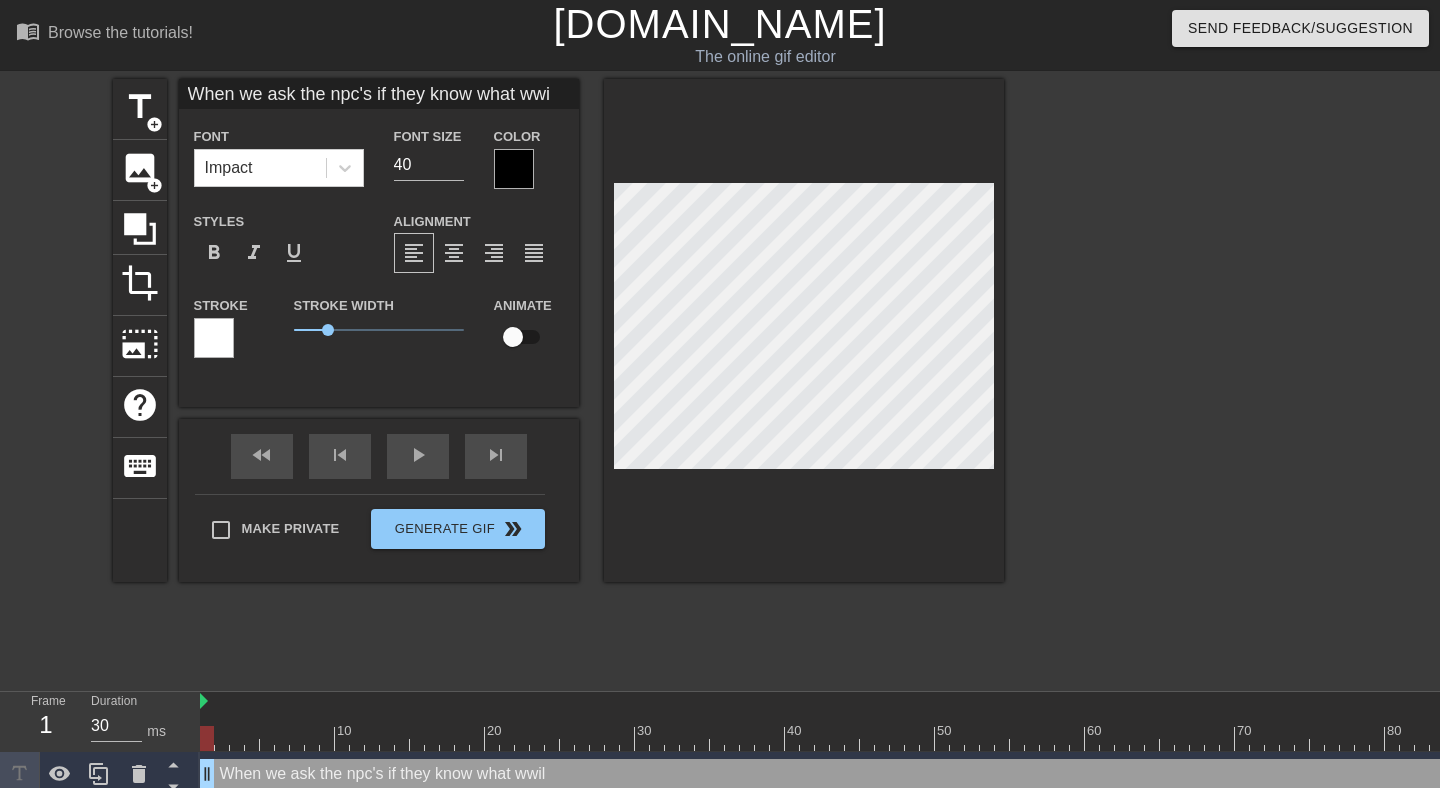 type on "When we ask the npc's if they know what ww" 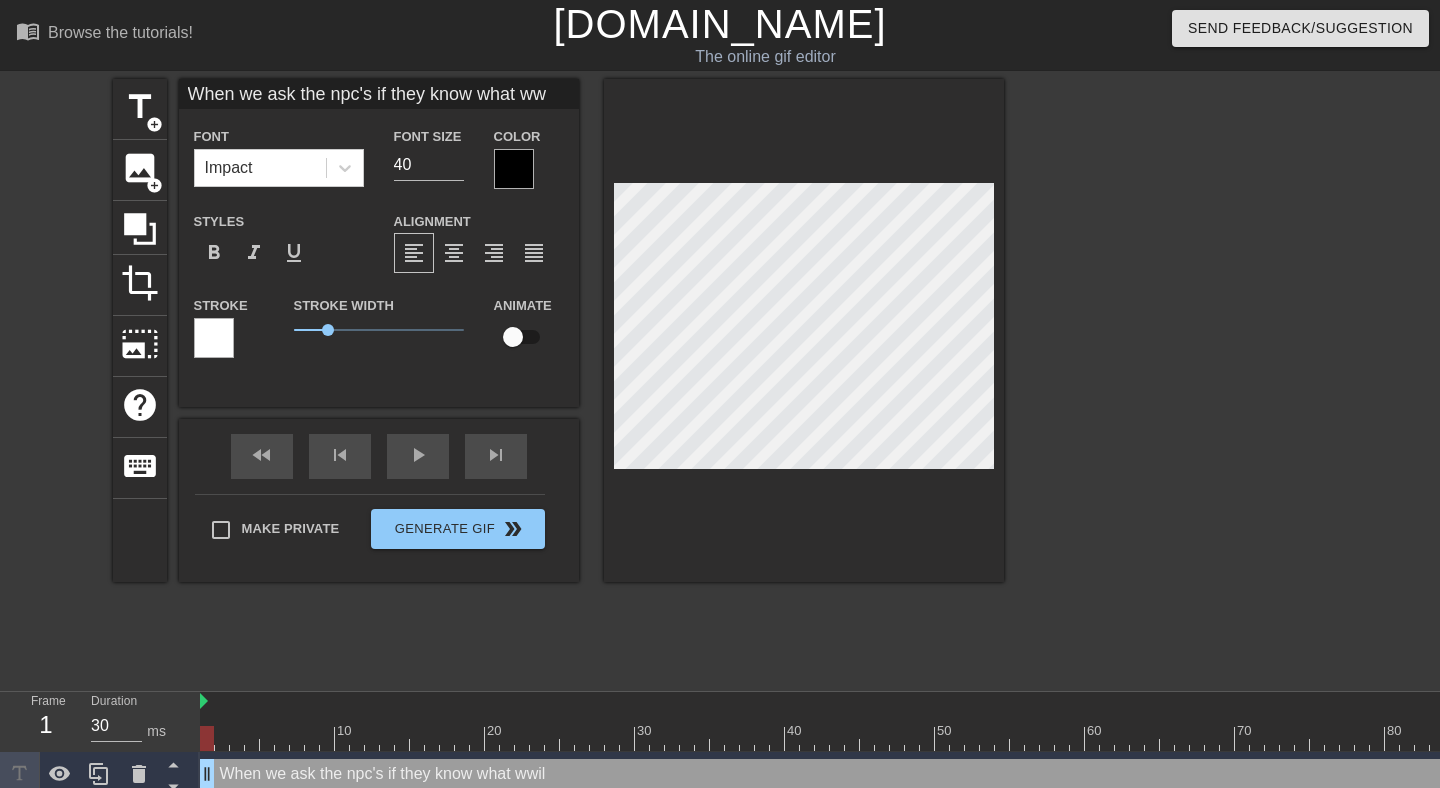 type on "When we ask the npc's if they know what w" 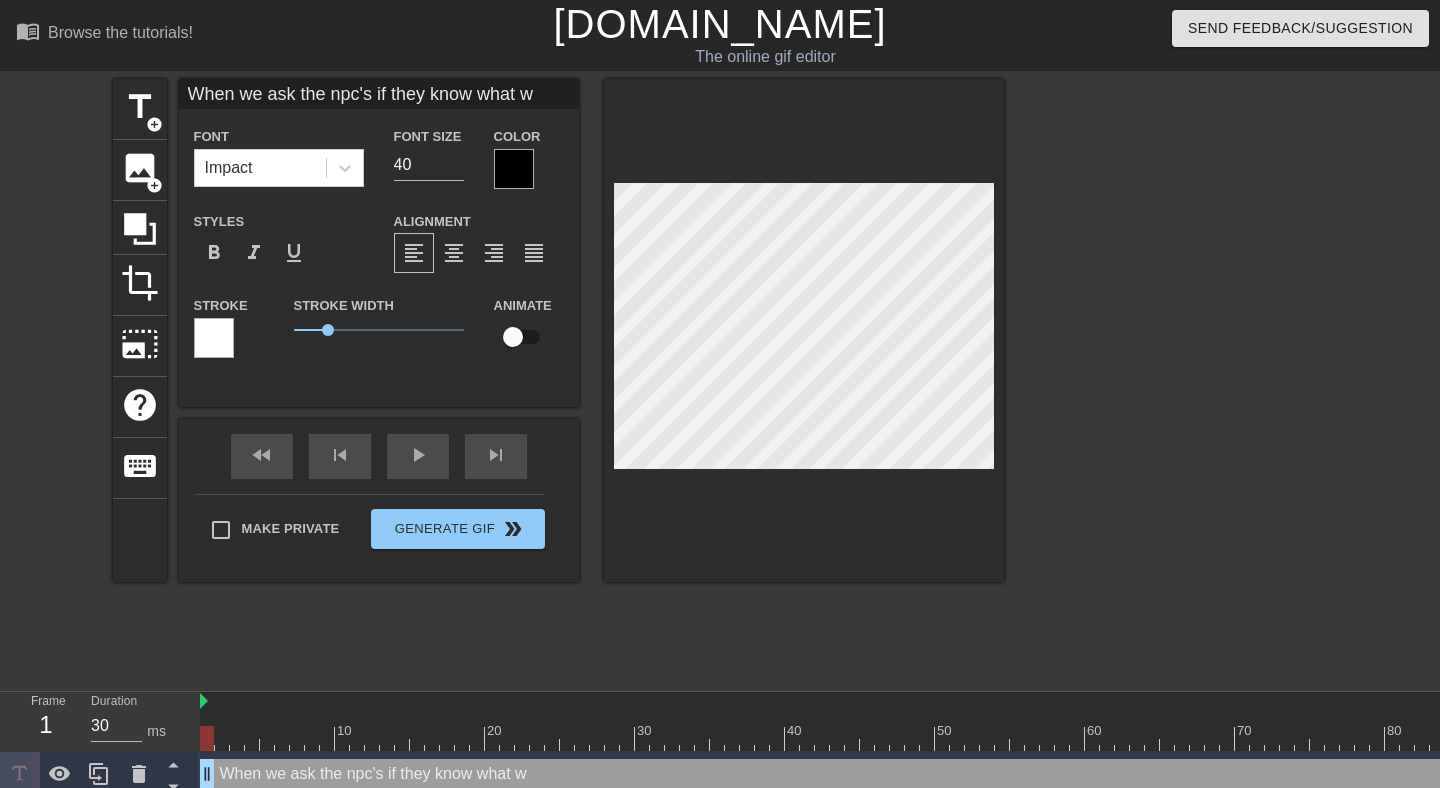 type on "When we ask the npc's if they know what" 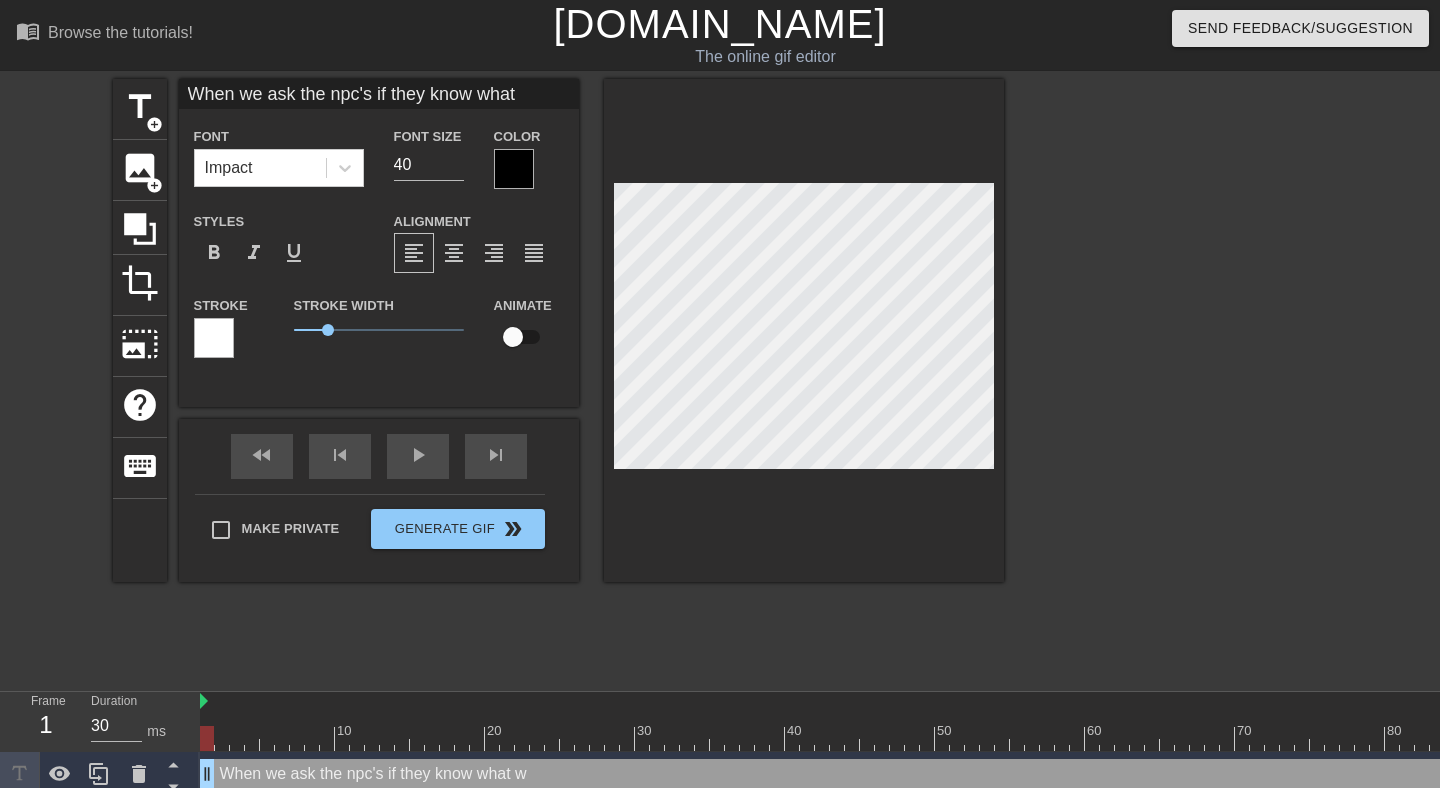 type on "When we ask the npc's if they know what" 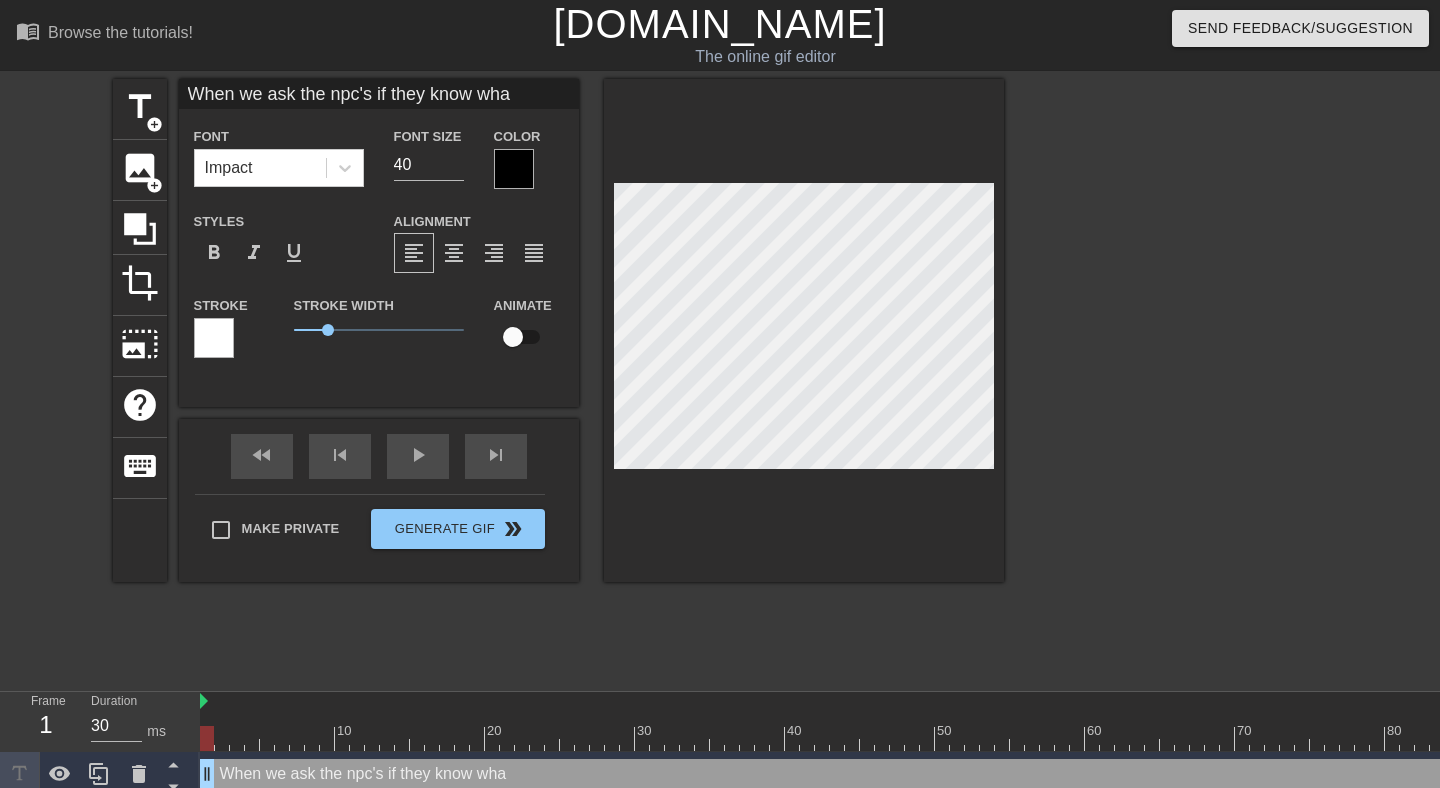 type on "When we ask the npc's if they know wh" 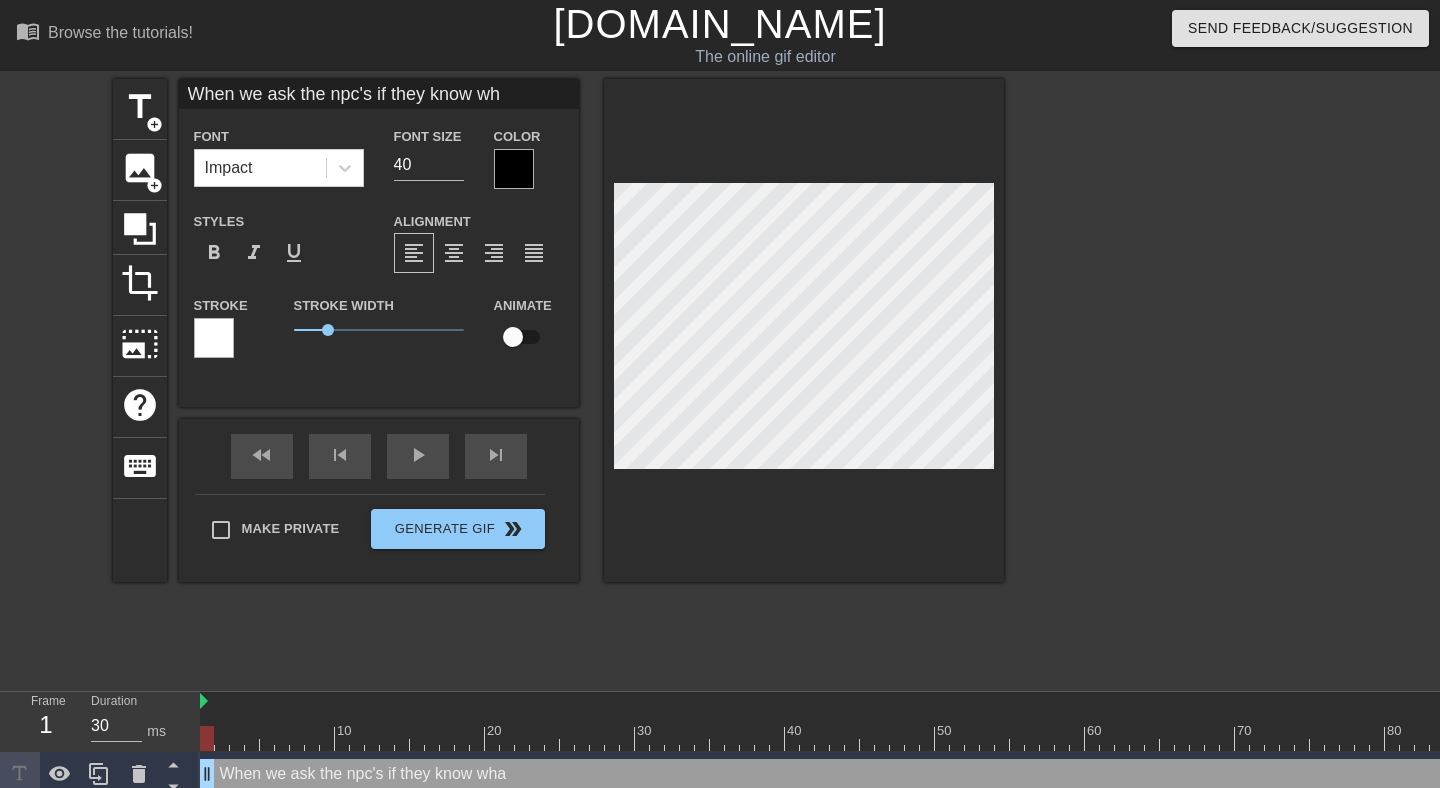 type on "When we ask the npc's if they know w" 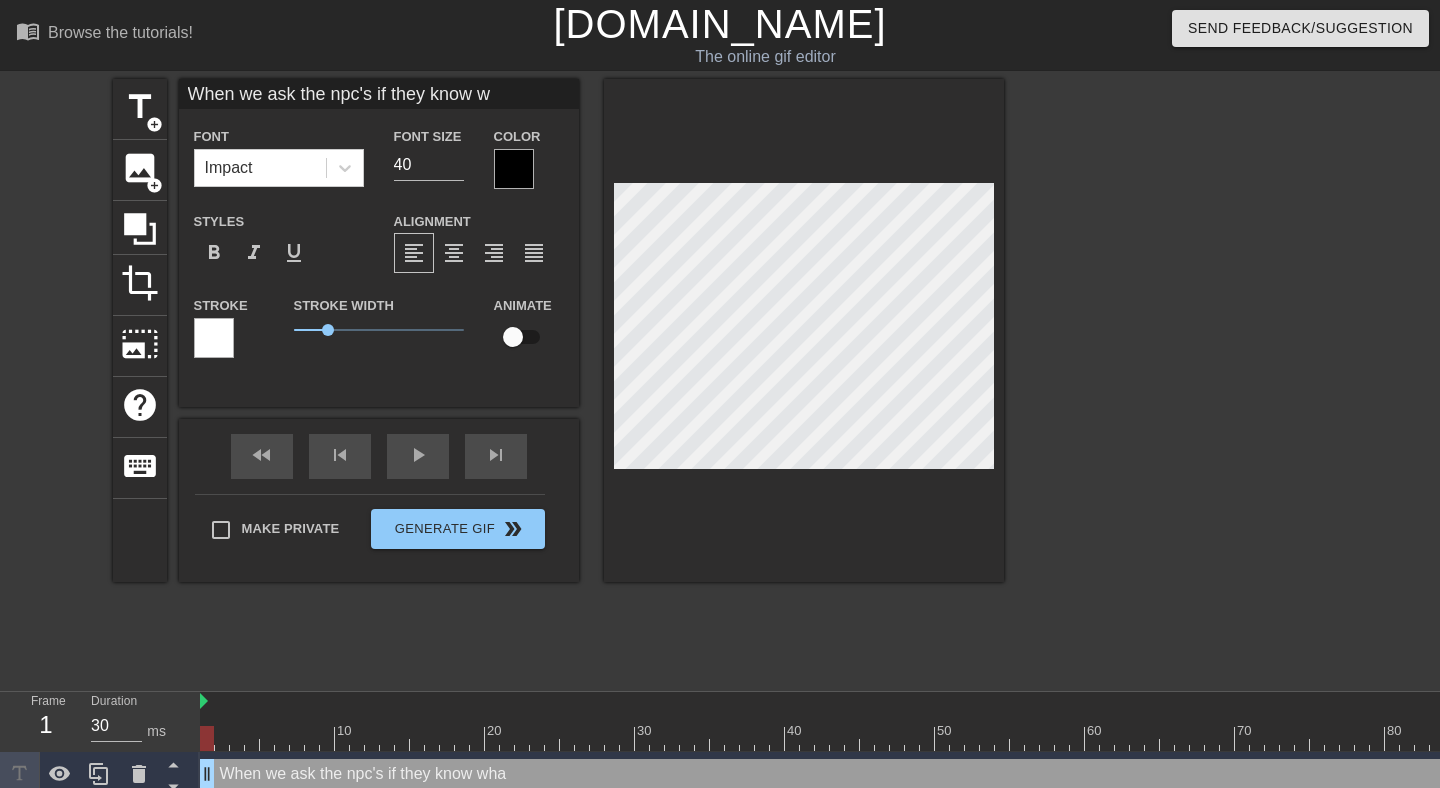 type on "When we ask the npc's if they know" 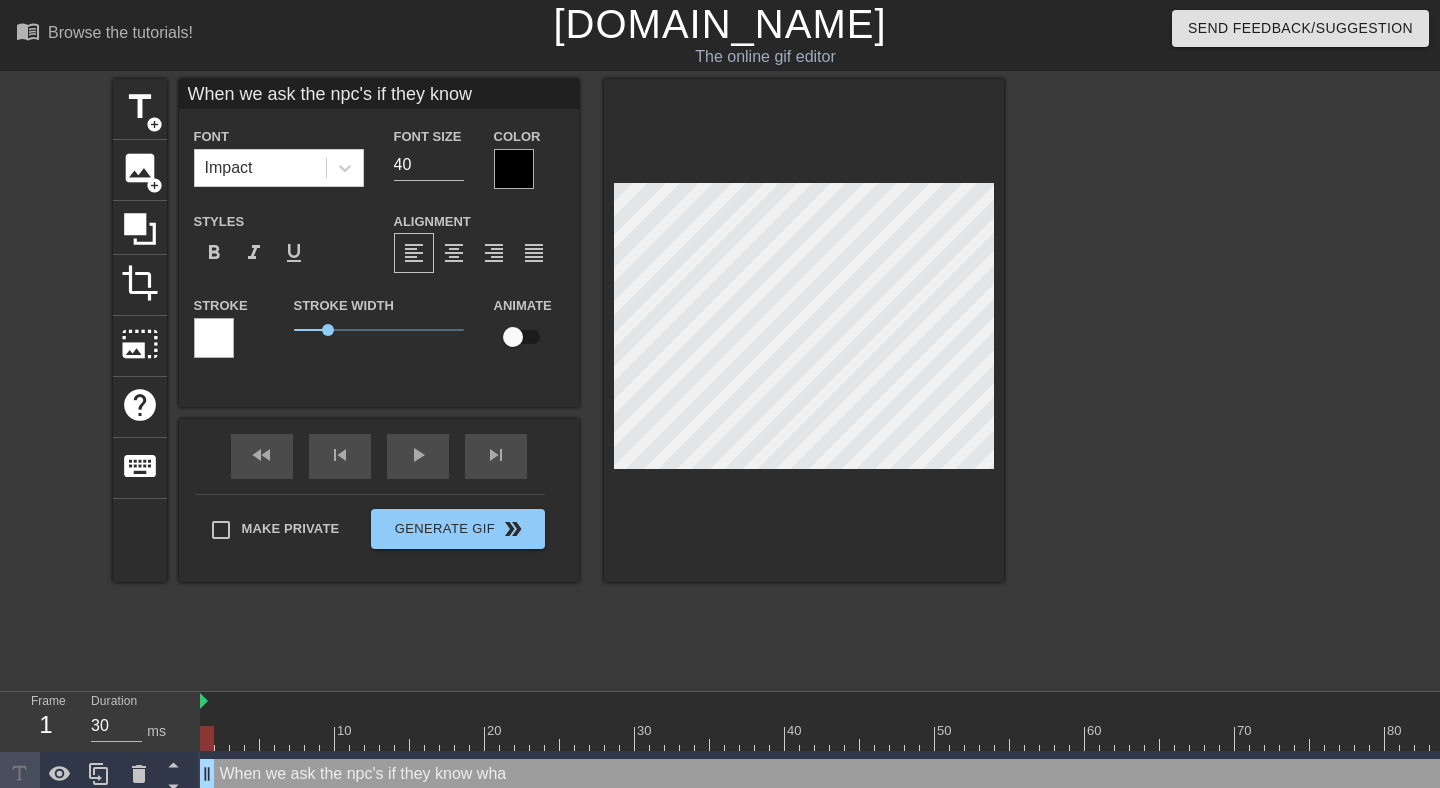 scroll, scrollTop: 1, scrollLeft: 7, axis: both 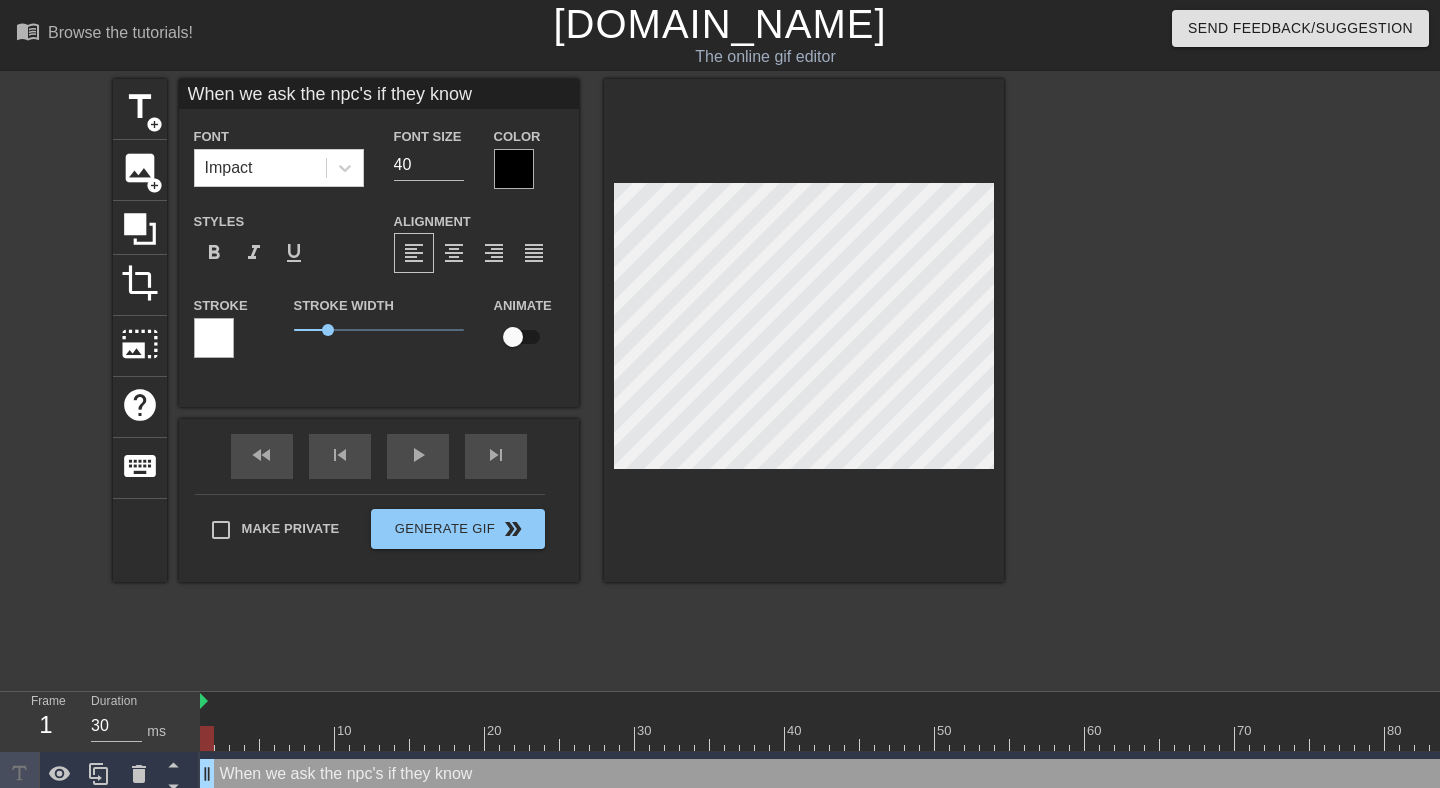 type on "When we ask the npc's if they know" 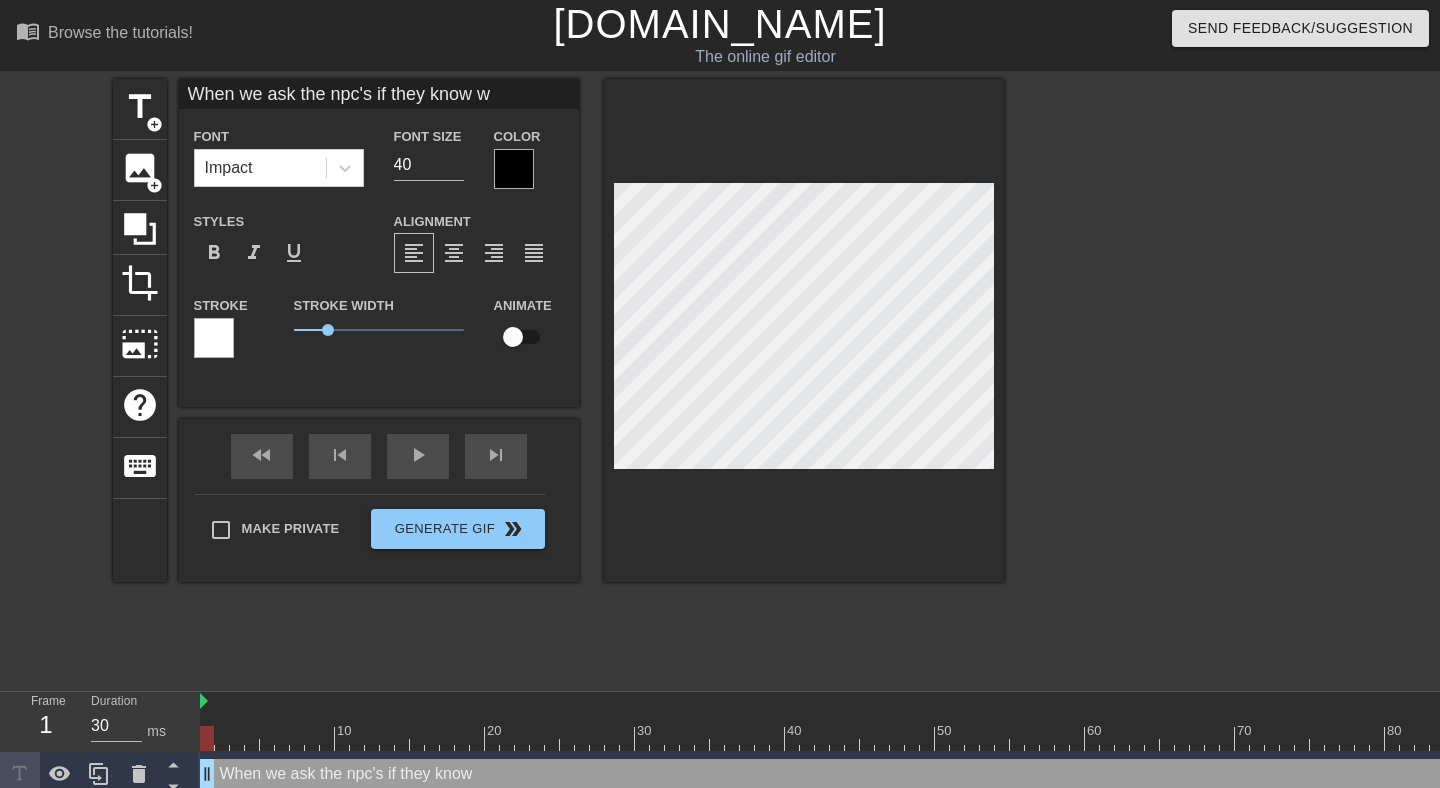 type on "When we ask the npc's if they know wh" 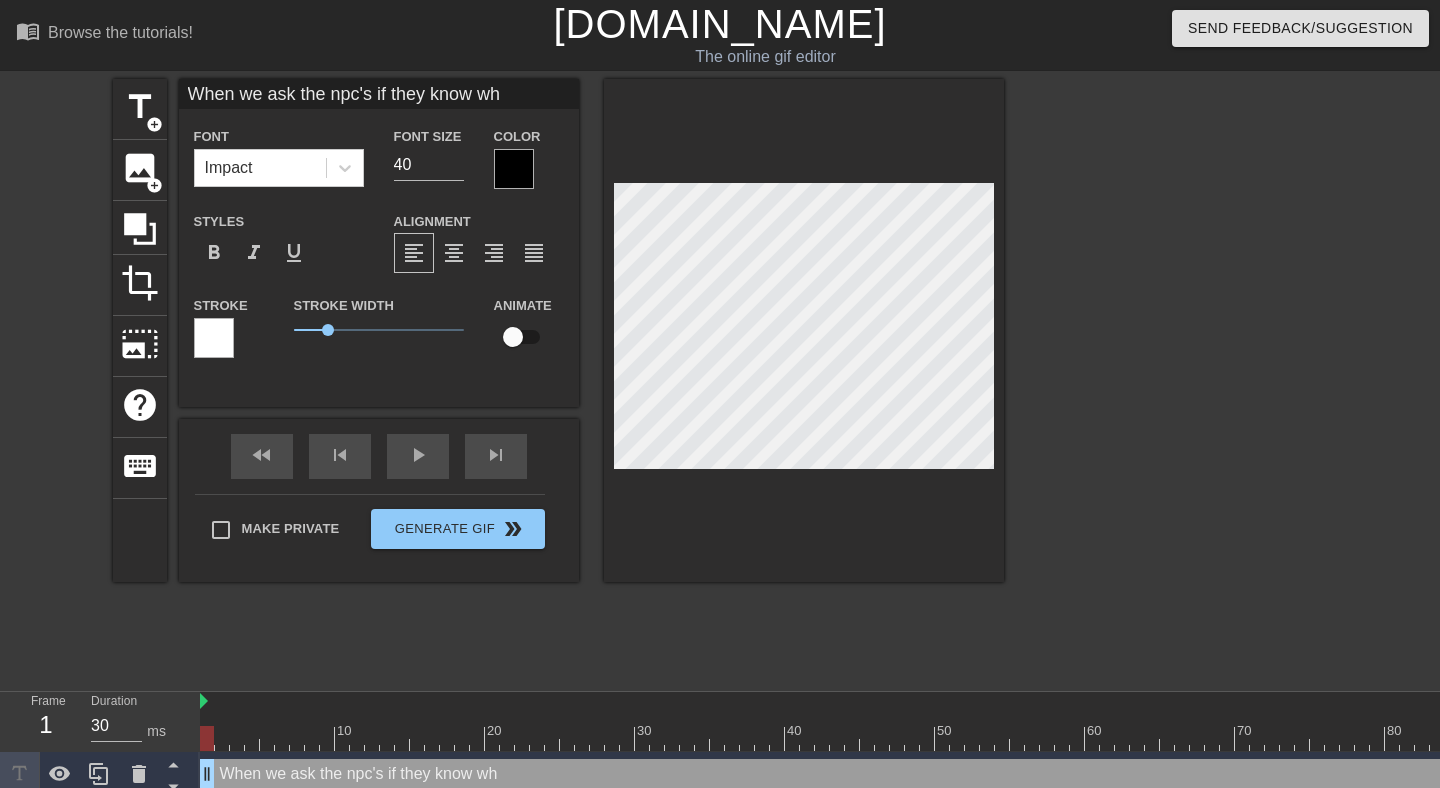 type on "When we ask the npc's if they know wha" 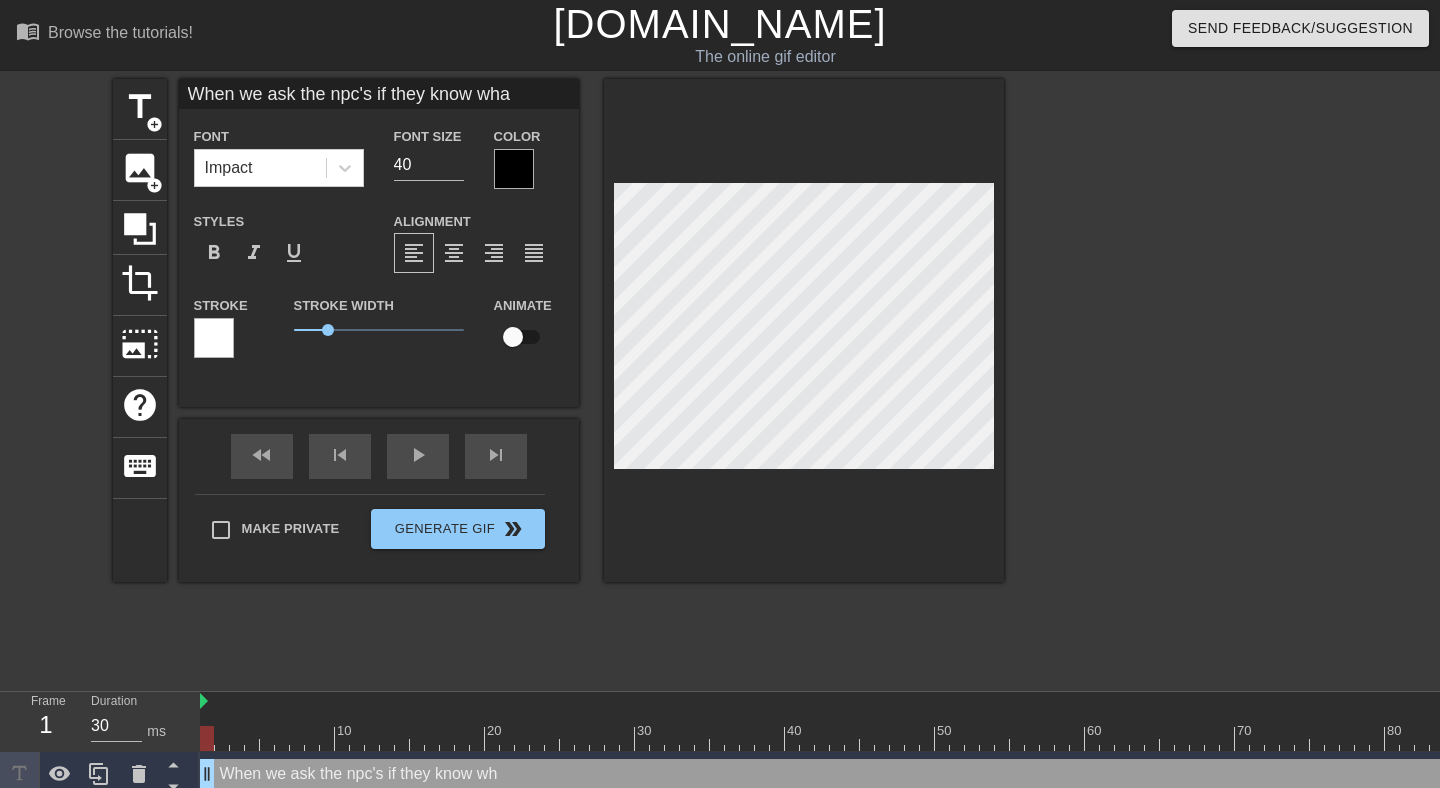 type on "When we ask the npc's if they know what" 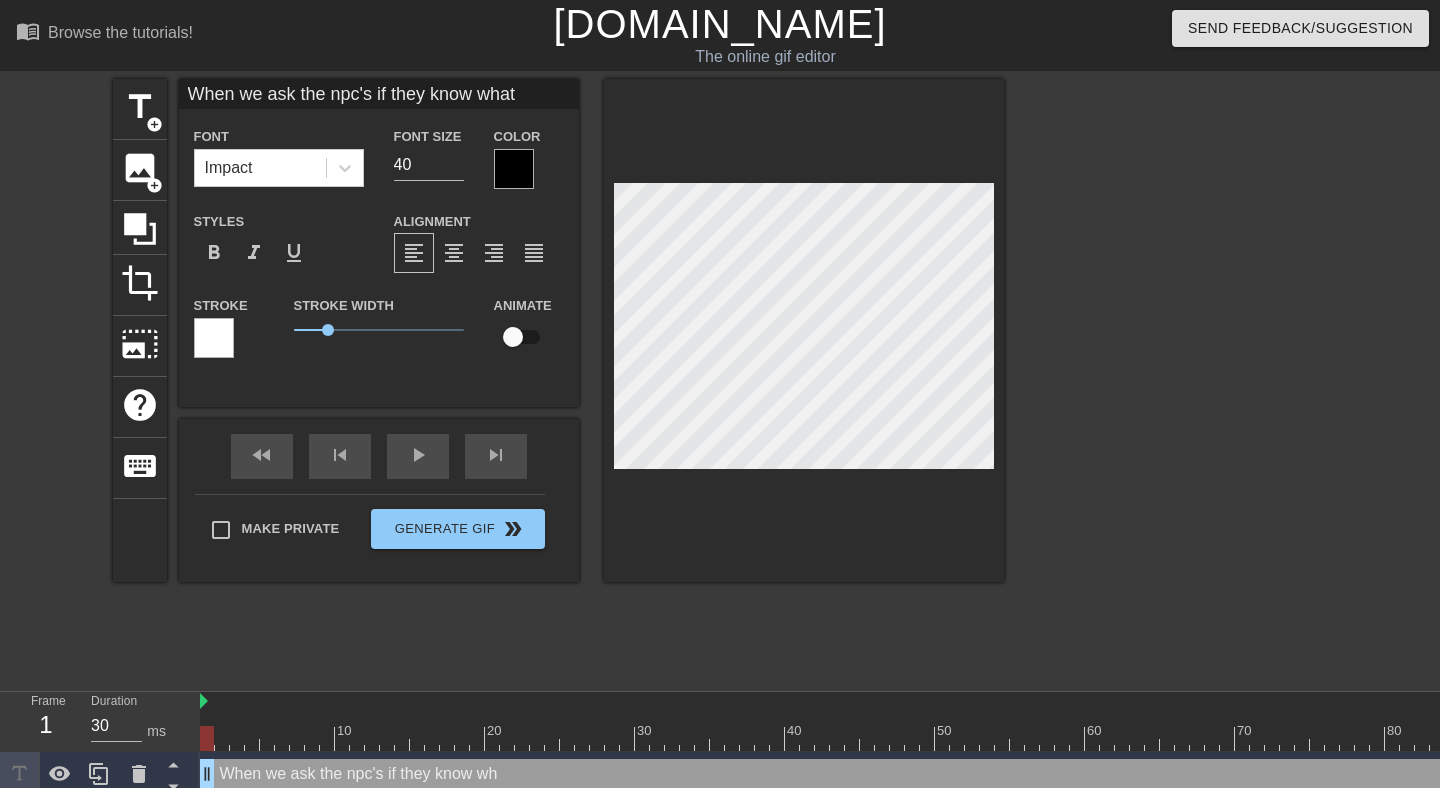 type on "When we ask the npc's if they know what" 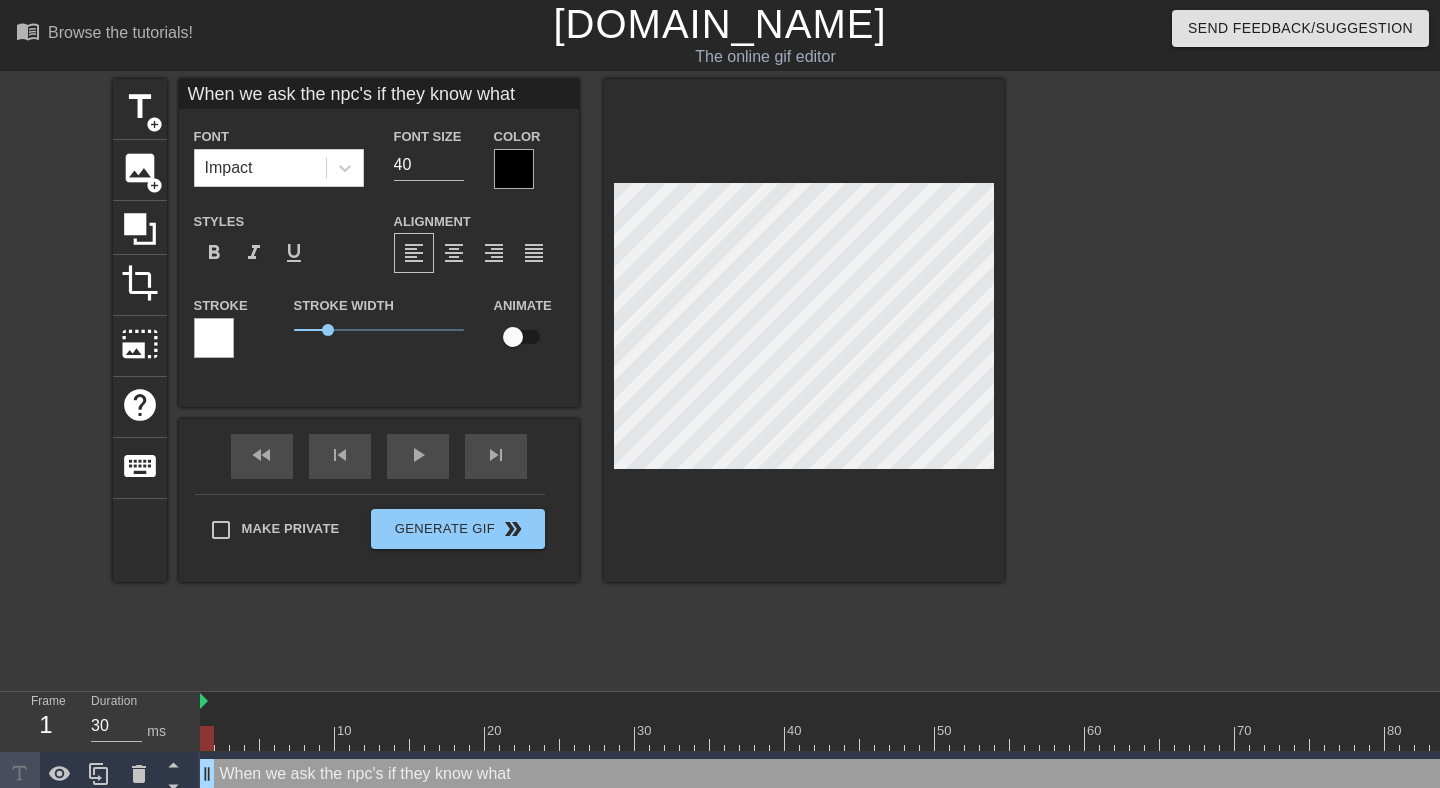 type on "When we ask the npc's if they know what w" 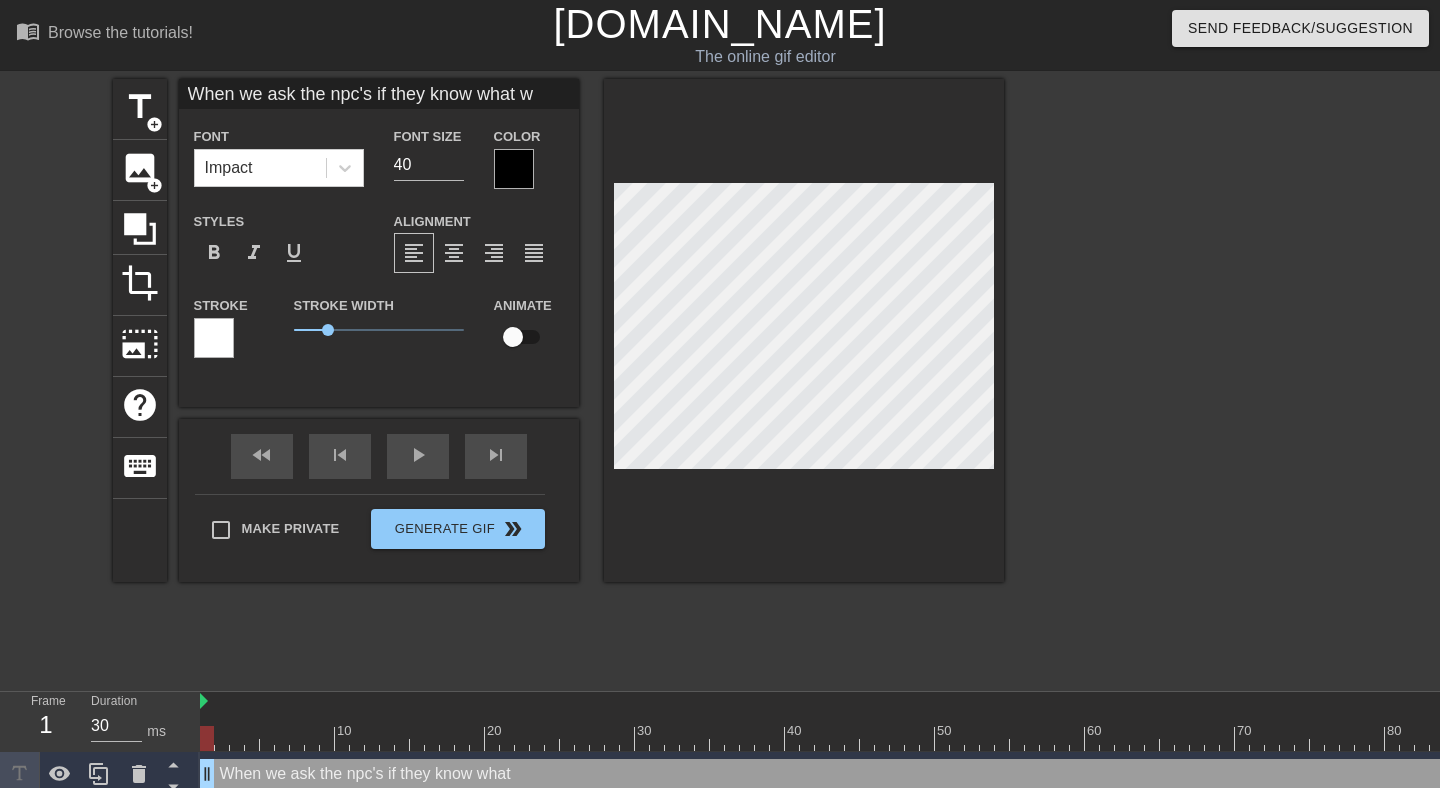type on "When we ask the npc's if they know what wi" 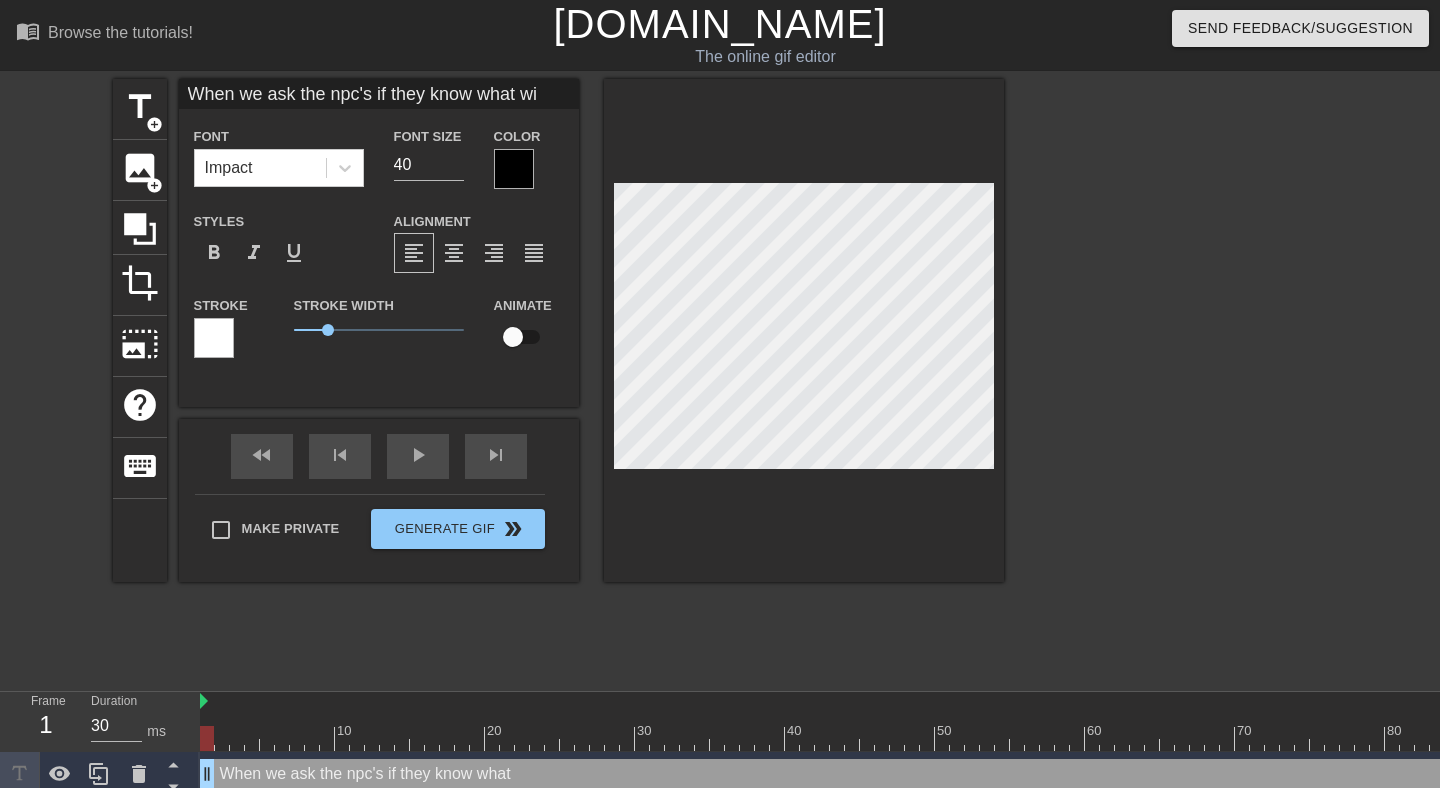type on "When we ask the npc's if they know what wil" 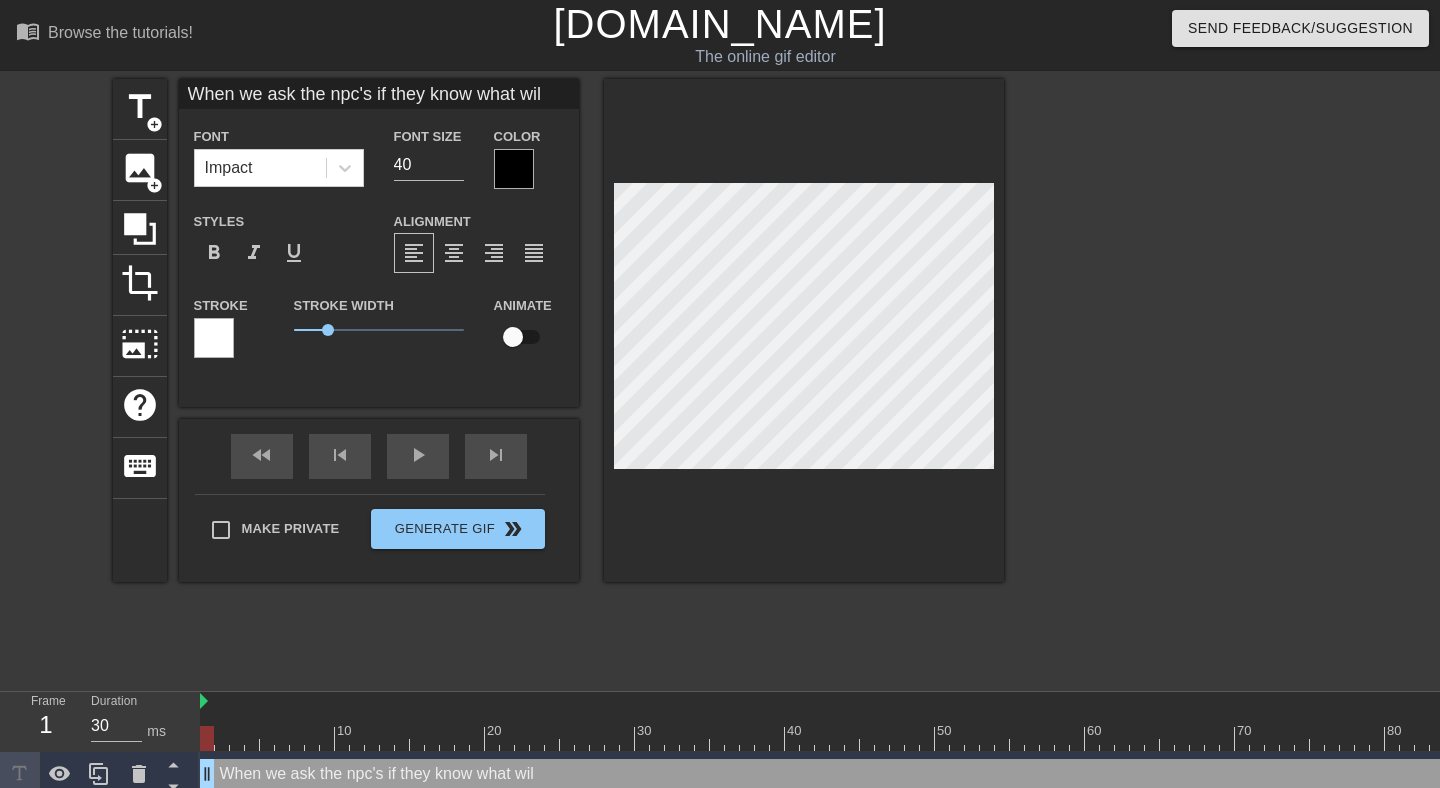 type on "When we ask the npc's if they know what will" 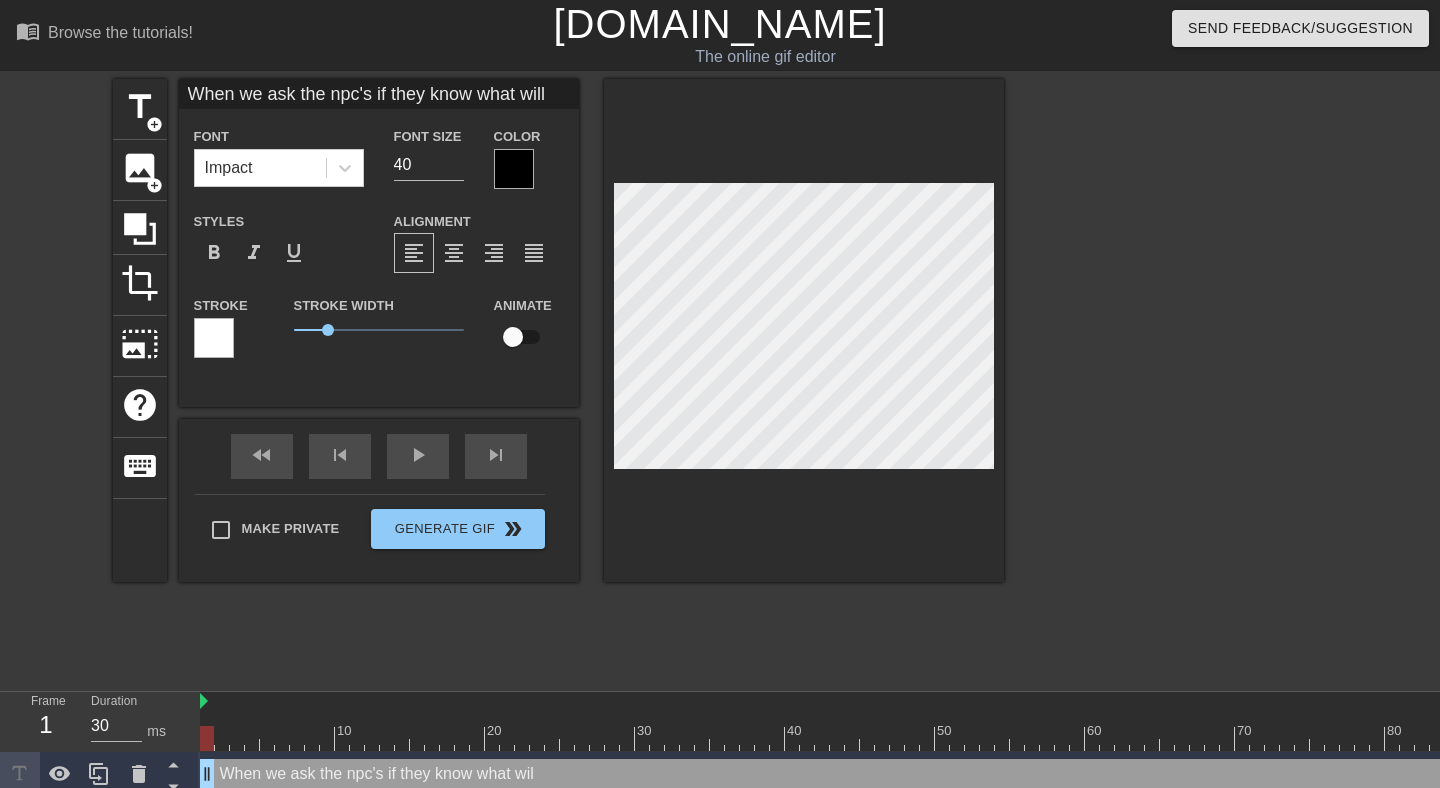 type on "When we ask the npc's if they know what will" 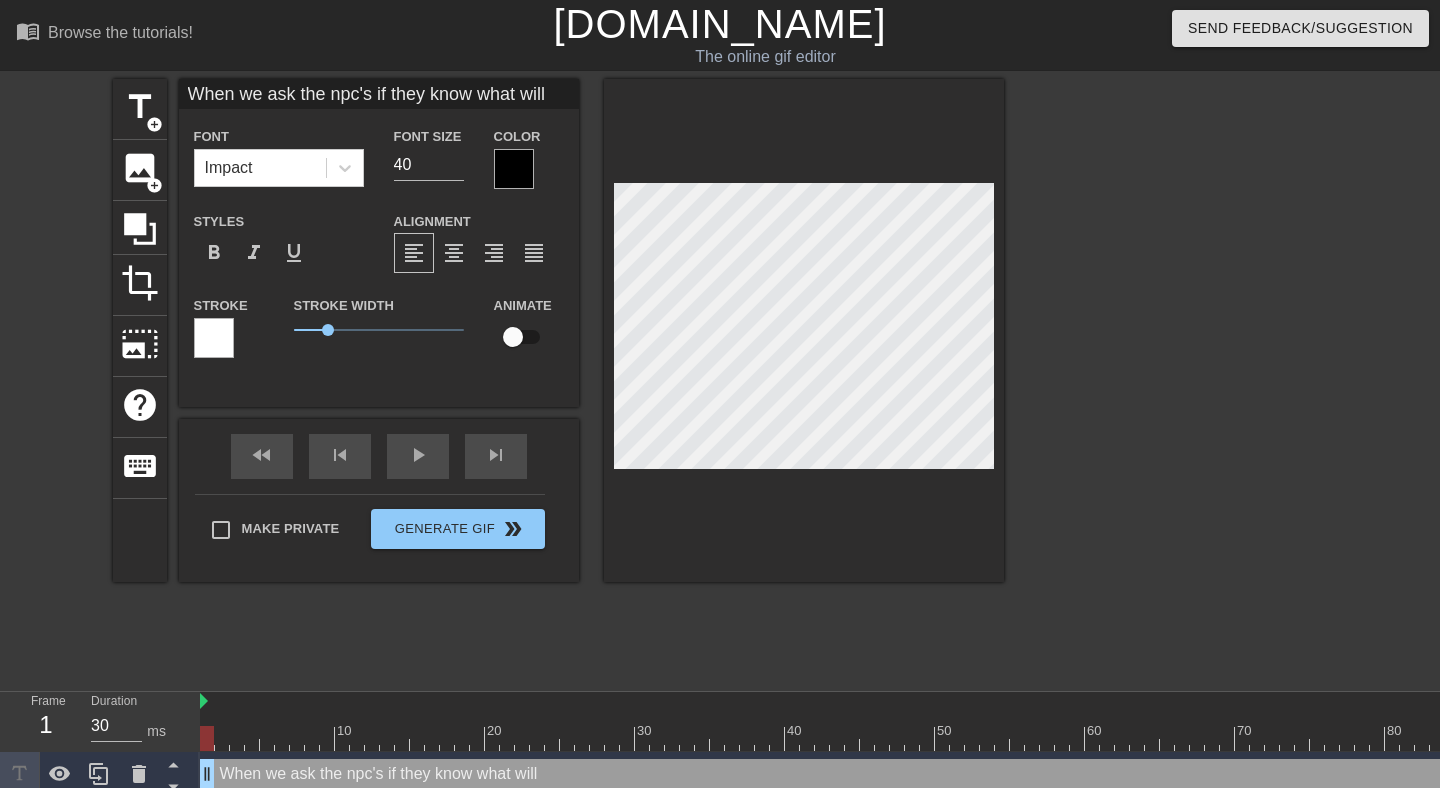 type on "When we ask the npc's if they know what will h" 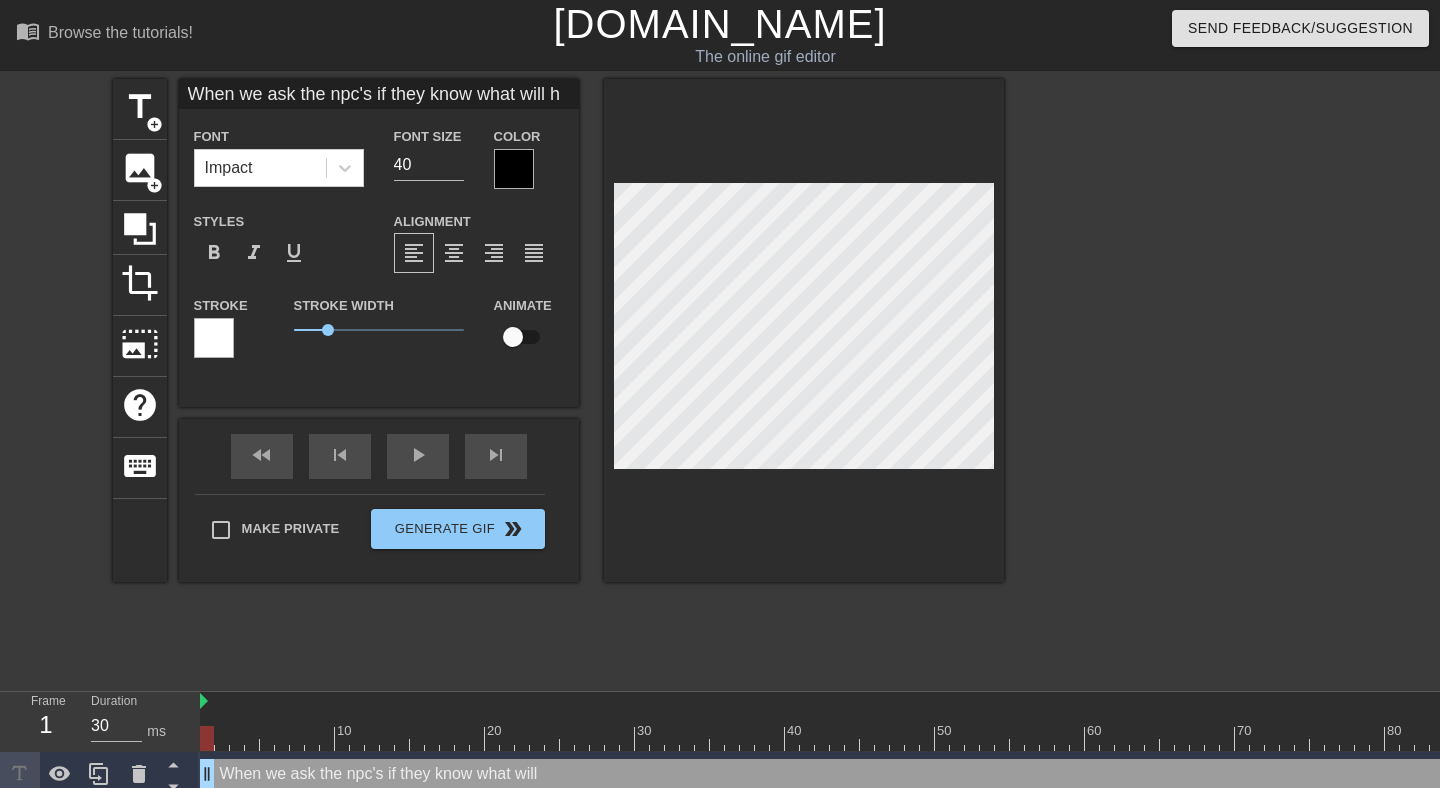 type on "When we ask the npc's if they know what will ha" 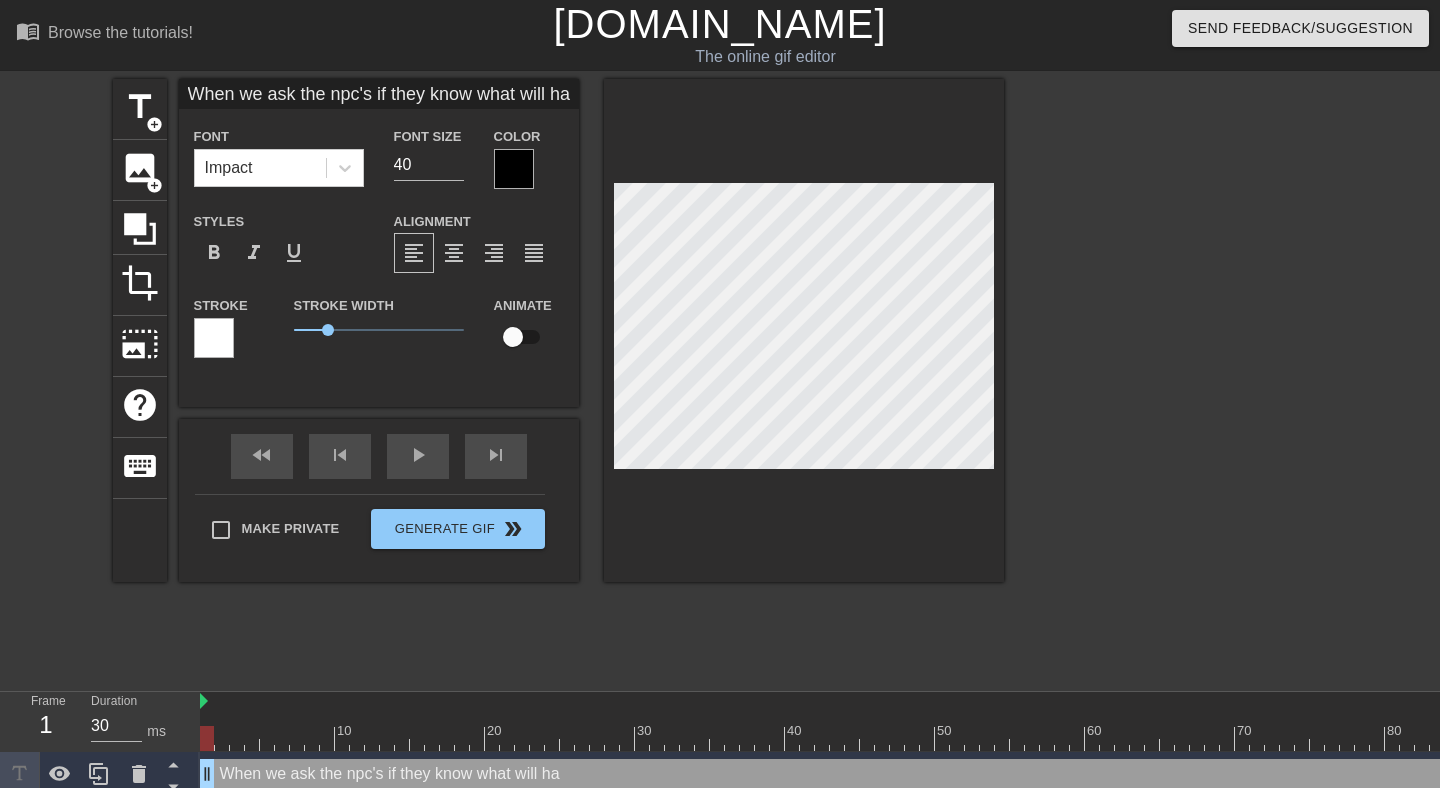type on "When we ask the
npc's if they know
what will hap" 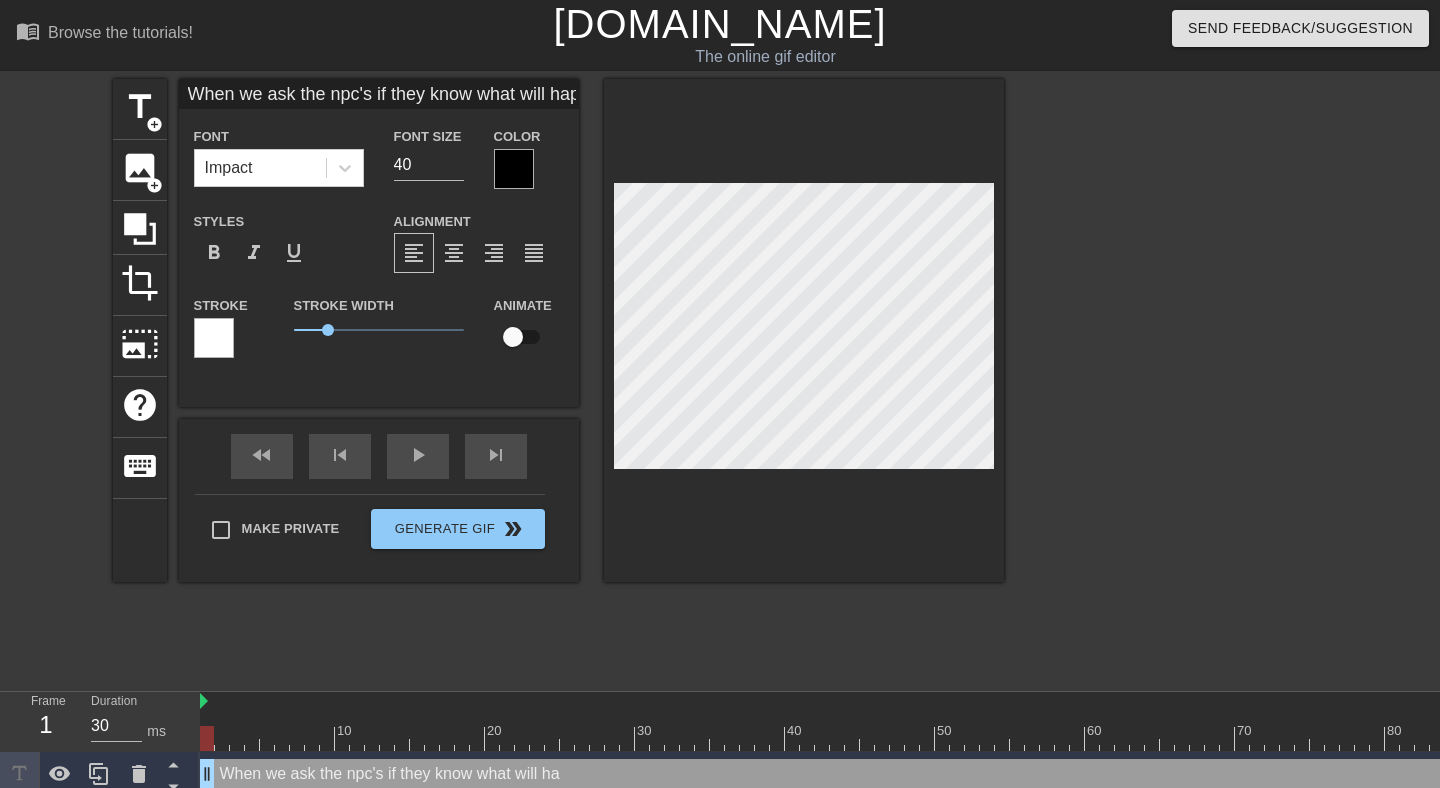 type on "When we ask the npc's if they know what will happ" 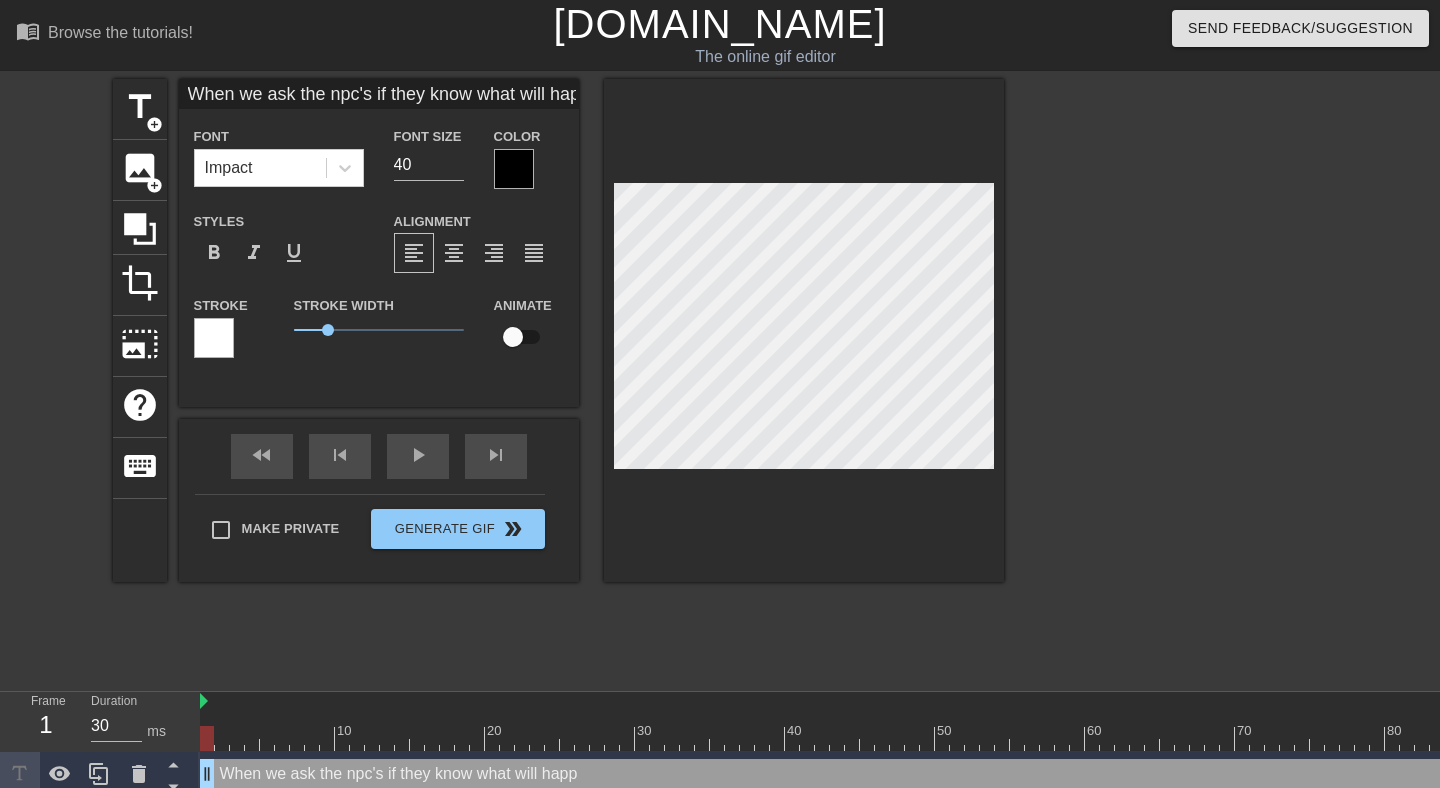 type on "When we ask the npc's if they know what will [PERSON_NAME]" 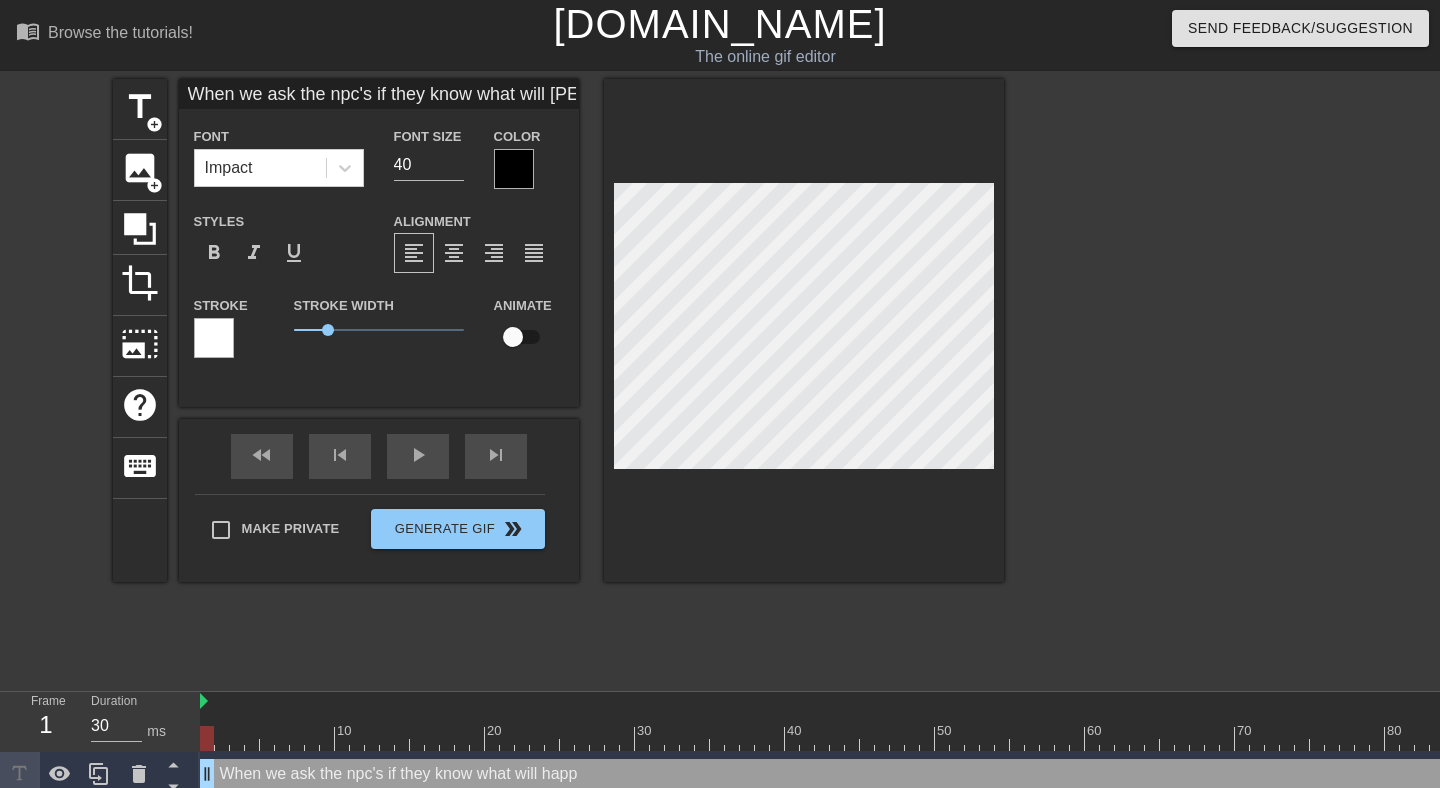 type on "When we ask the npc's if they know what will happen" 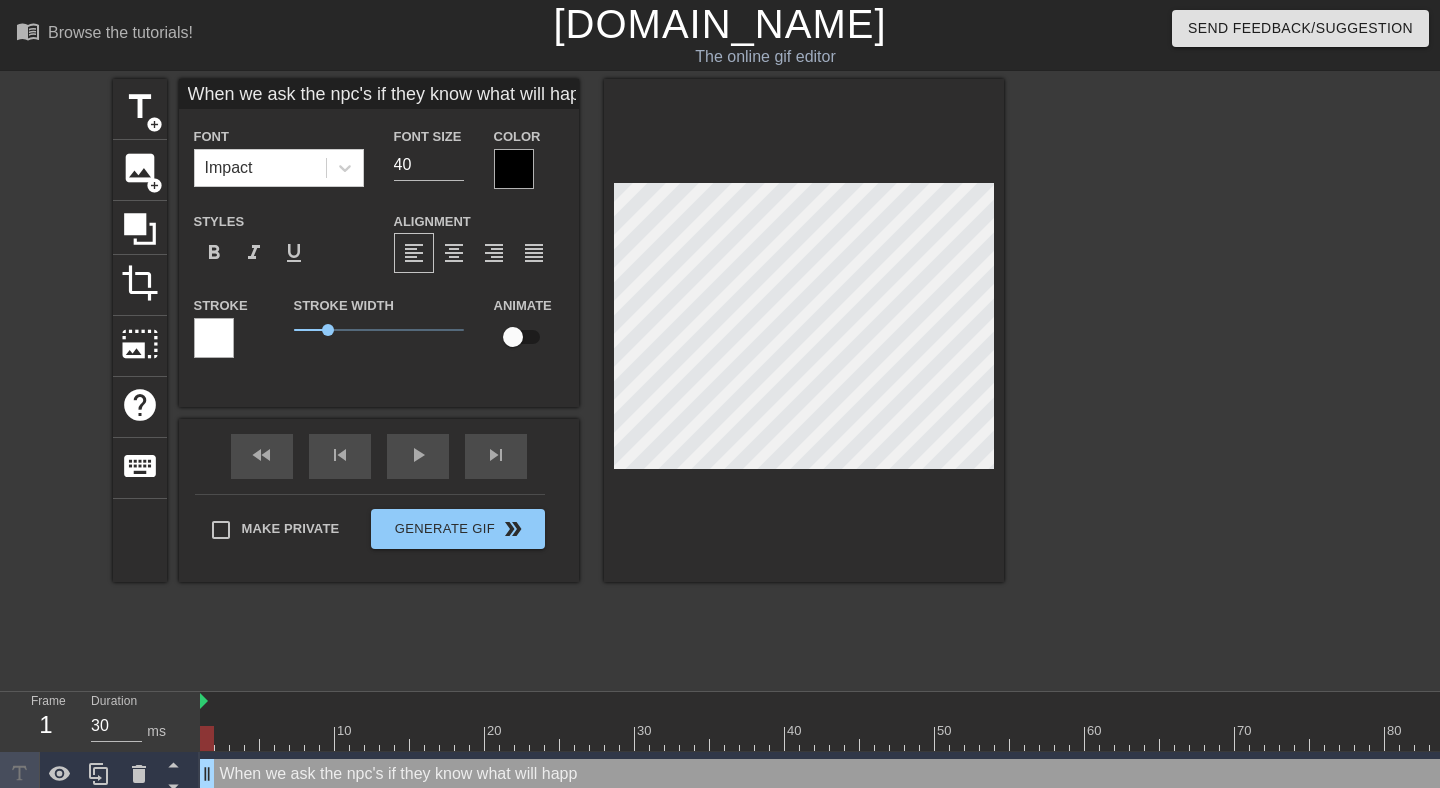 scroll, scrollTop: 2, scrollLeft: 7, axis: both 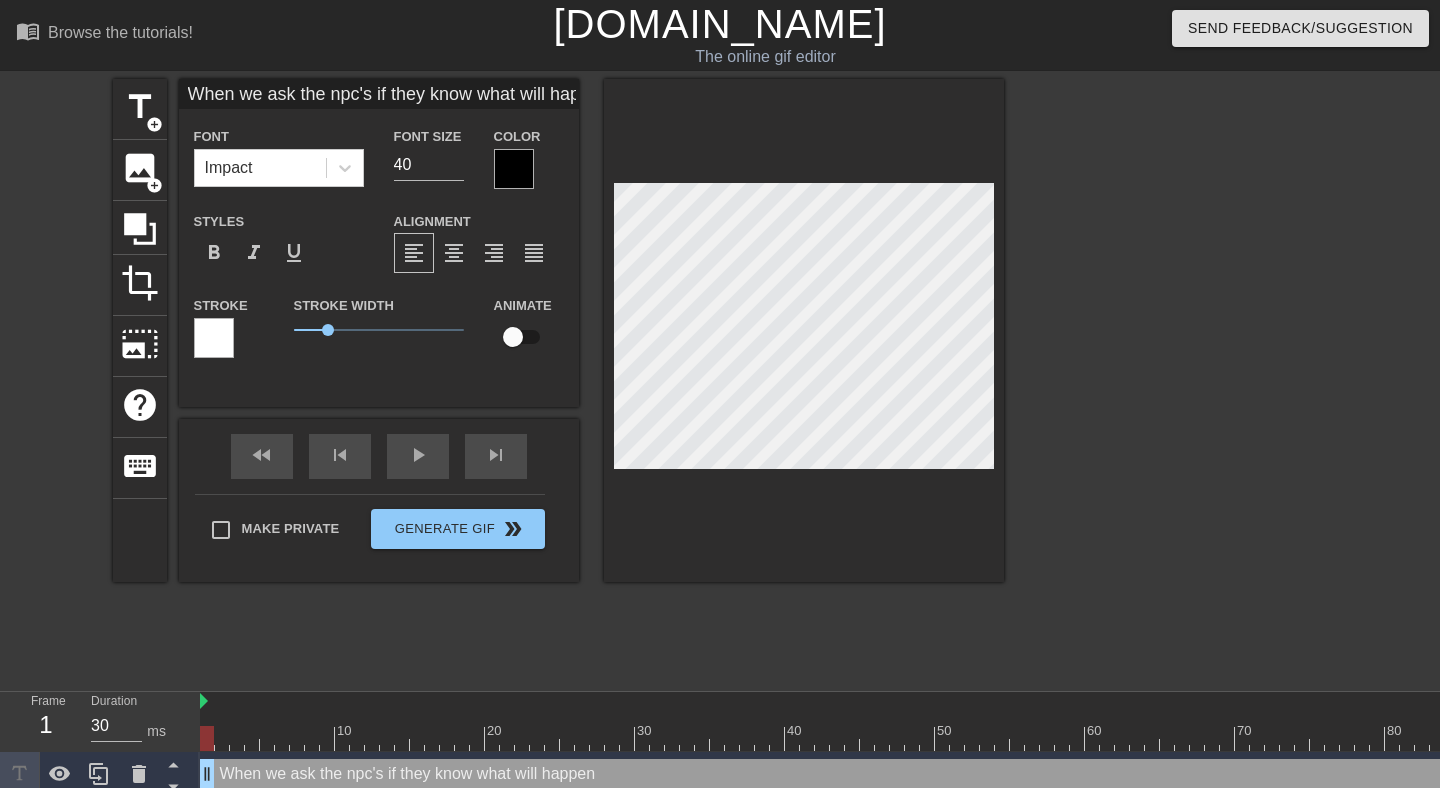 type on "When we ask the npc's if they know what will happen n" 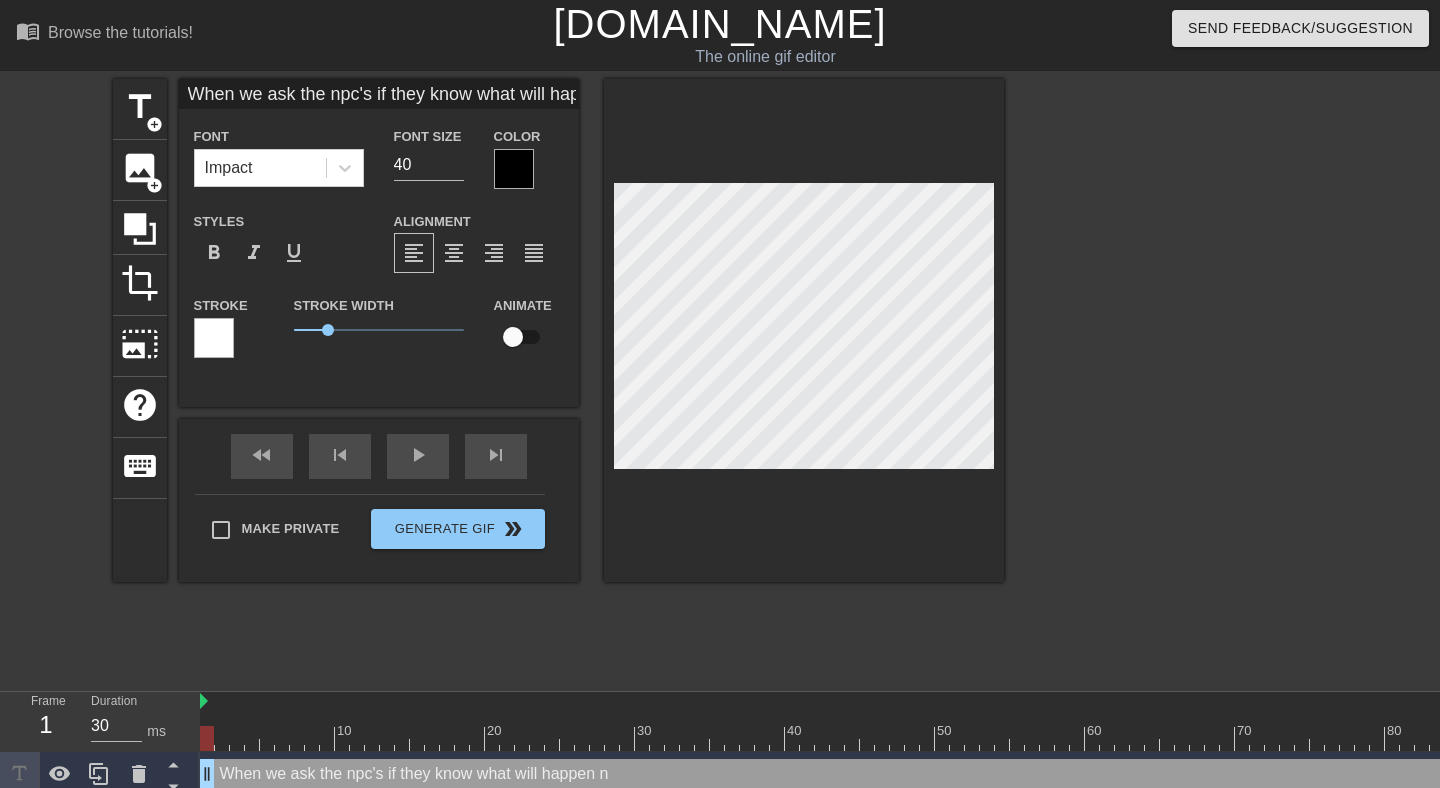 type 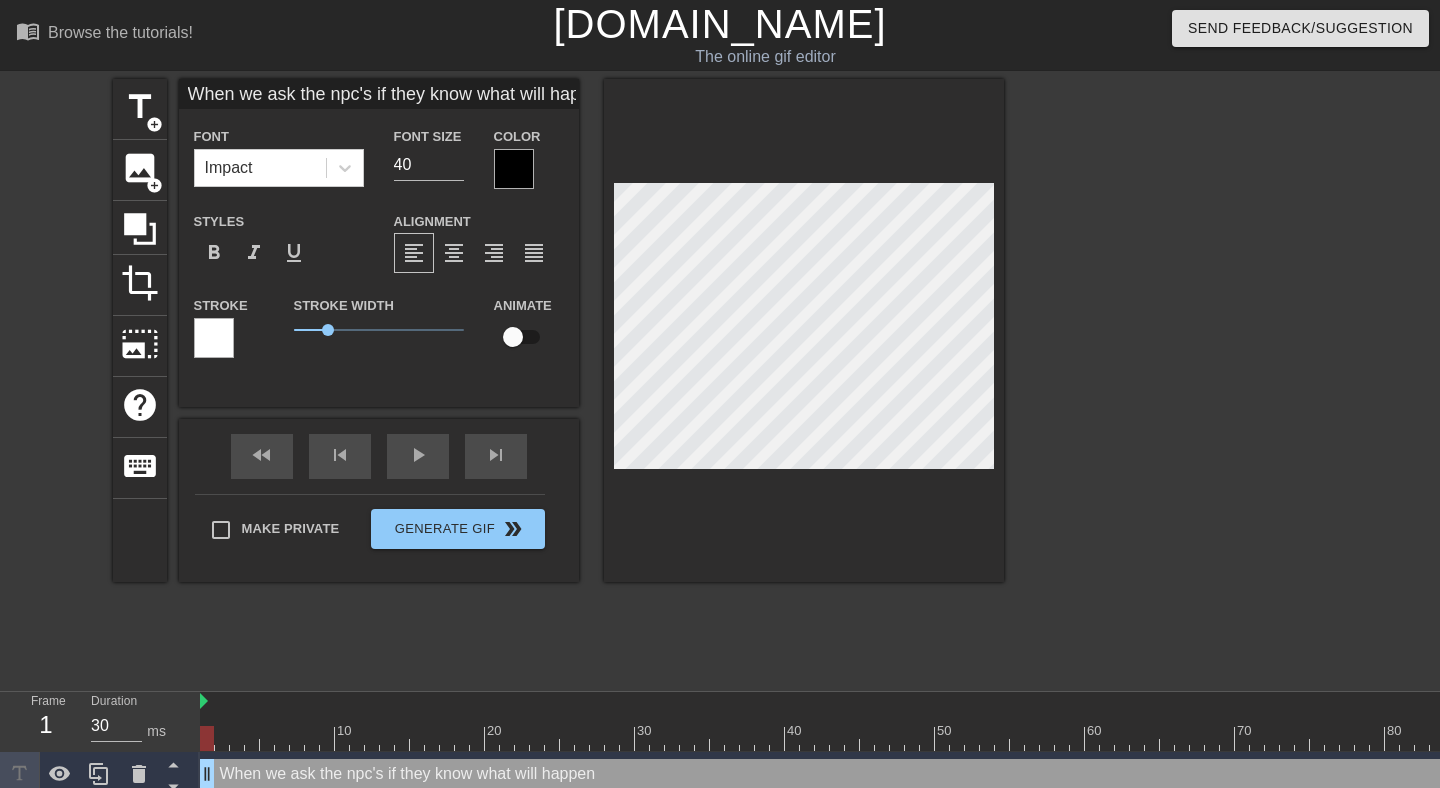 scroll, scrollTop: 4, scrollLeft: 0, axis: vertical 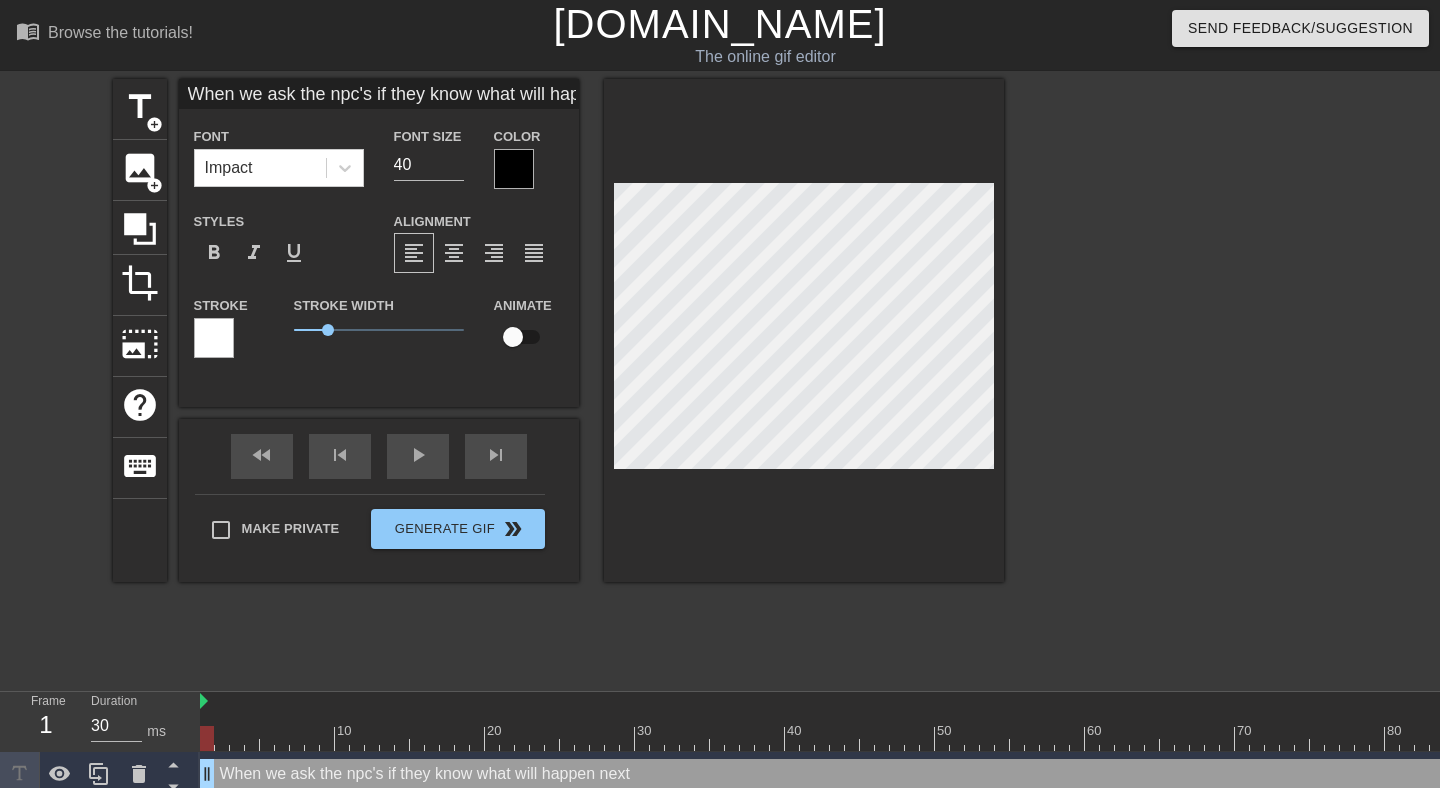 click at bounding box center [1178, 379] 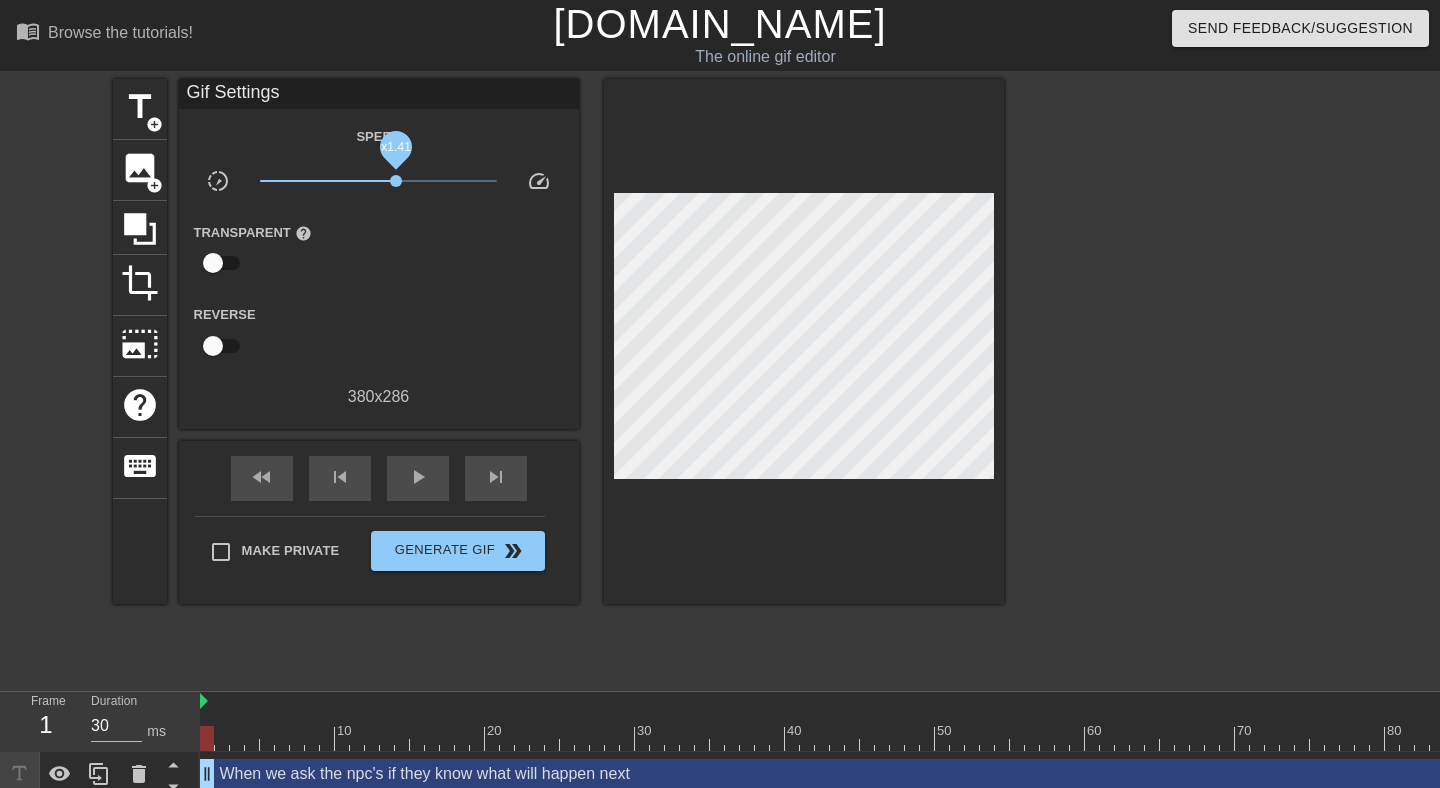 drag, startPoint x: 373, startPoint y: 178, endPoint x: 397, endPoint y: 178, distance: 24 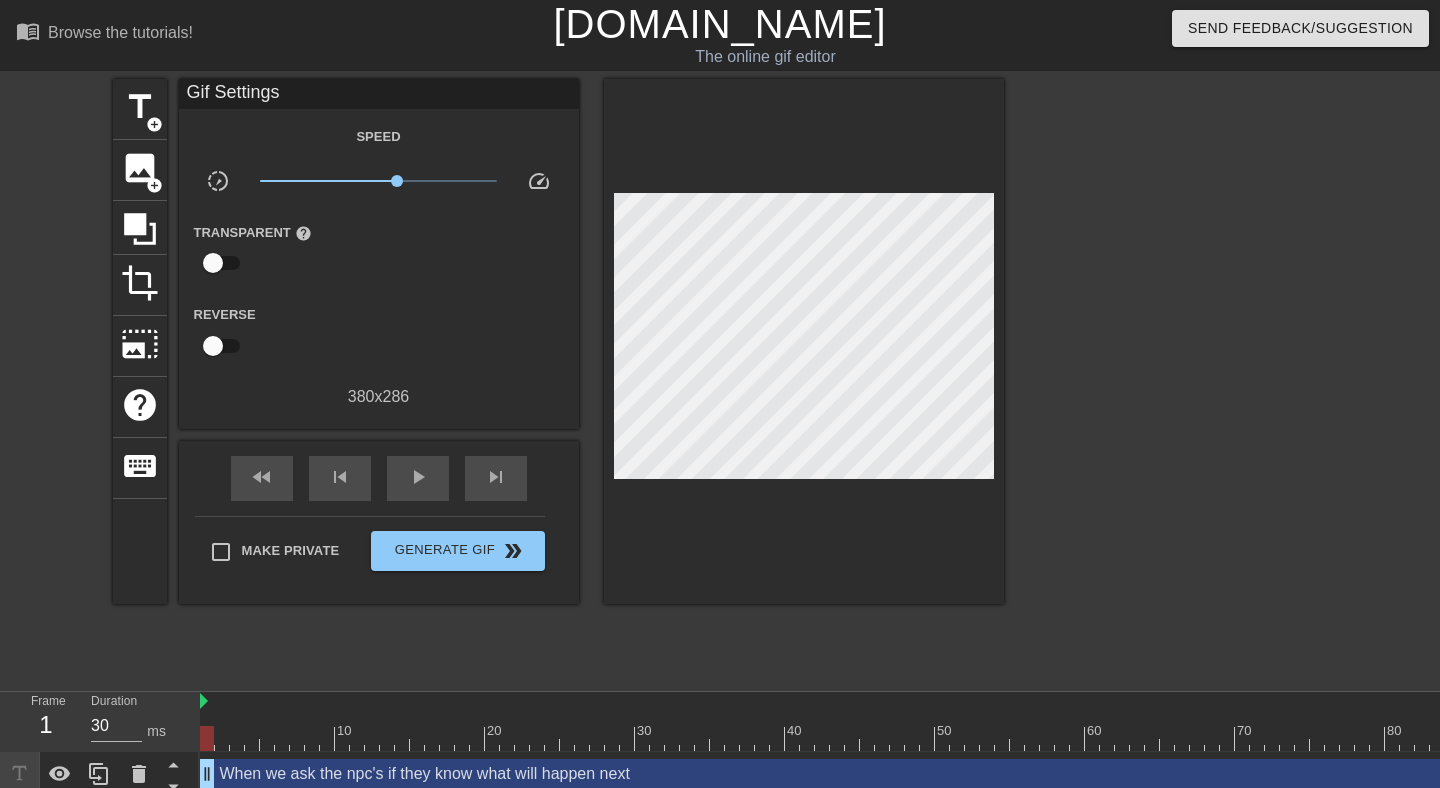 click at bounding box center [213, 346] 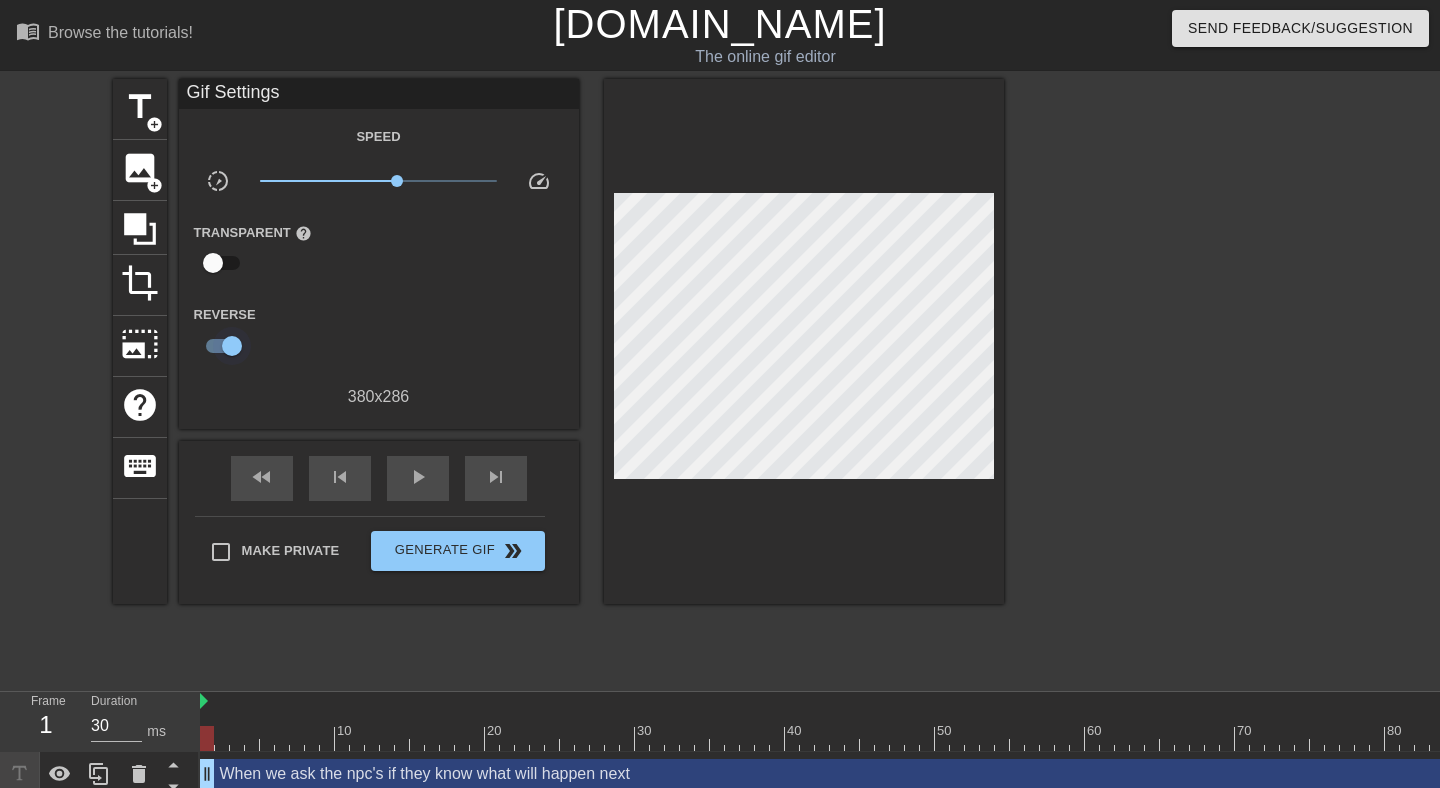 click at bounding box center [232, 346] 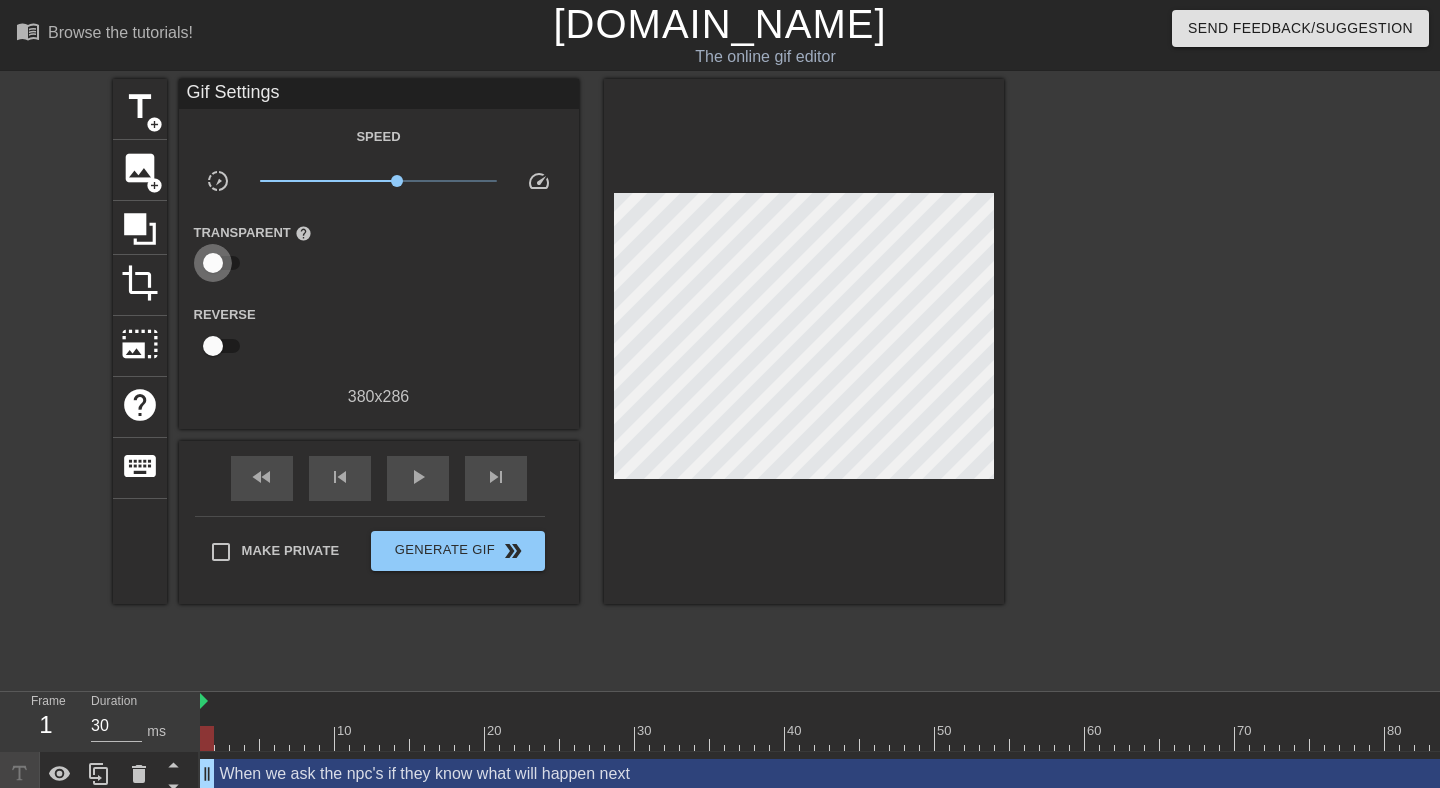 click at bounding box center [213, 263] 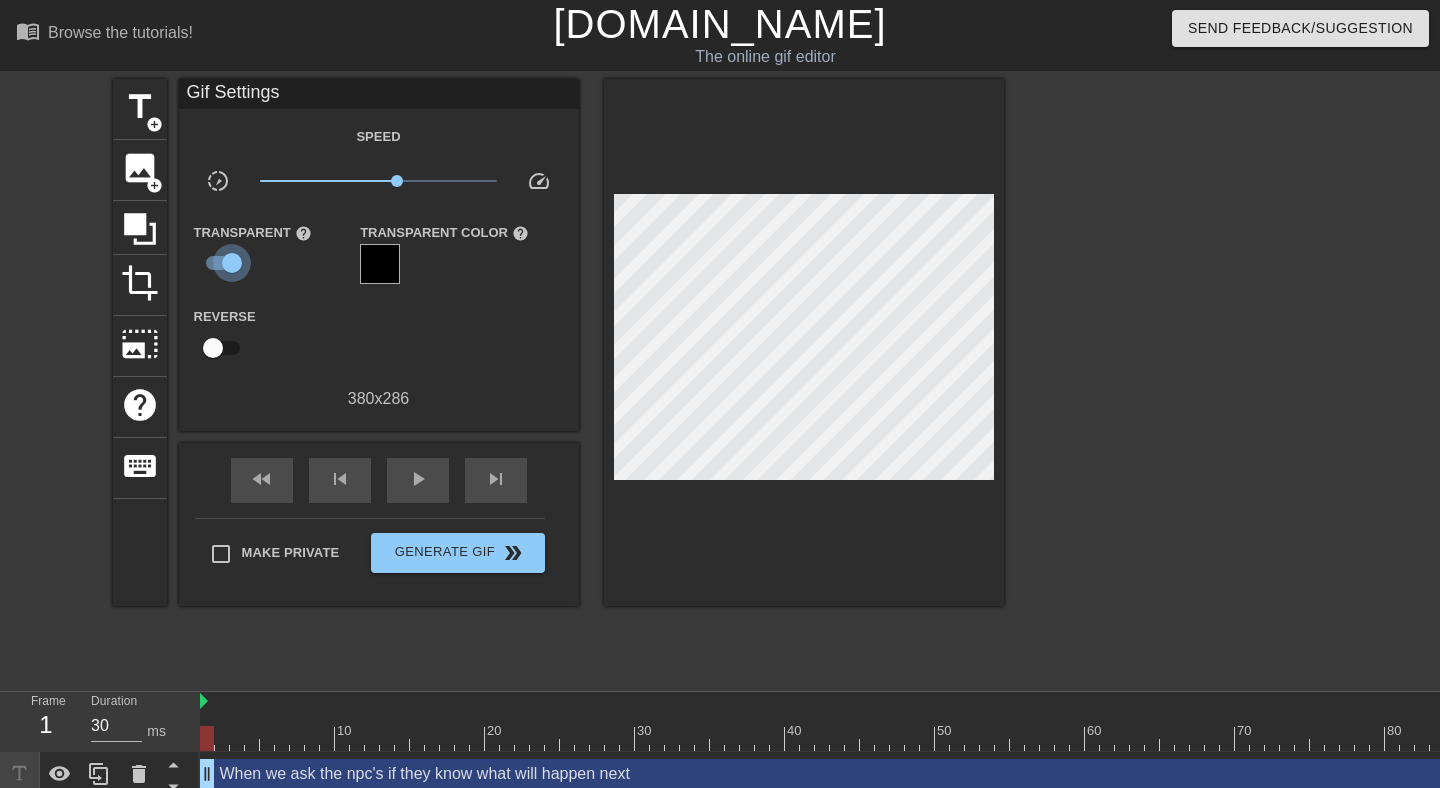 click at bounding box center [232, 263] 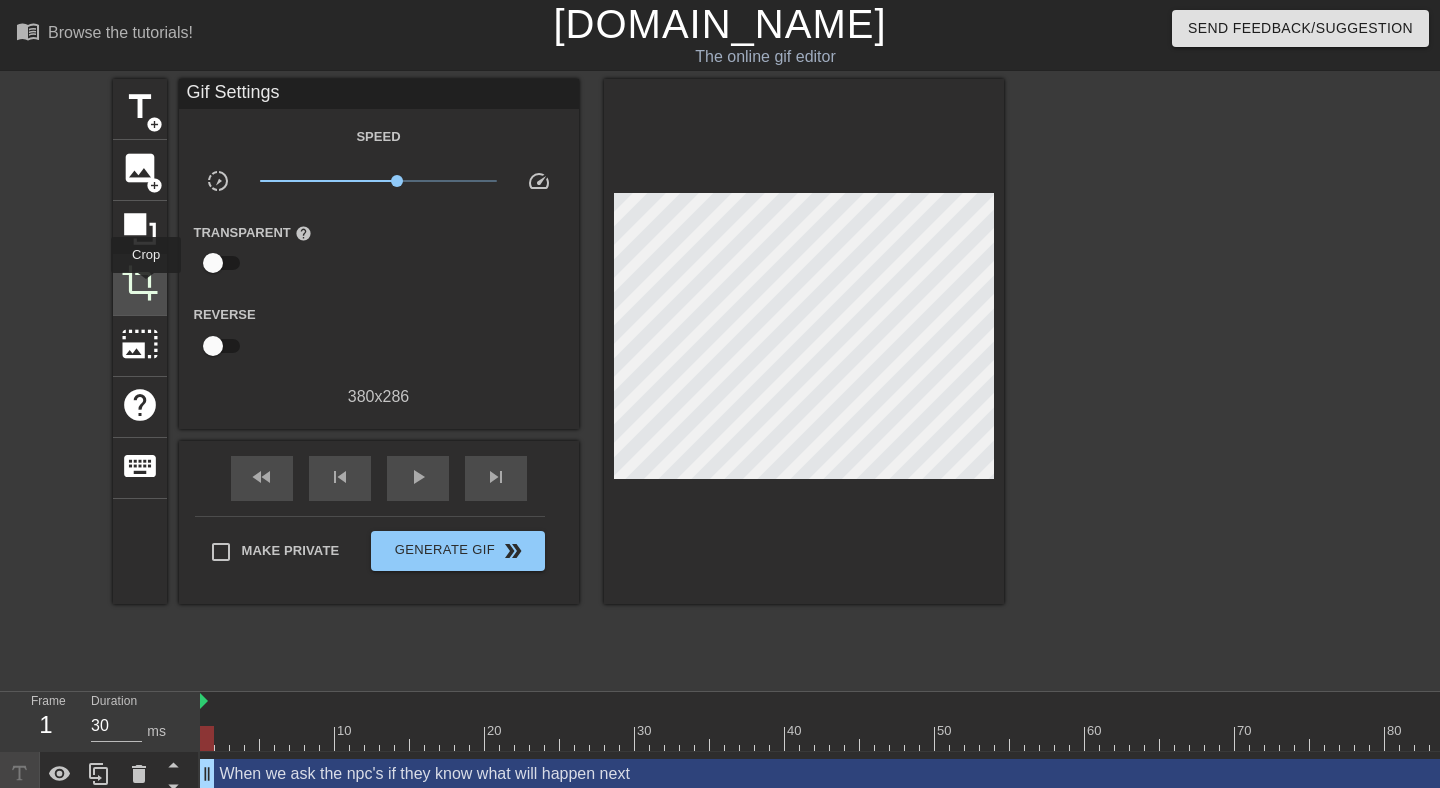 click on "crop" at bounding box center [140, 283] 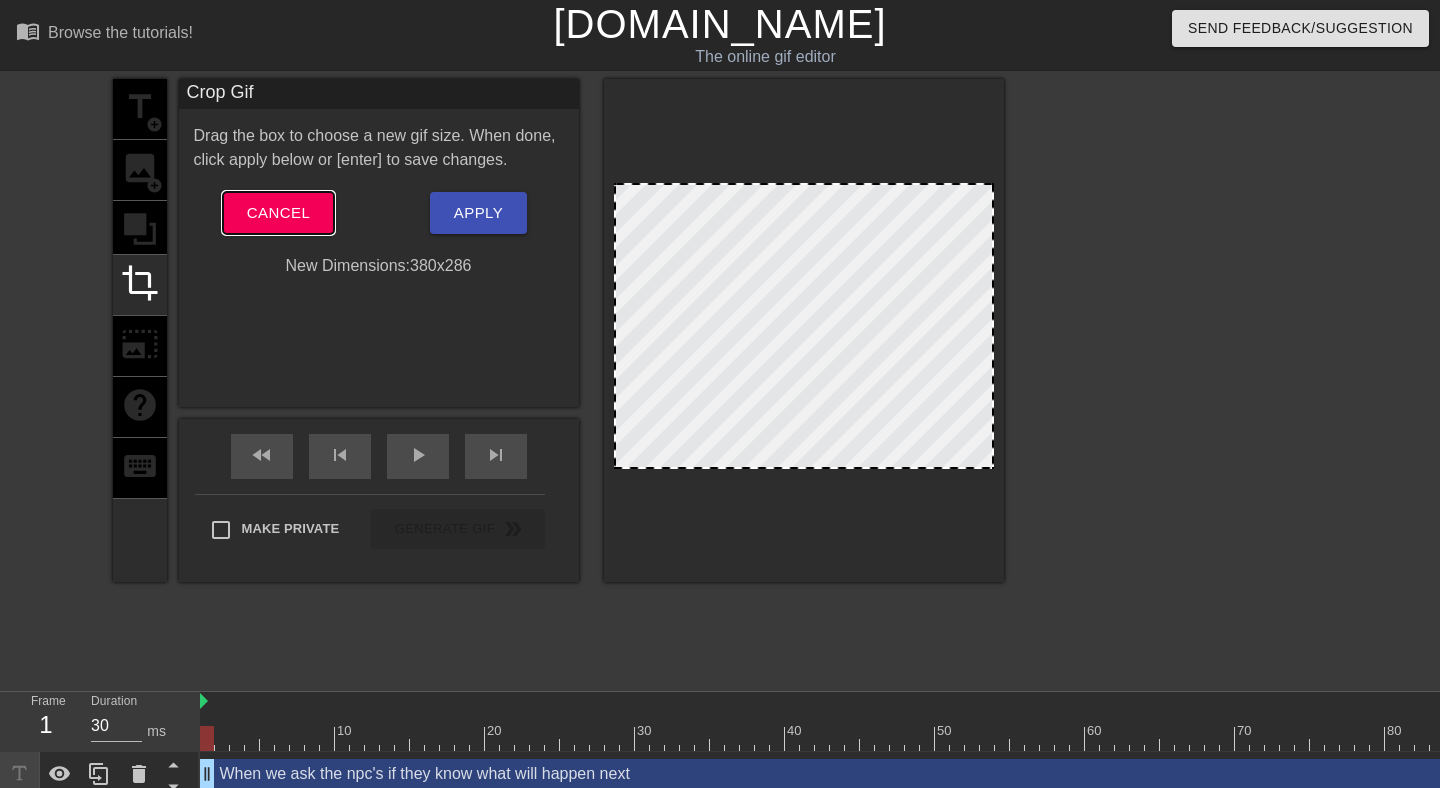 click on "Cancel" at bounding box center (278, 213) 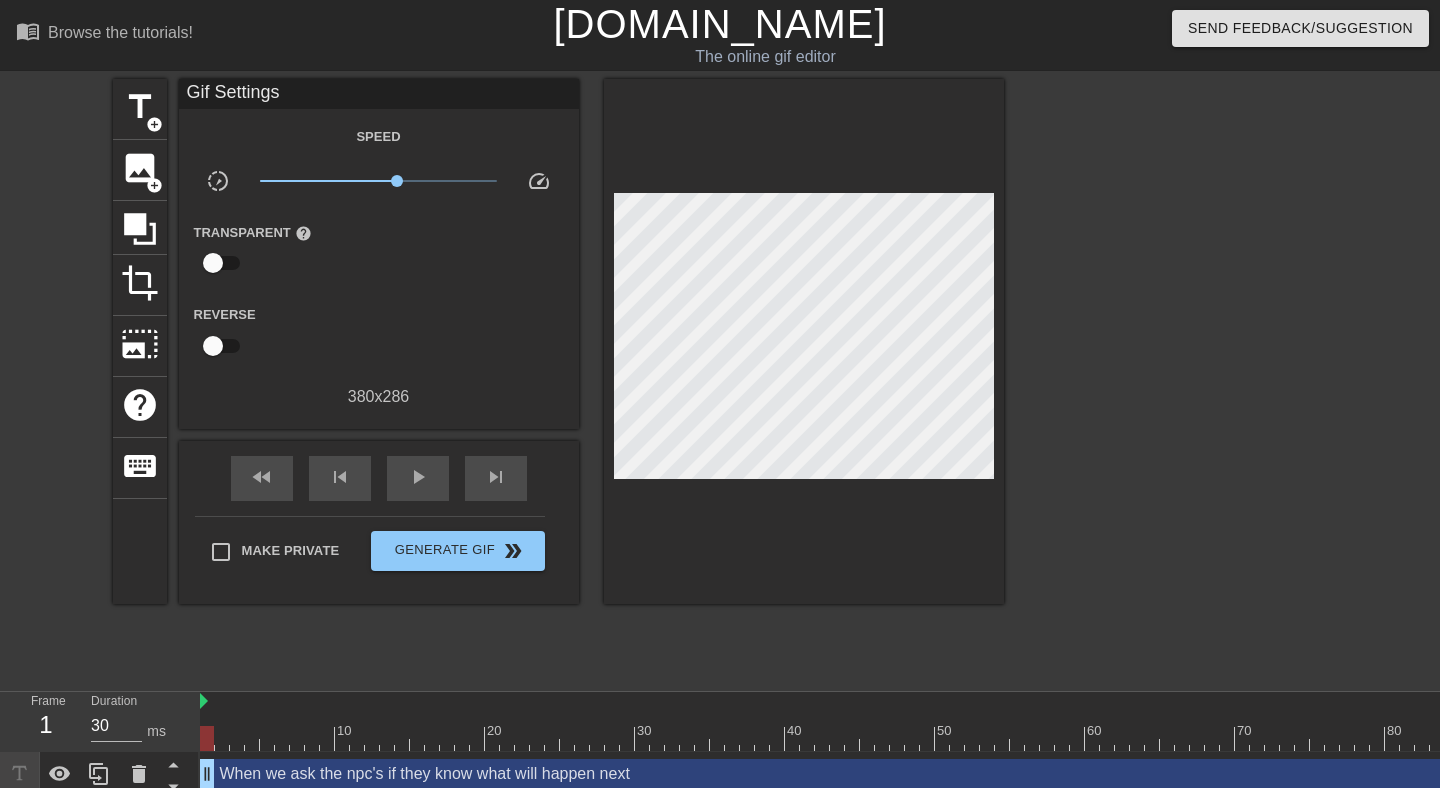 click on "title add_circle image add_circle crop photo_size_select_large help keyboard Gif Settings Speed slow_motion_video x1.43 speed Transparent help Reverse 380  x  286 fast_rewind skip_previous play_arrow skip_next Make Private Generate Gif double_arrow" at bounding box center (558, 341) 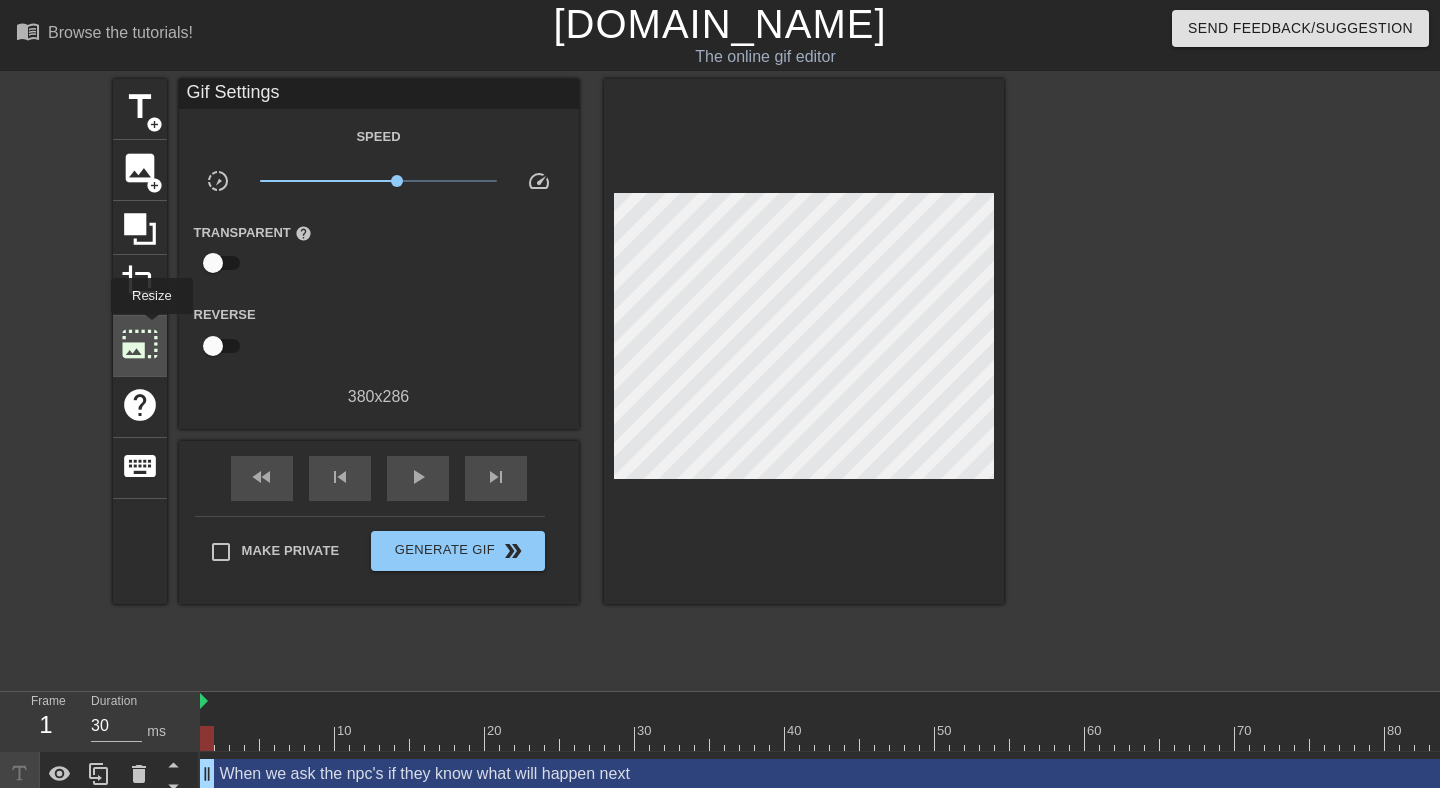 click on "photo_size_select_large" at bounding box center (140, 344) 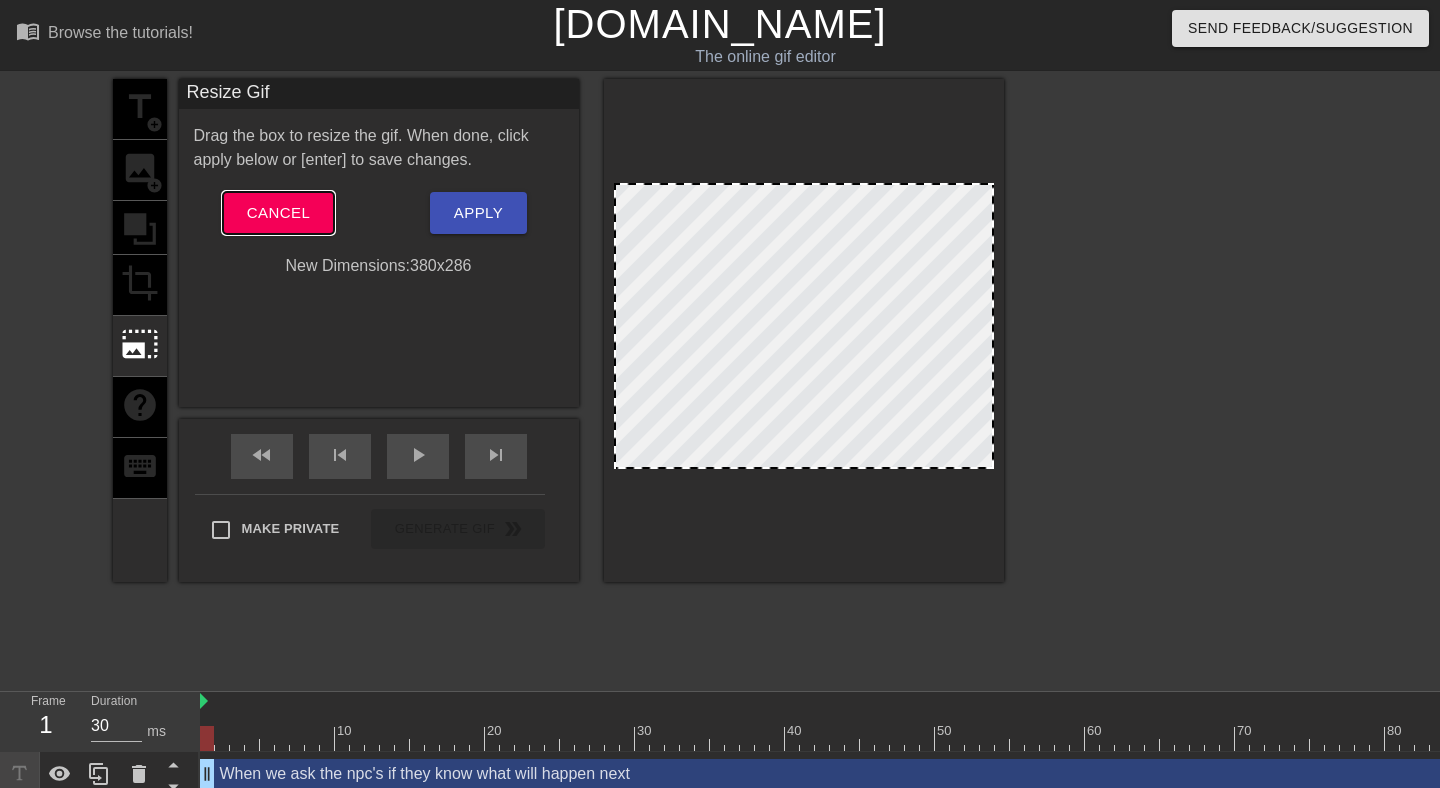 click on "Cancel" at bounding box center [278, 213] 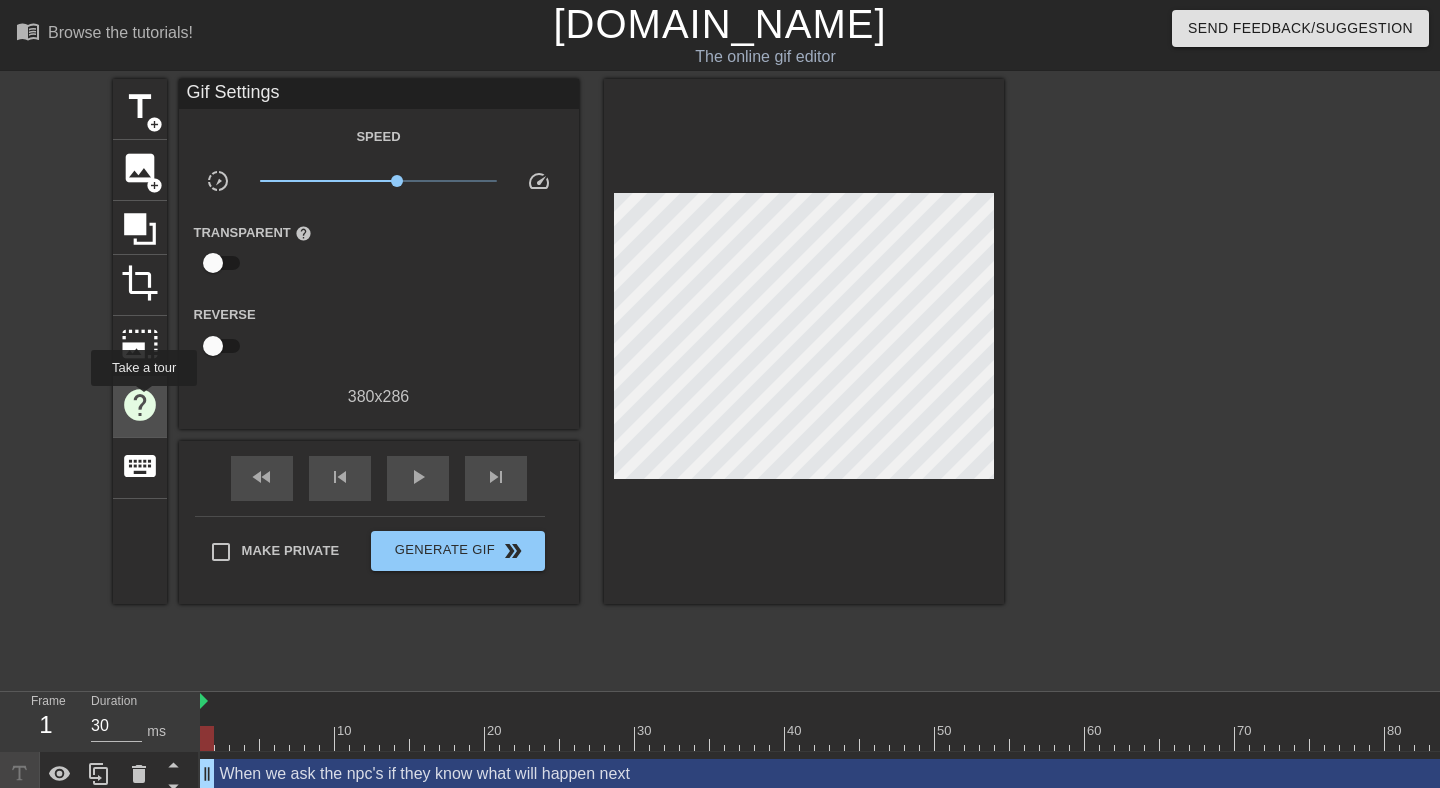 click on "help" at bounding box center (140, 405) 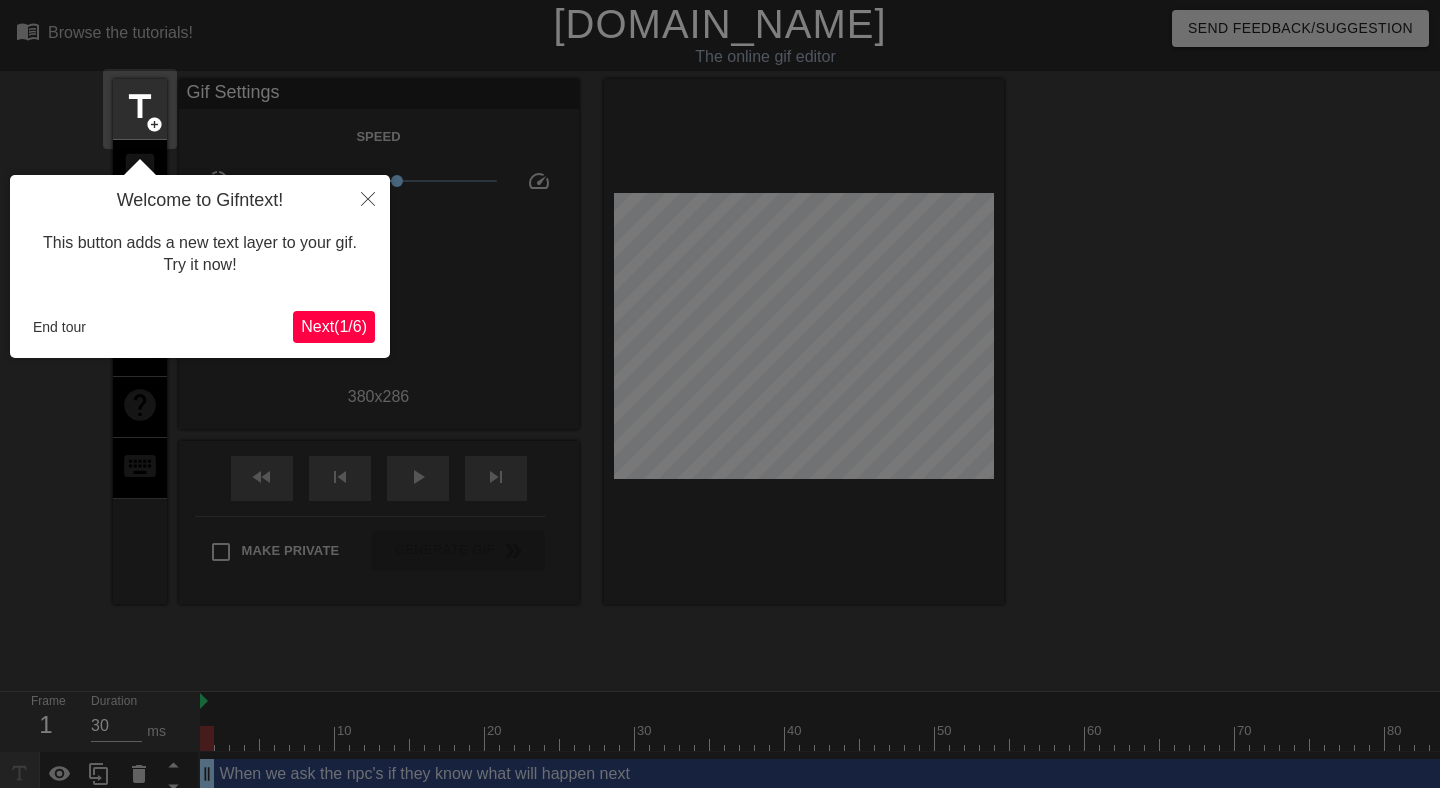 scroll, scrollTop: 12, scrollLeft: 0, axis: vertical 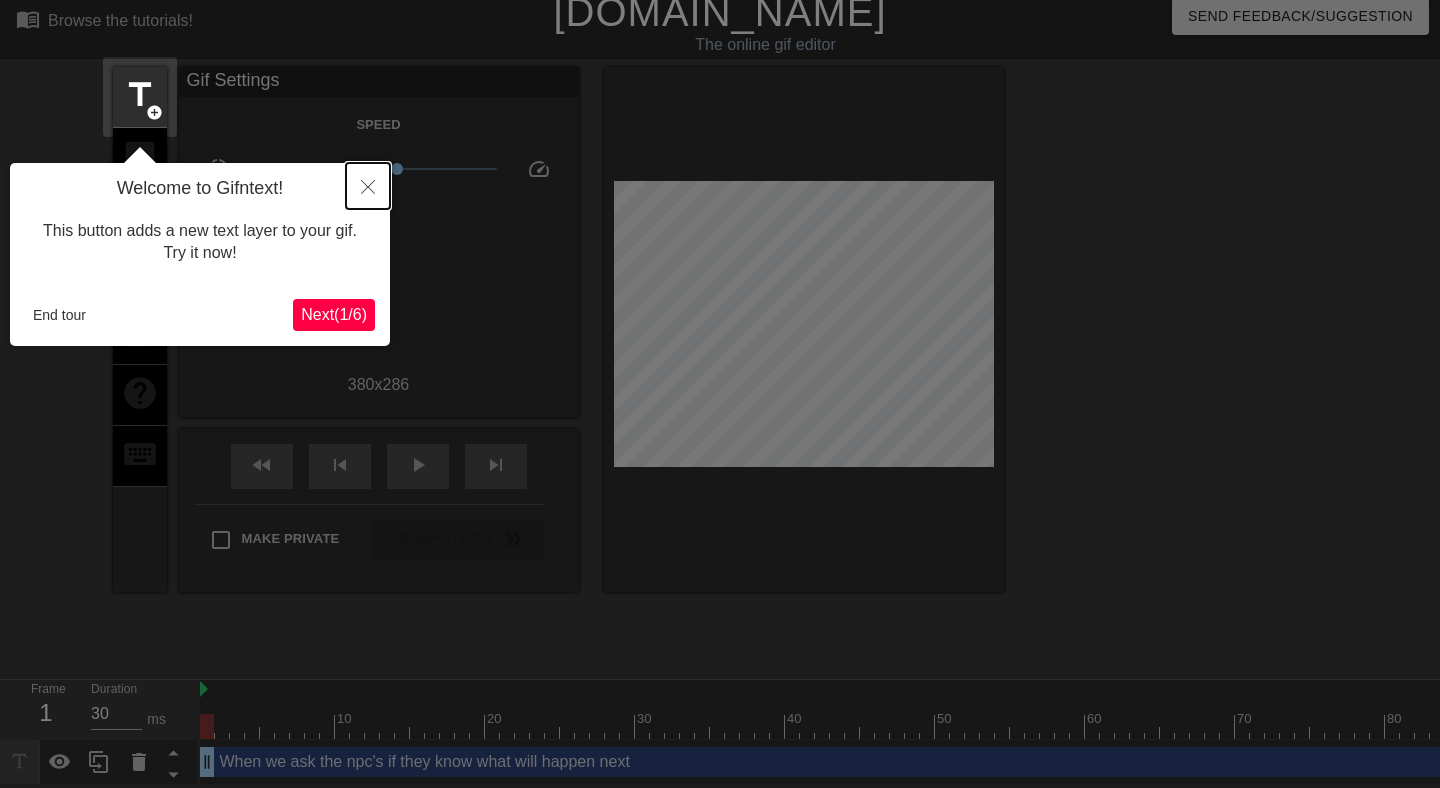 click at bounding box center [368, 186] 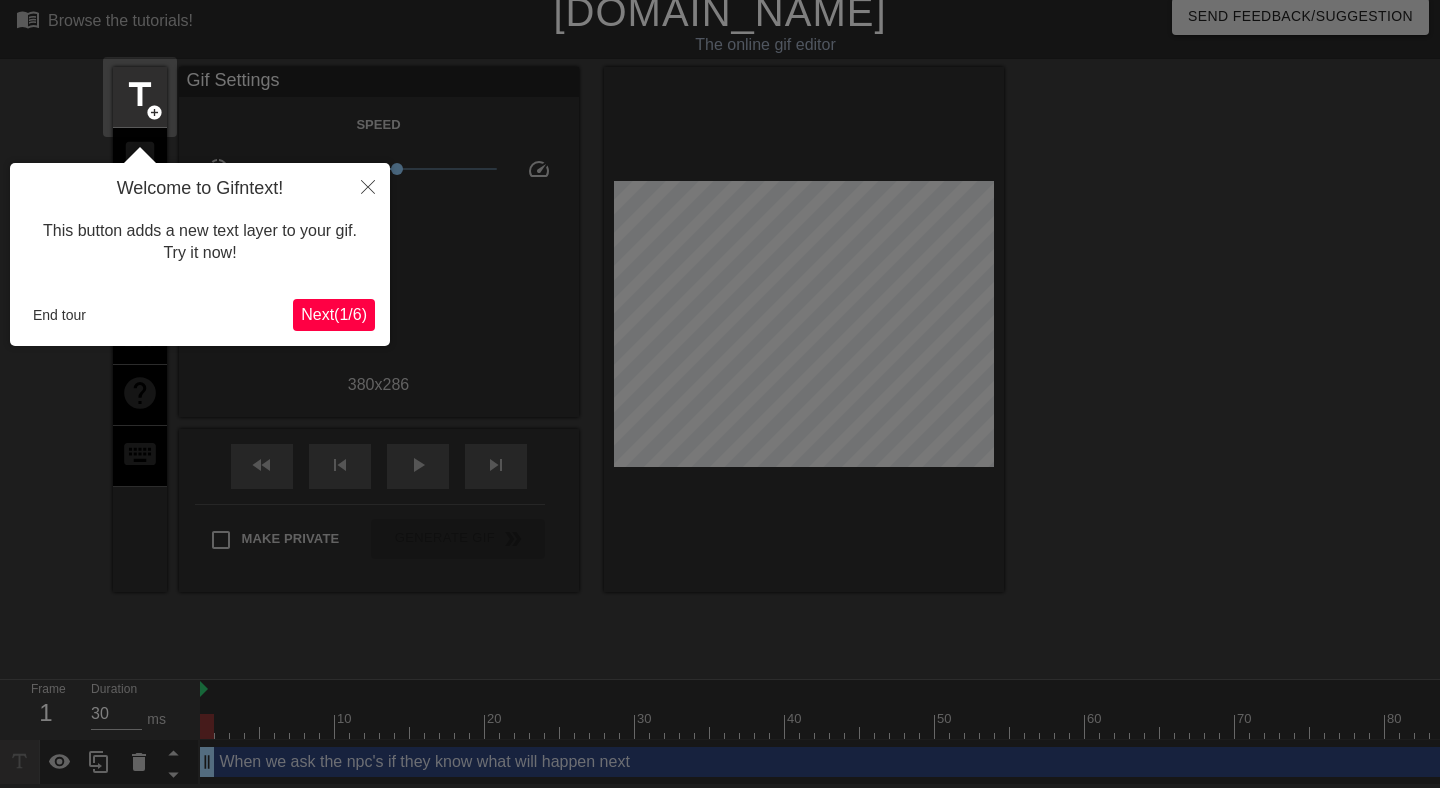 scroll, scrollTop: 0, scrollLeft: 0, axis: both 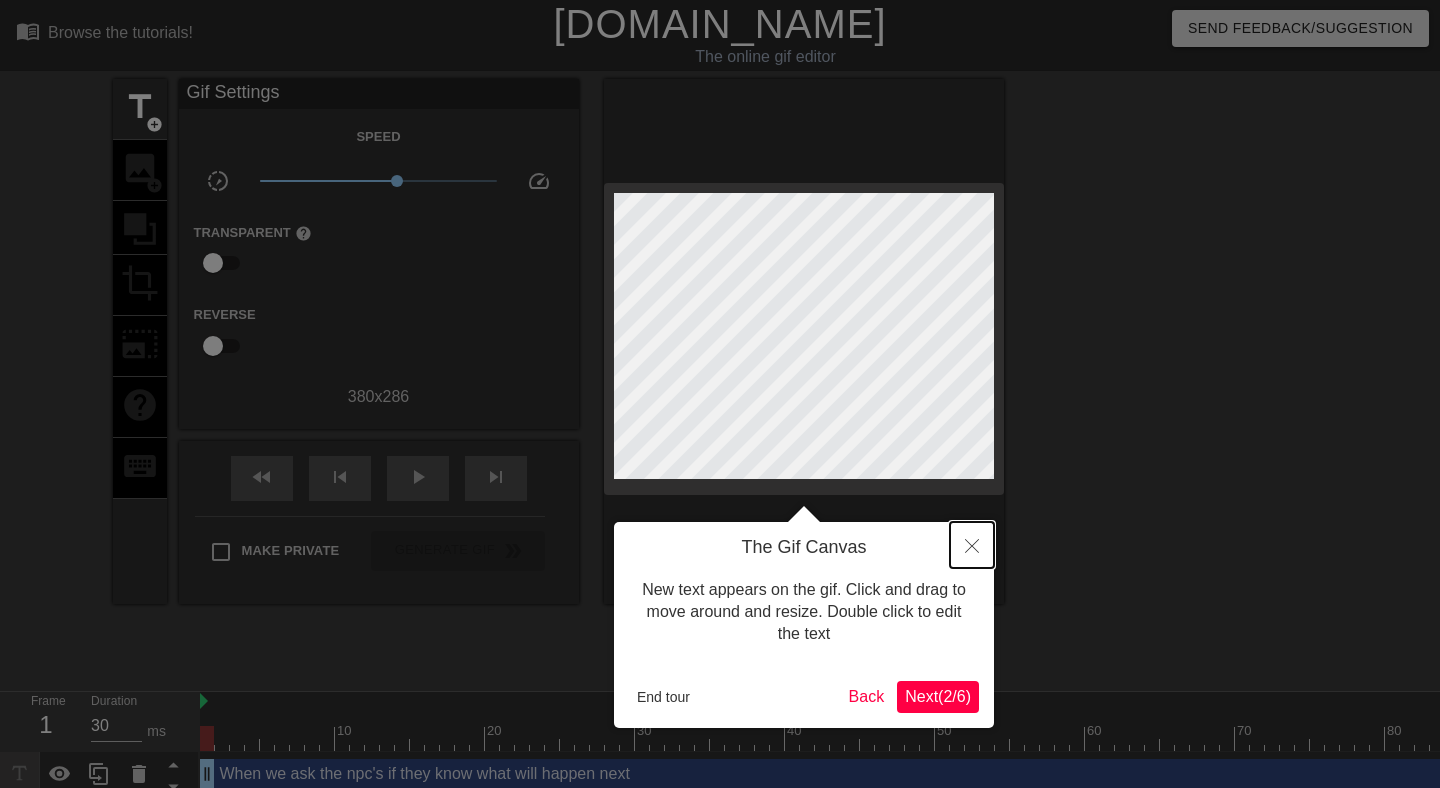 click at bounding box center [972, 545] 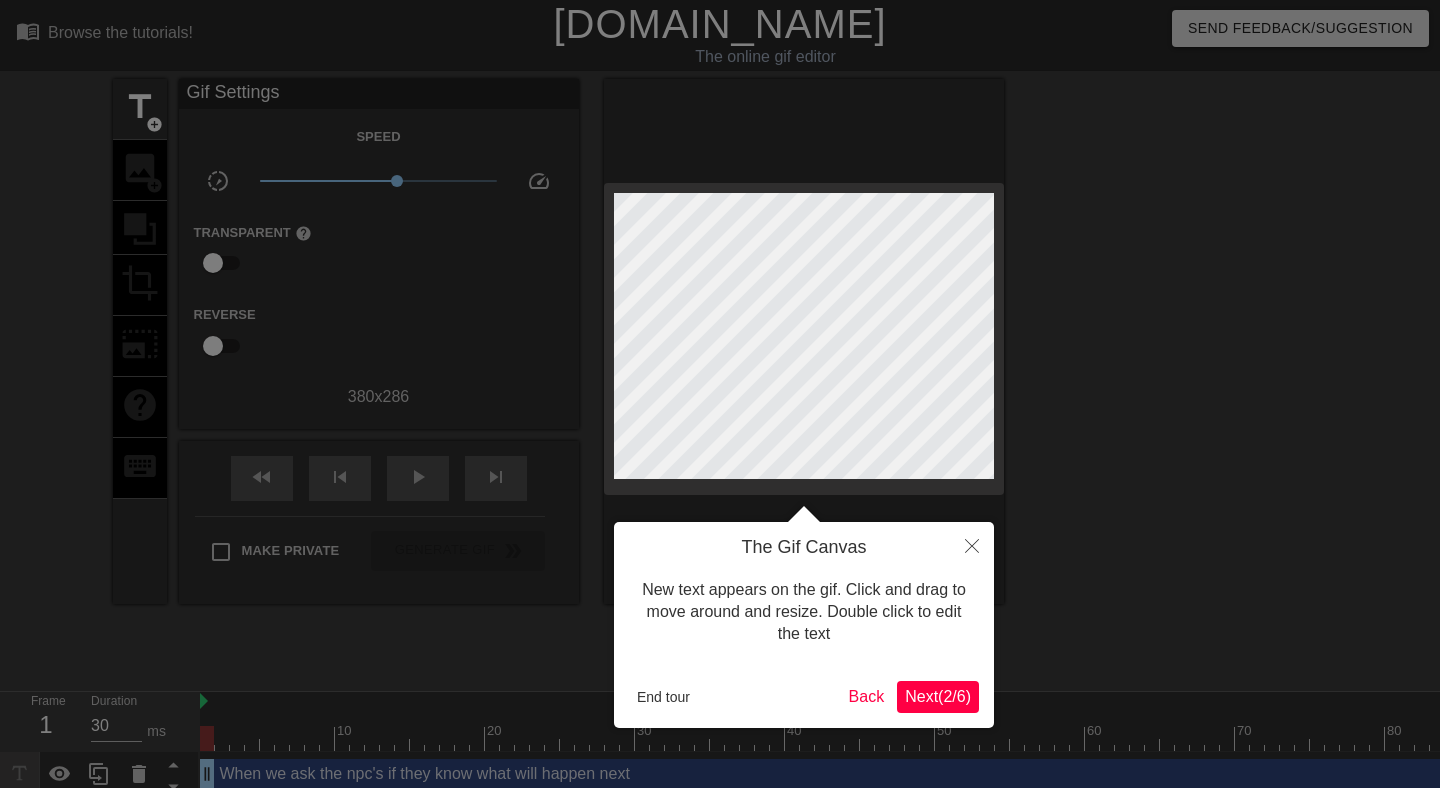 scroll, scrollTop: 12, scrollLeft: 0, axis: vertical 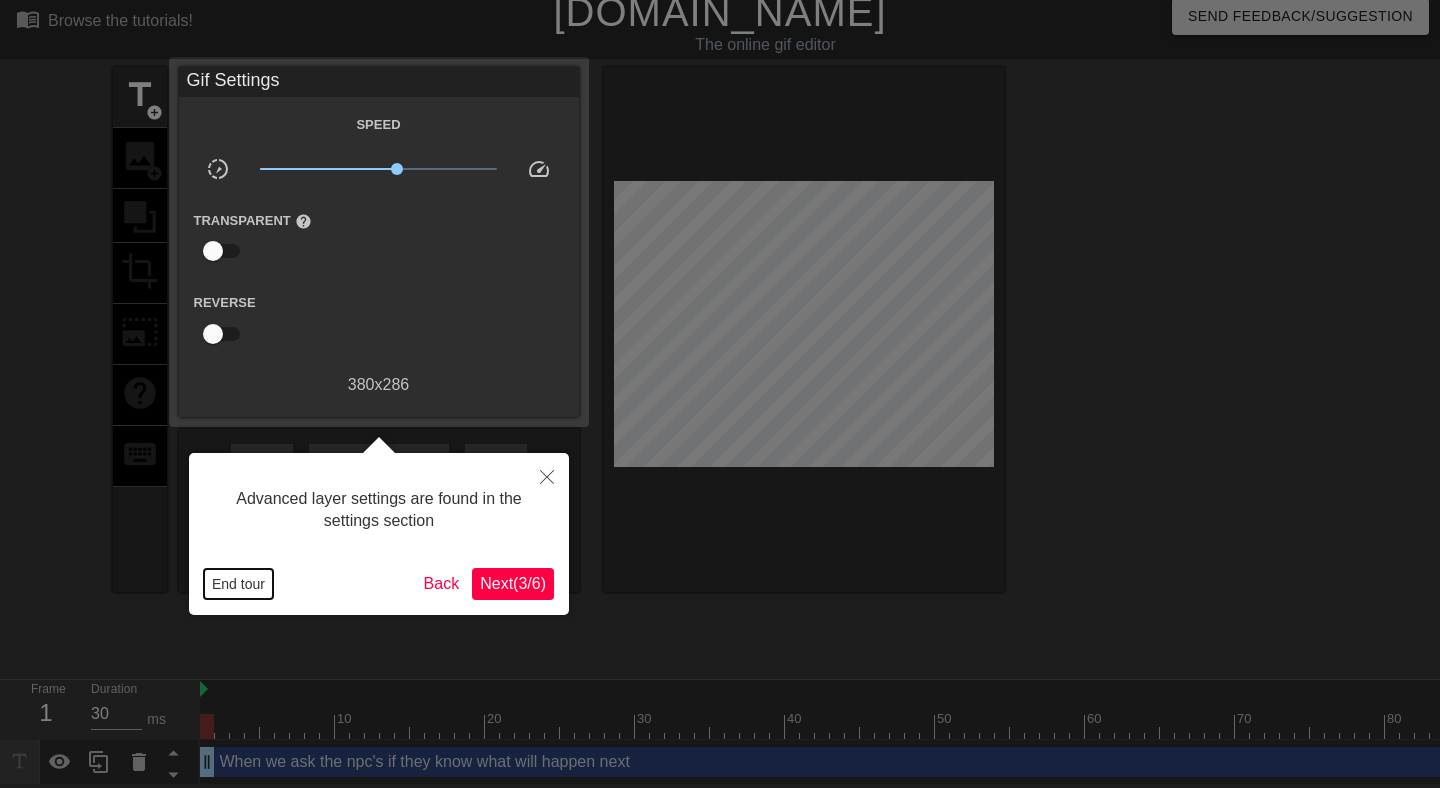 click on "End tour" at bounding box center (238, 584) 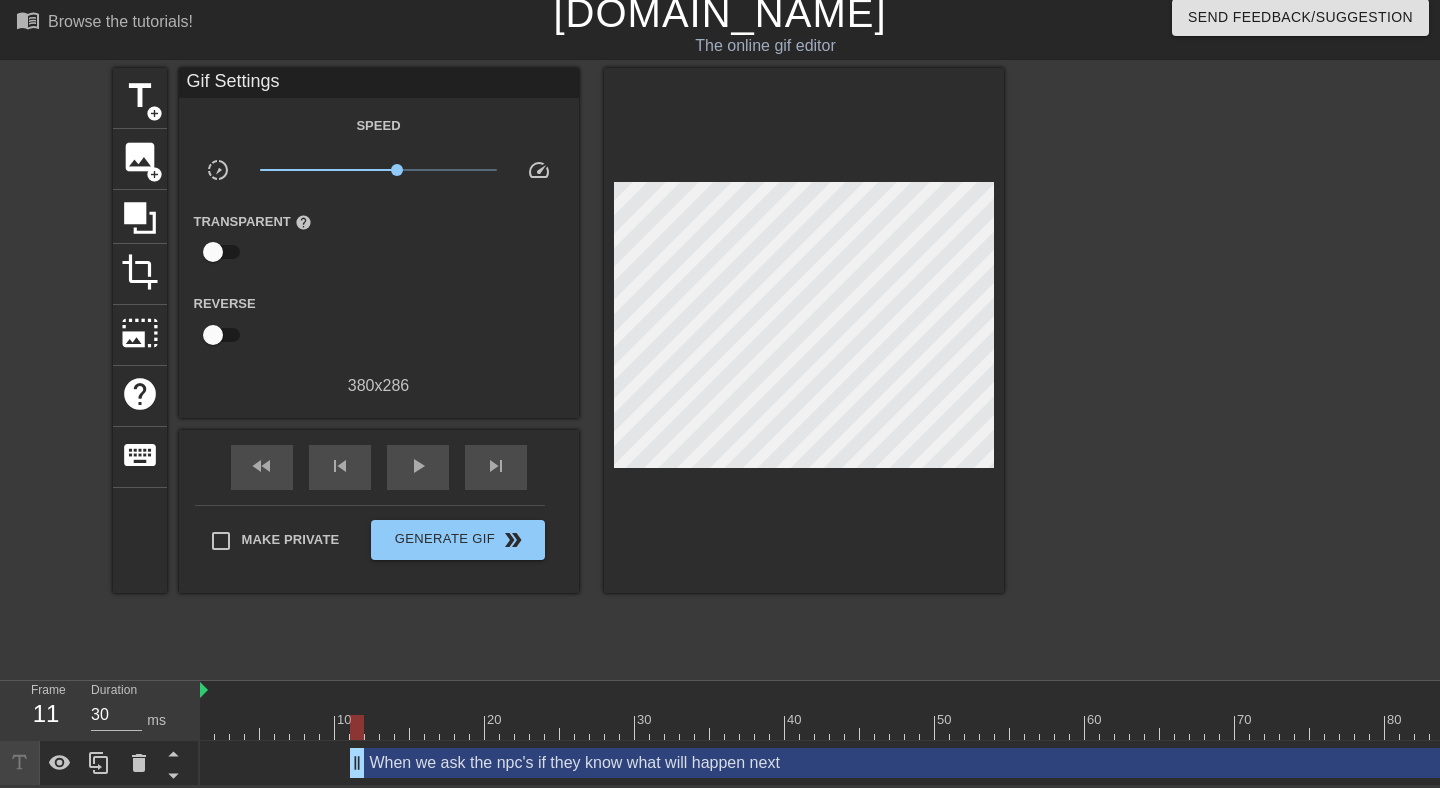 drag, startPoint x: 209, startPoint y: 763, endPoint x: 266, endPoint y: 787, distance: 61.846584 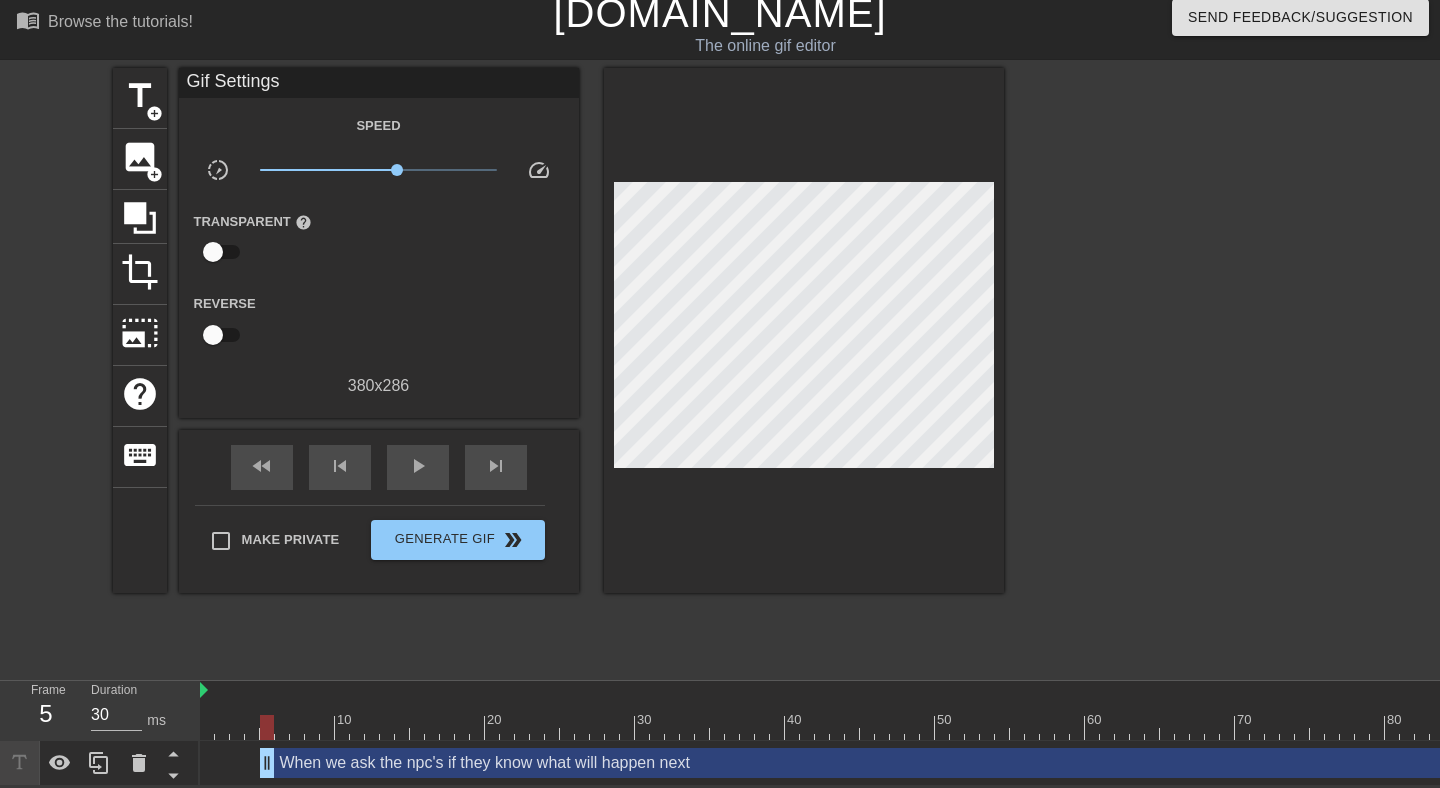 click on "menu_book Browse the tutorials! [DOMAIN_NAME] The online gif editor Send Feedback/Suggestion title add_circle image add_circle crop photo_size_select_large help keyboard Gif Settings Speed slow_motion_video x1.43 speed Transparent help Reverse 380  x  286 fast_rewind skip_previous play_arrow skip_next Make Private Generate Gif double_arrow     Frame 5 Duration 30 ms                                       10                                         20                                         30                                         40                                         50                                         60                                         70                                         80                                         90                                         100" at bounding box center (720, 387) 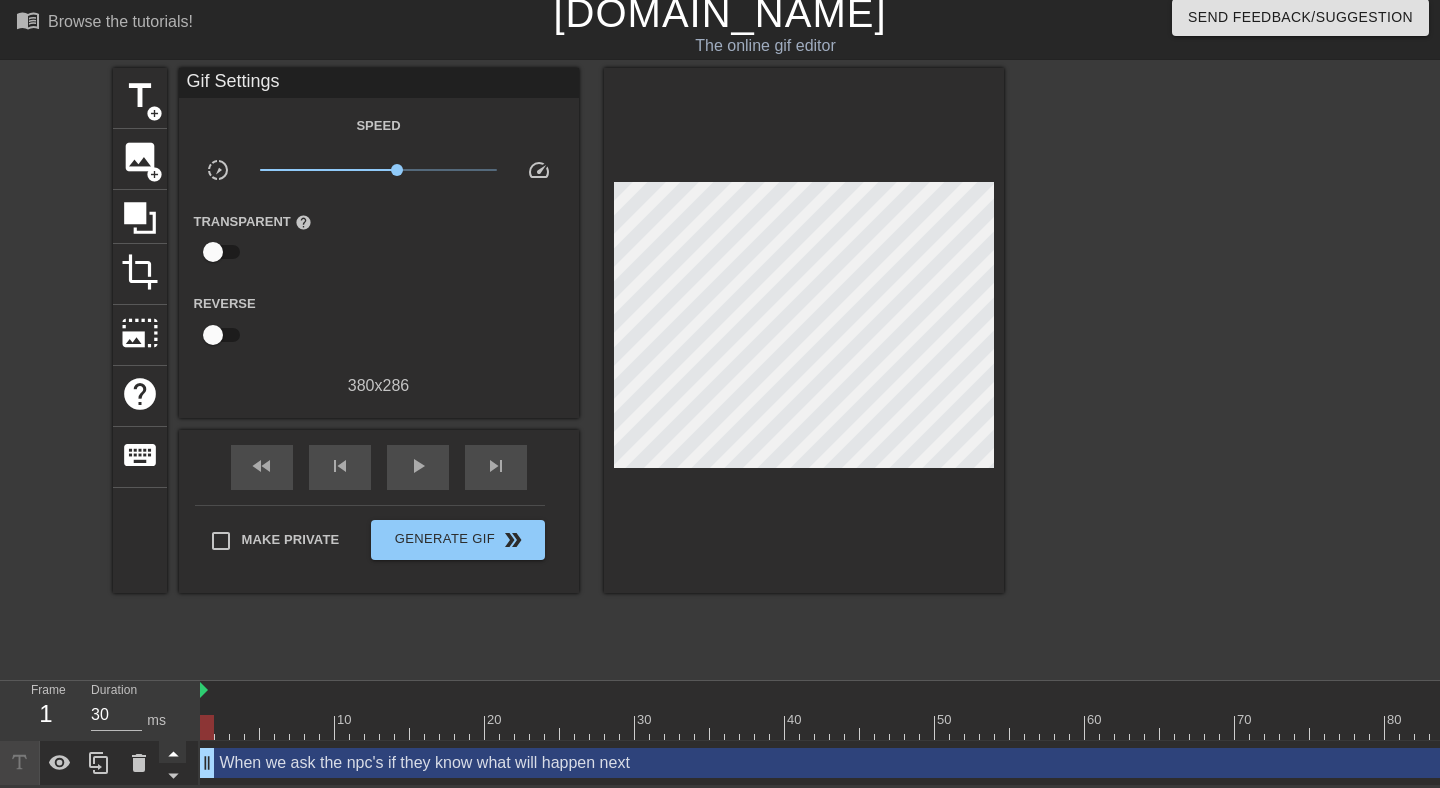 drag, startPoint x: 269, startPoint y: 771, endPoint x: 158, endPoint y: 759, distance: 111.64677 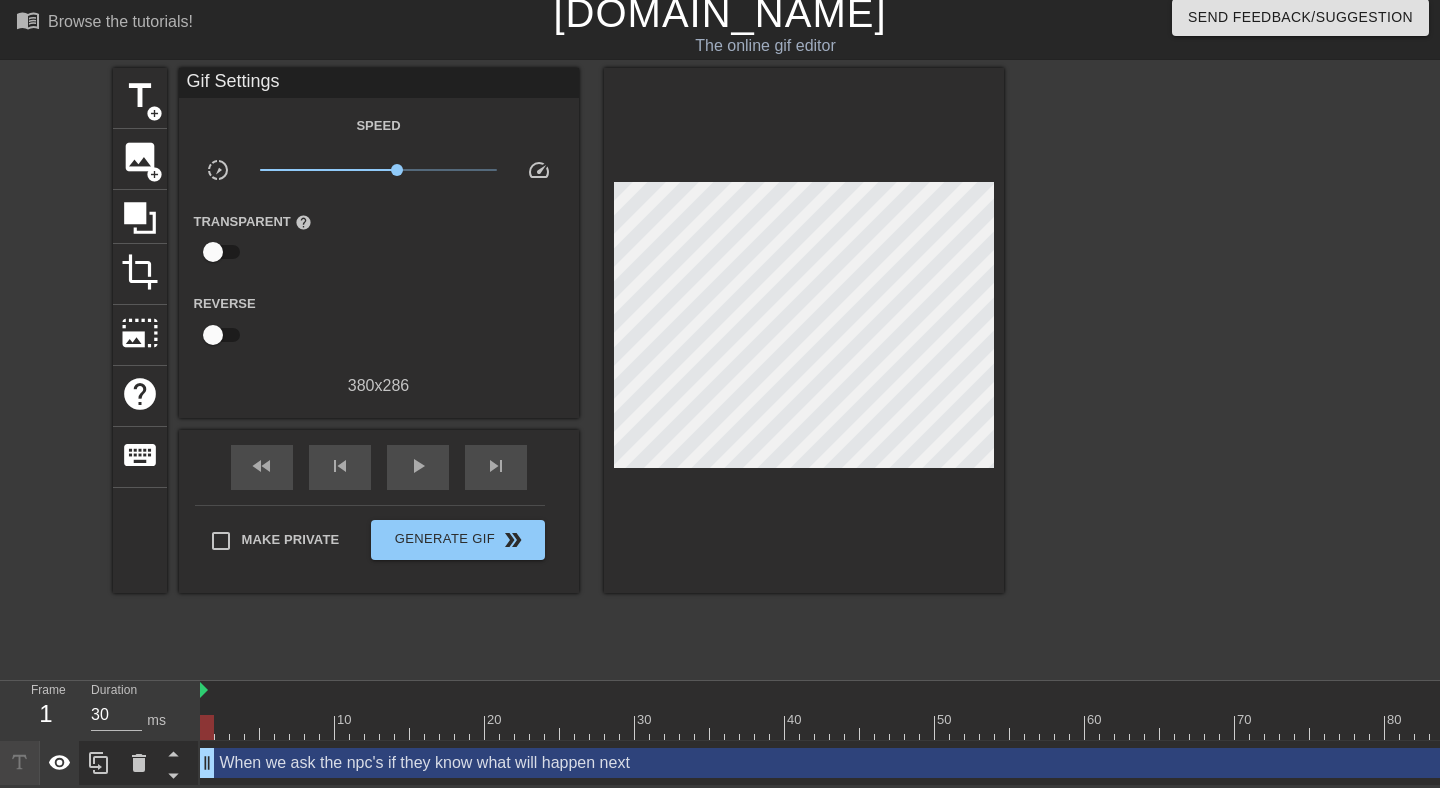 click 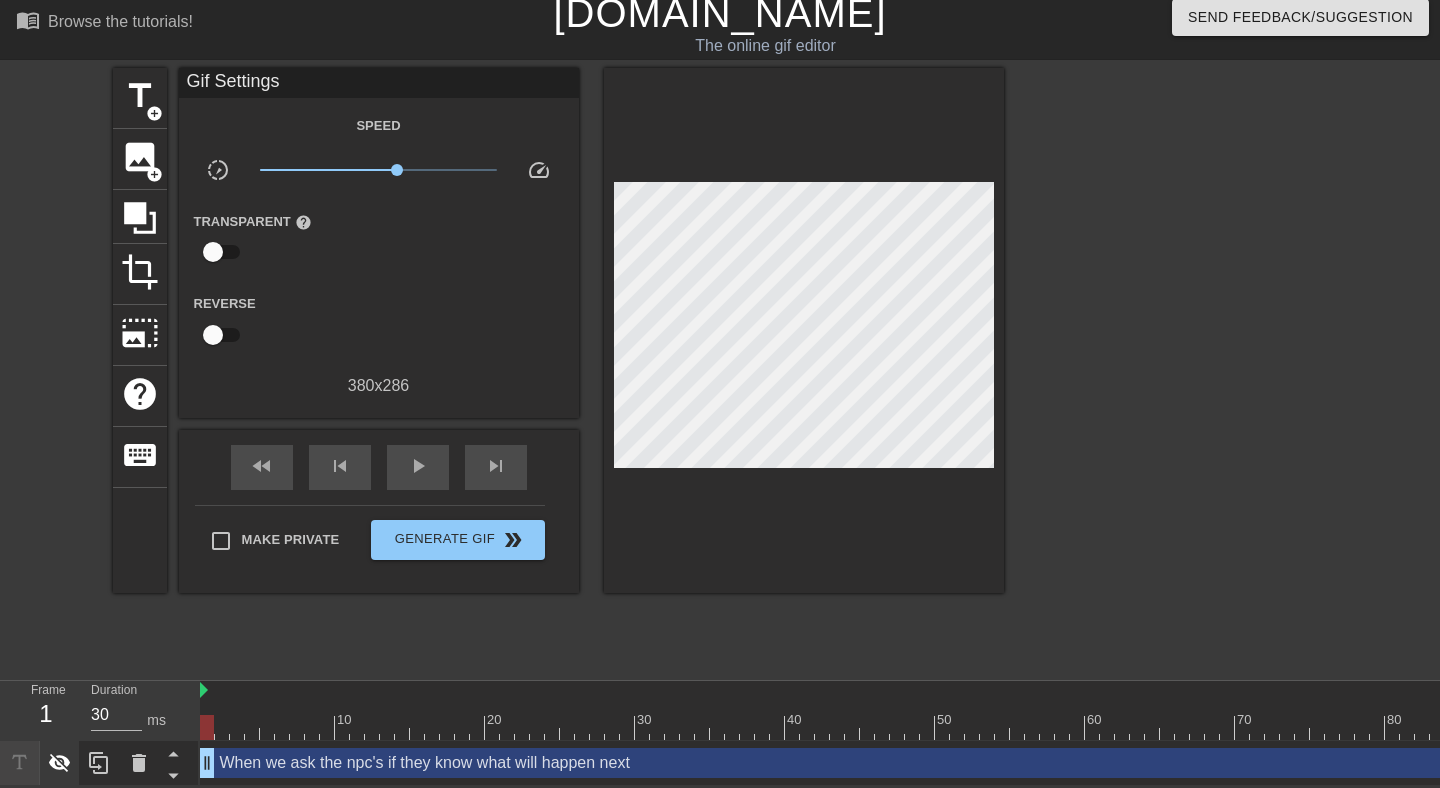 click 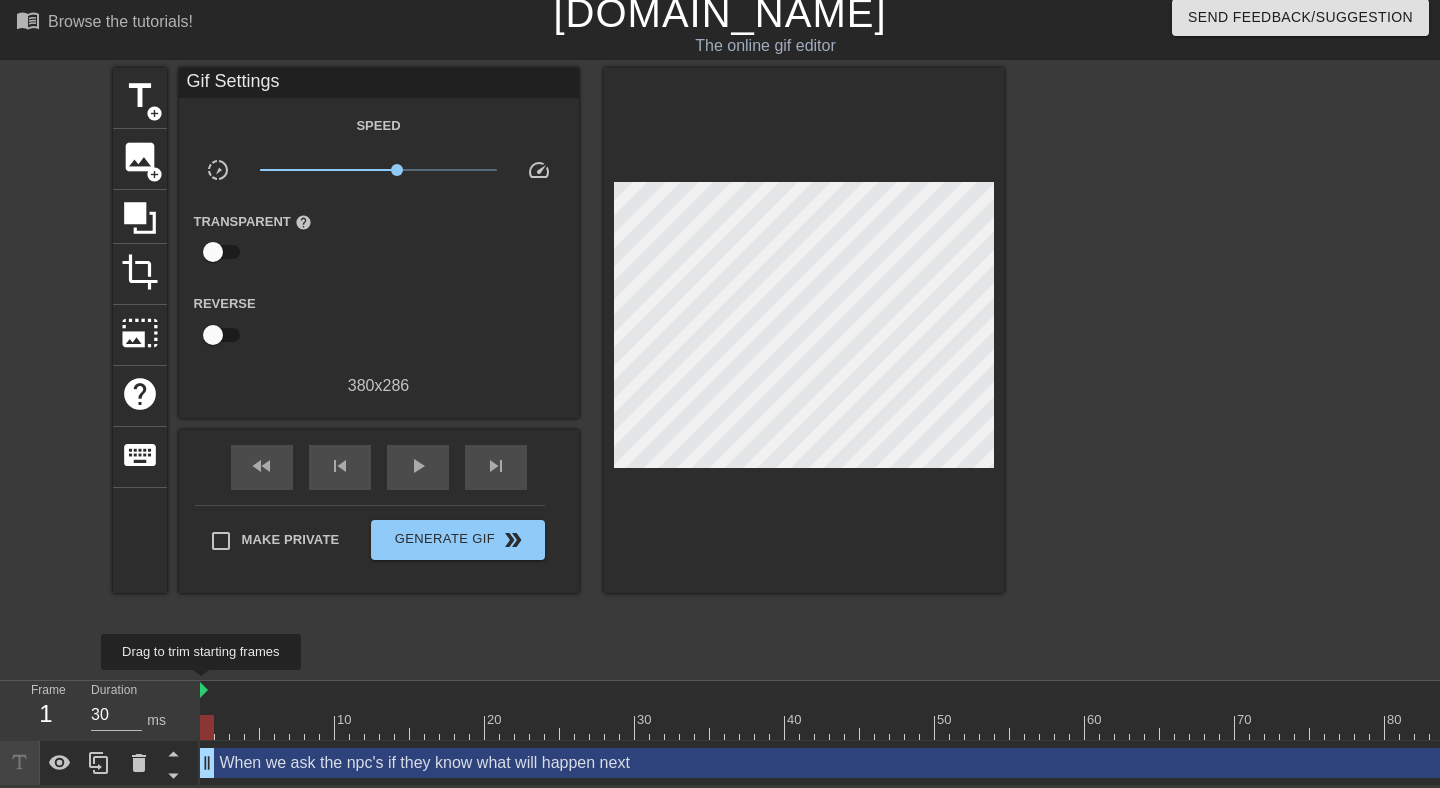 click at bounding box center [204, 690] 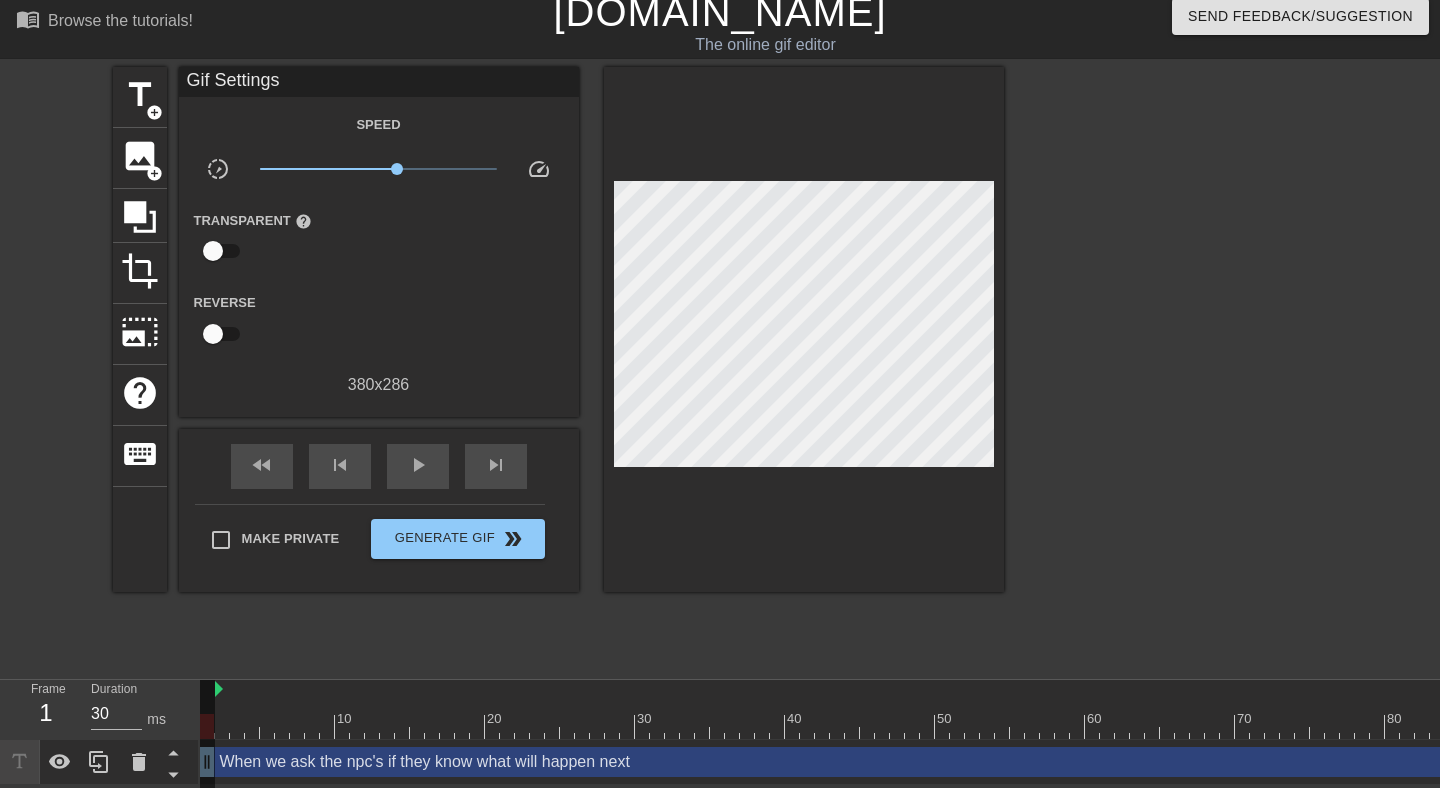 drag, startPoint x: 201, startPoint y: 693, endPoint x: 217, endPoint y: 692, distance: 16.03122 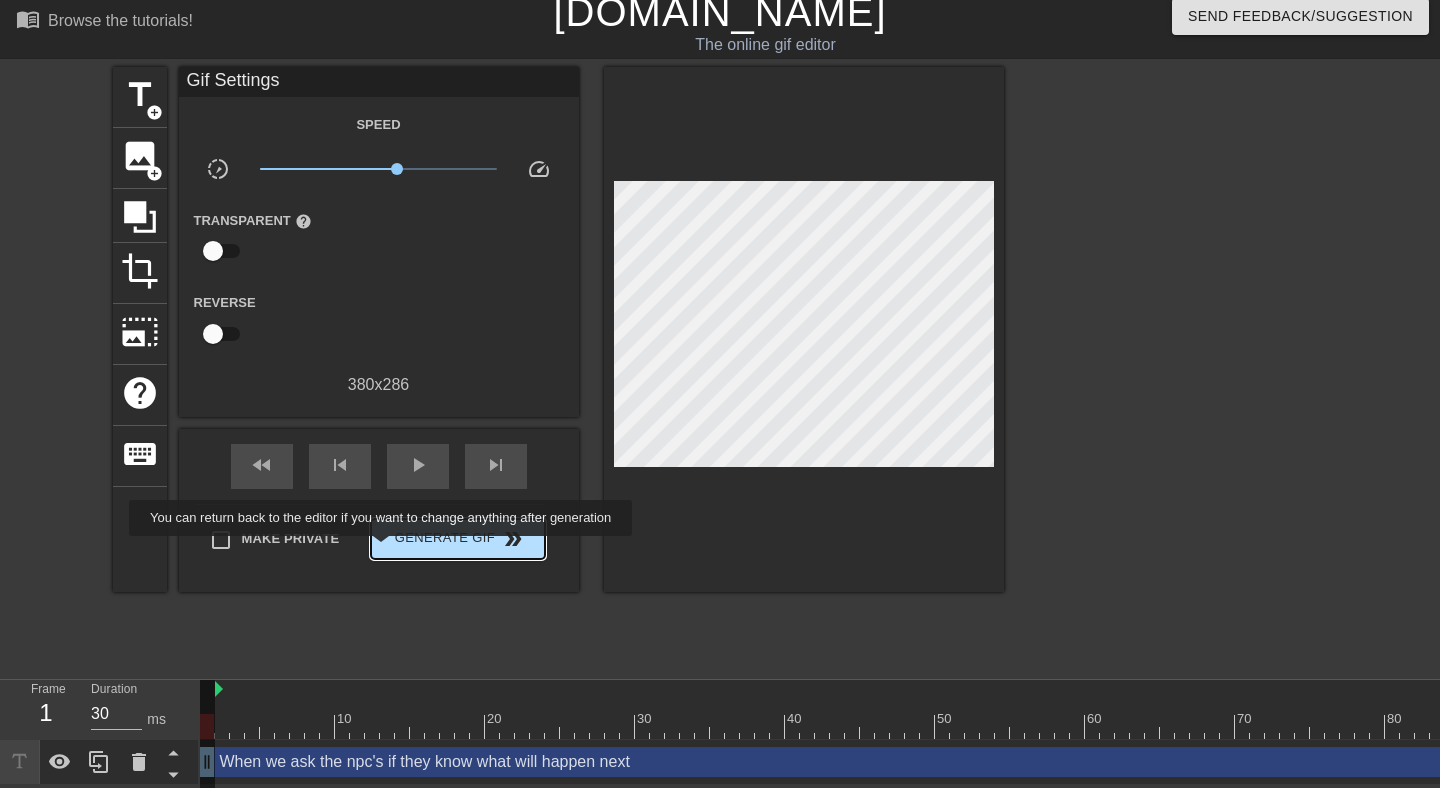 click on "Generate Gif double_arrow" at bounding box center [457, 539] 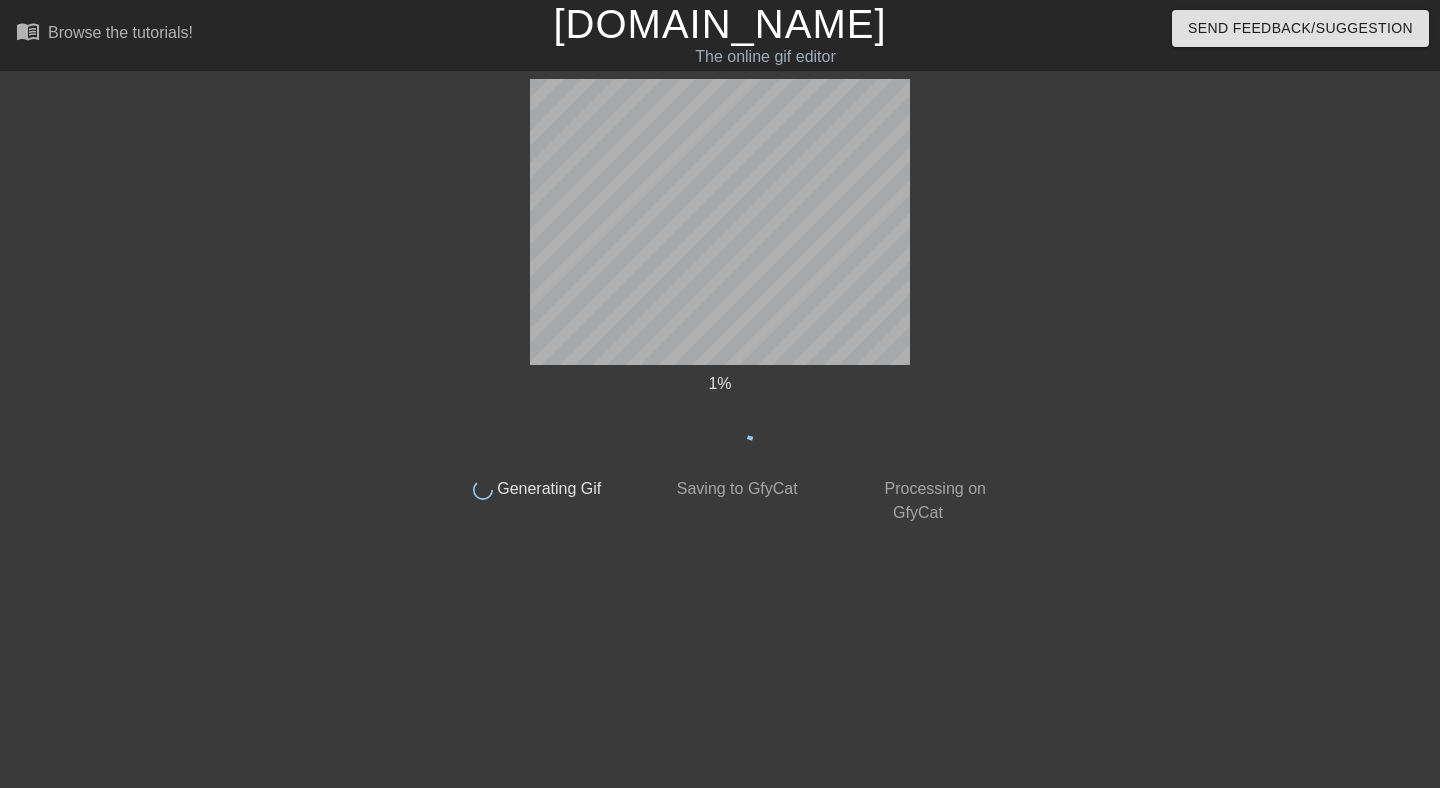 scroll, scrollTop: 0, scrollLeft: 0, axis: both 